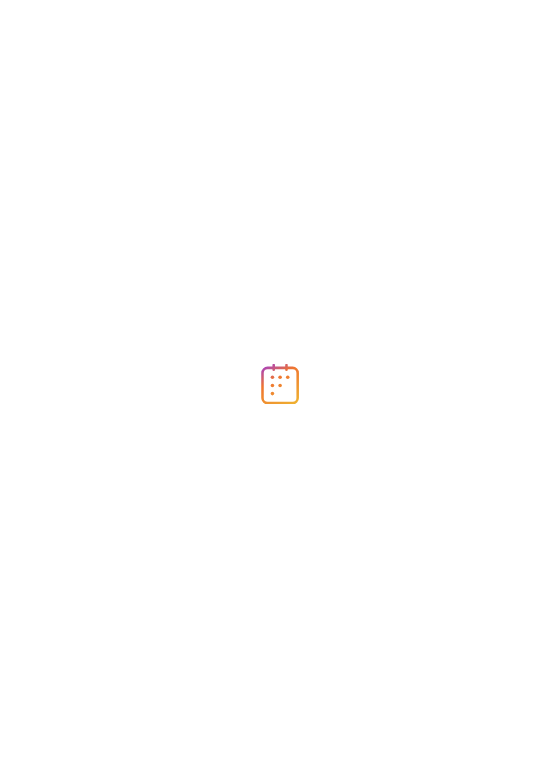 scroll, scrollTop: 0, scrollLeft: 0, axis: both 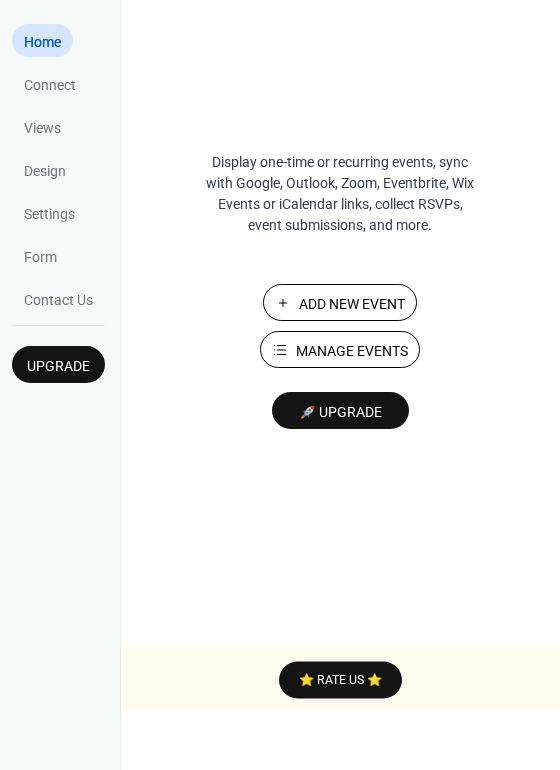 click on "Manage Events" at bounding box center [352, 351] 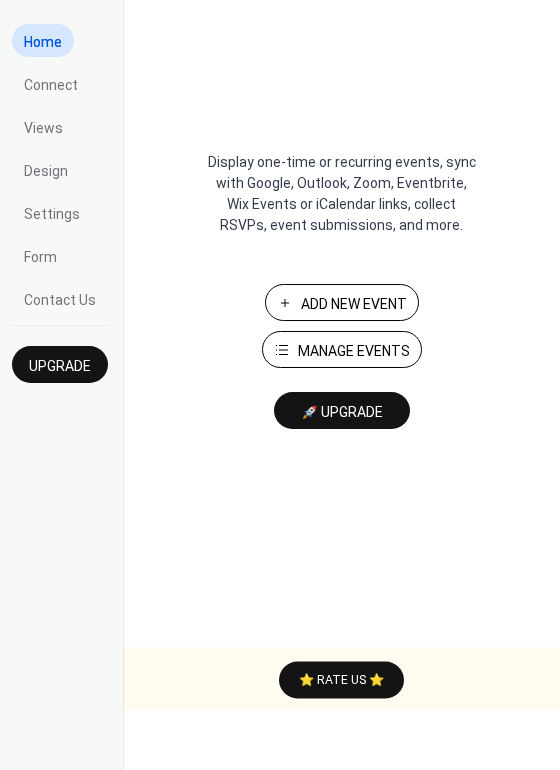 click on "Manage Events" at bounding box center [354, 351] 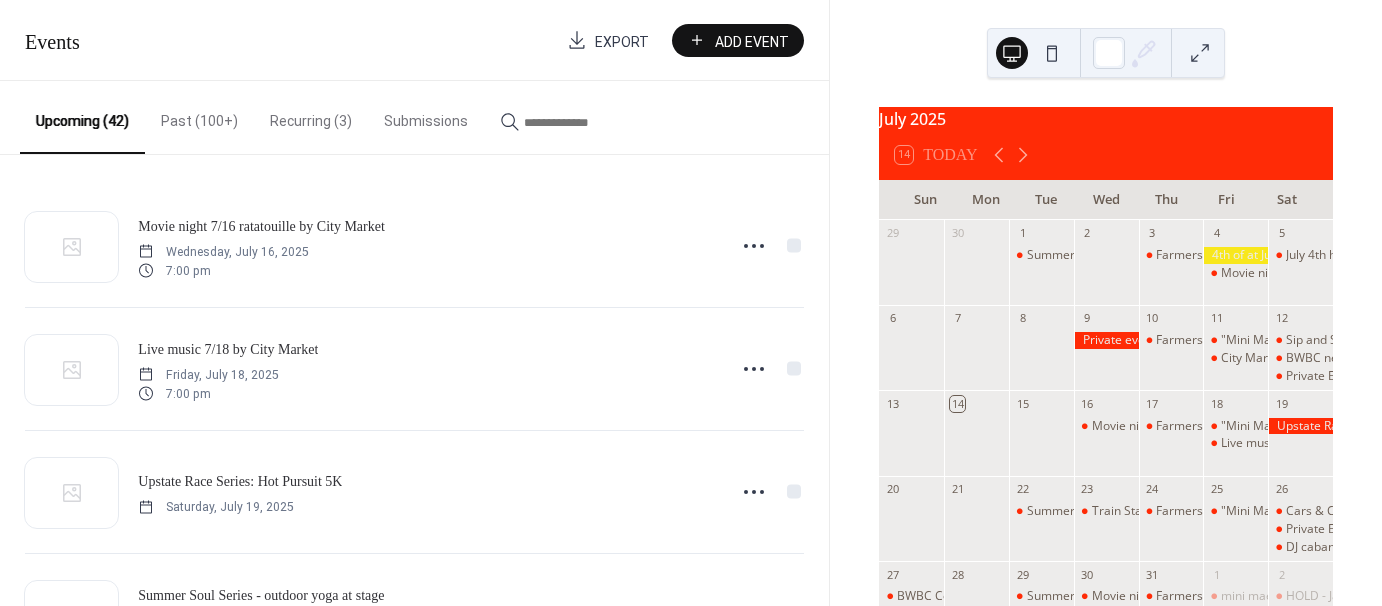 scroll, scrollTop: 0, scrollLeft: 0, axis: both 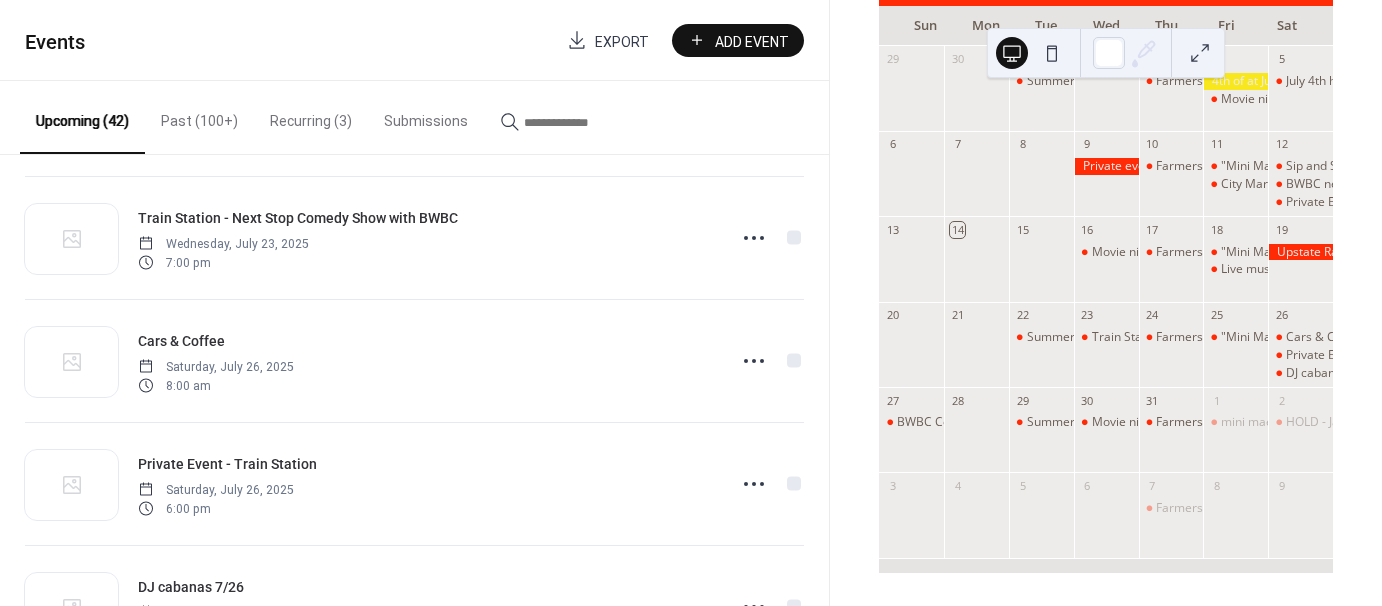 click on "Add Event" at bounding box center (738, 40) 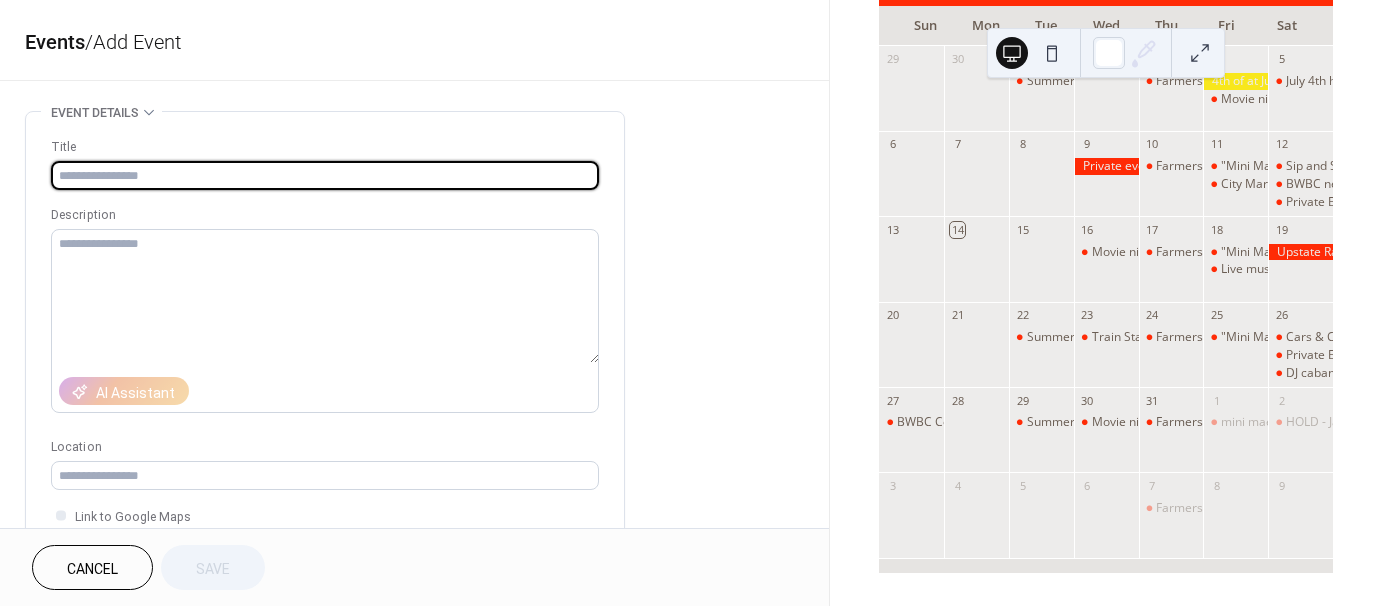 click at bounding box center [325, 175] 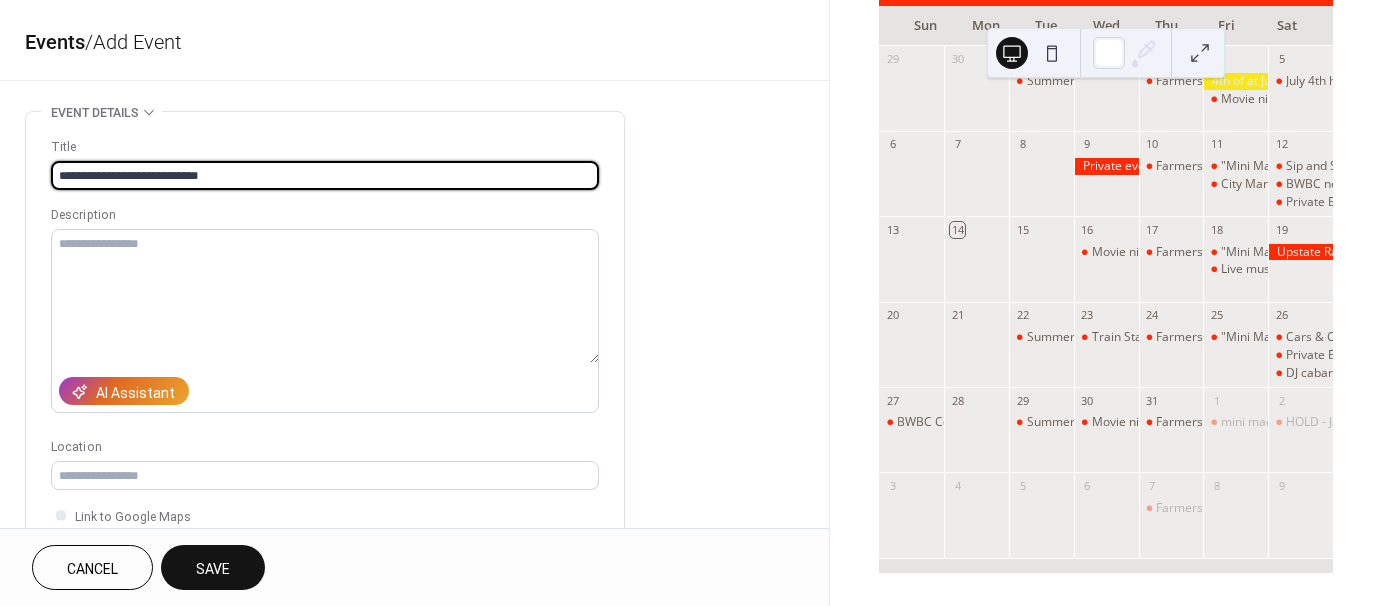 type on "**********" 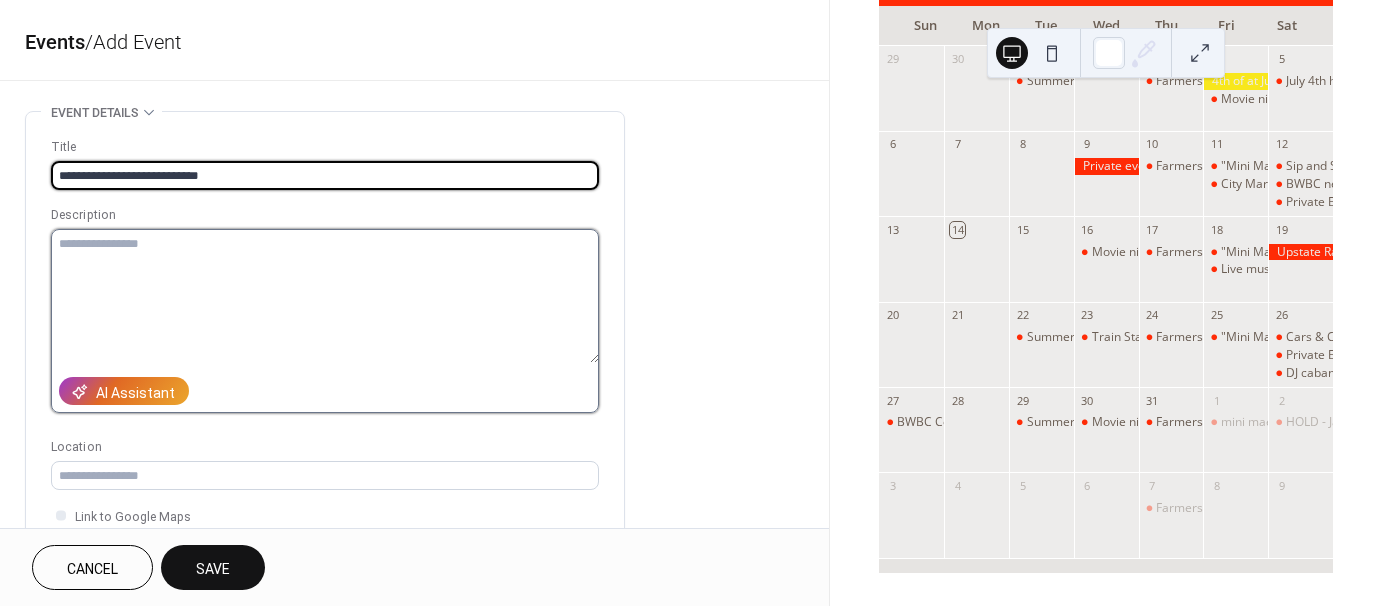 click at bounding box center (325, 296) 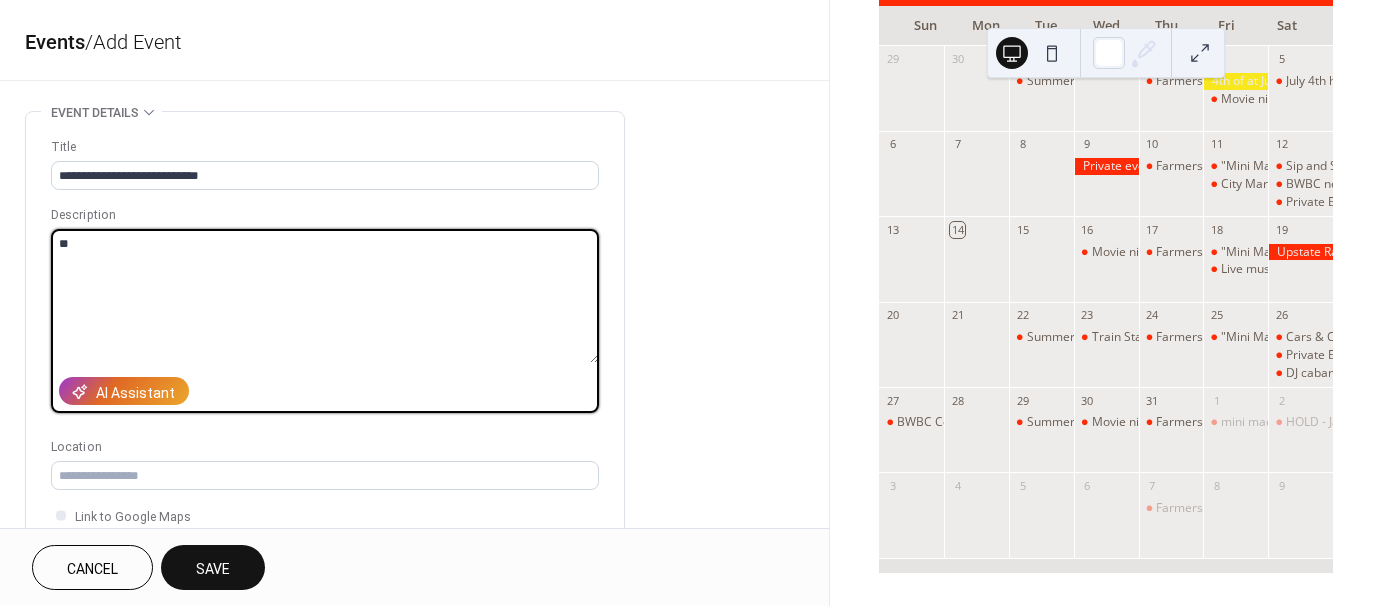 type on "*" 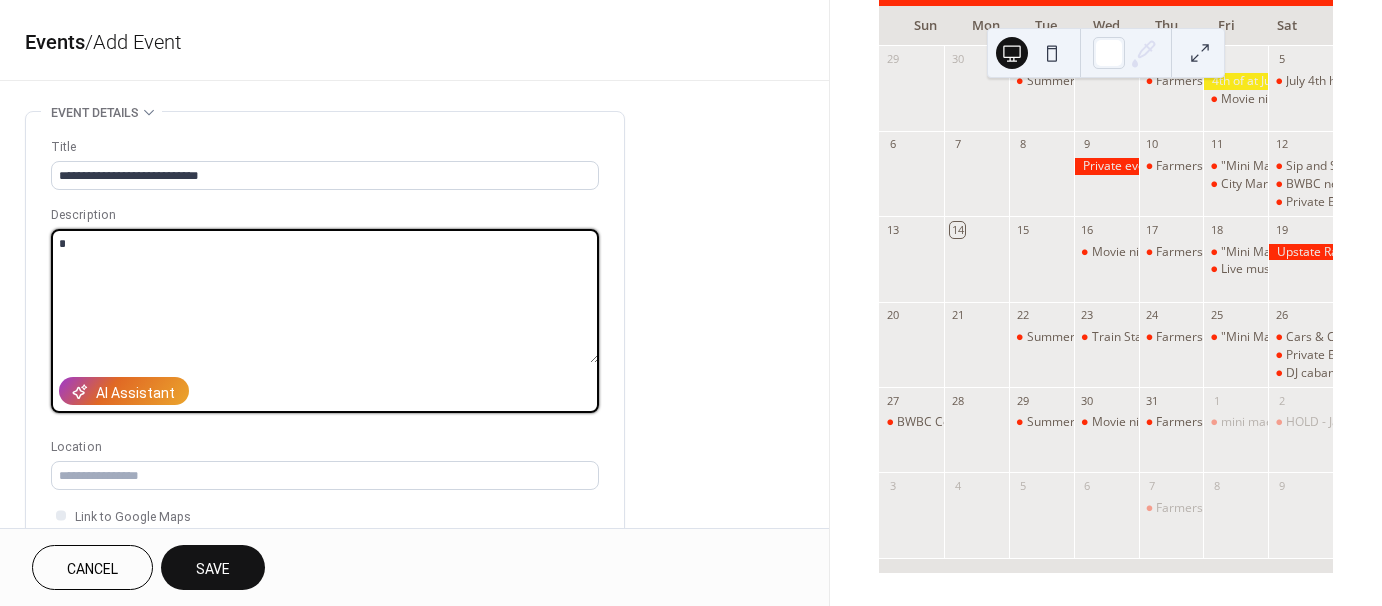 type 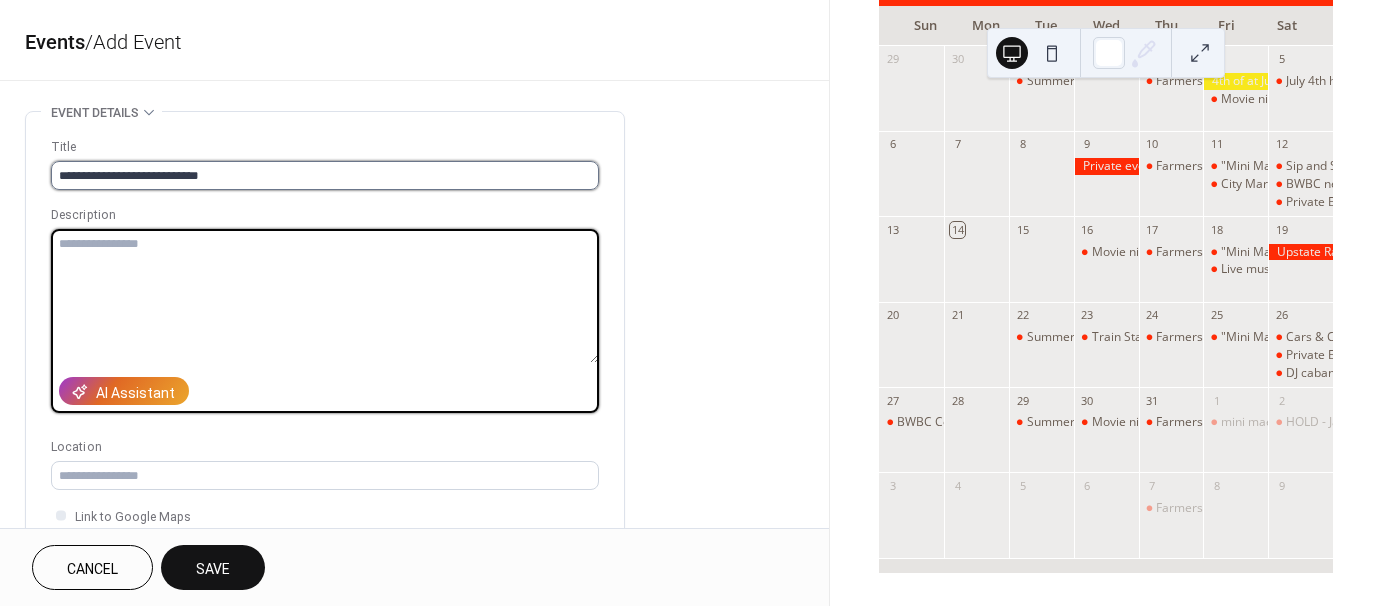 click on "**********" at bounding box center (325, 175) 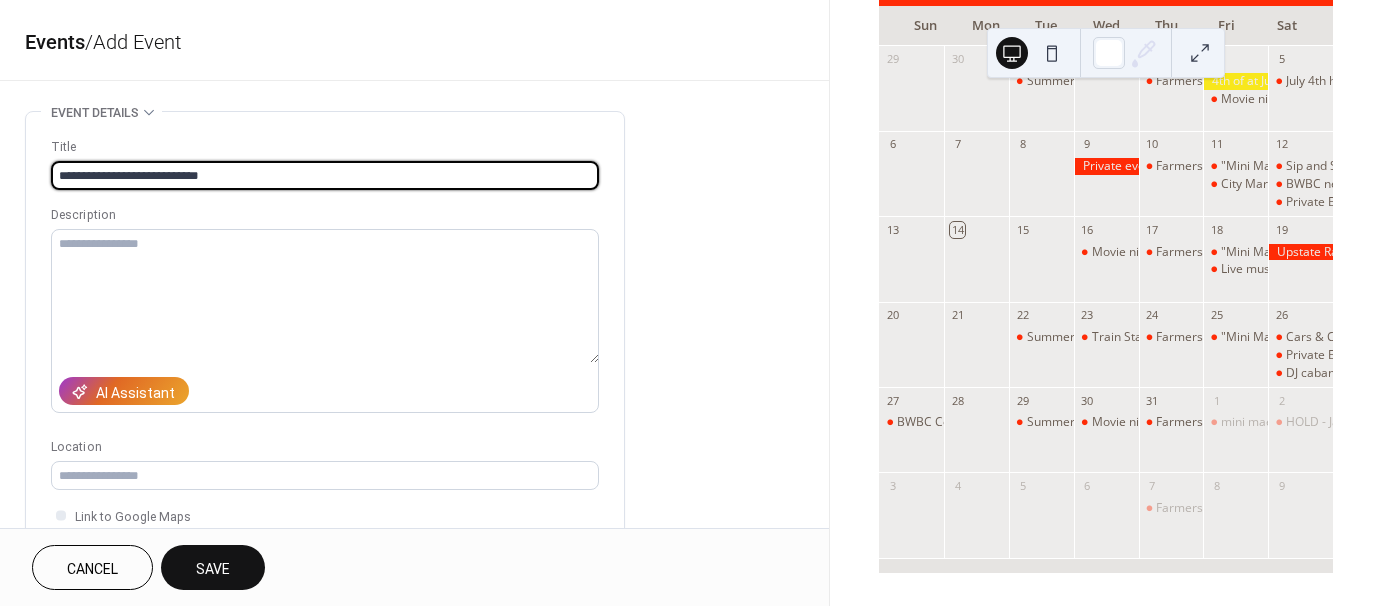 click on "**********" at bounding box center (325, 175) 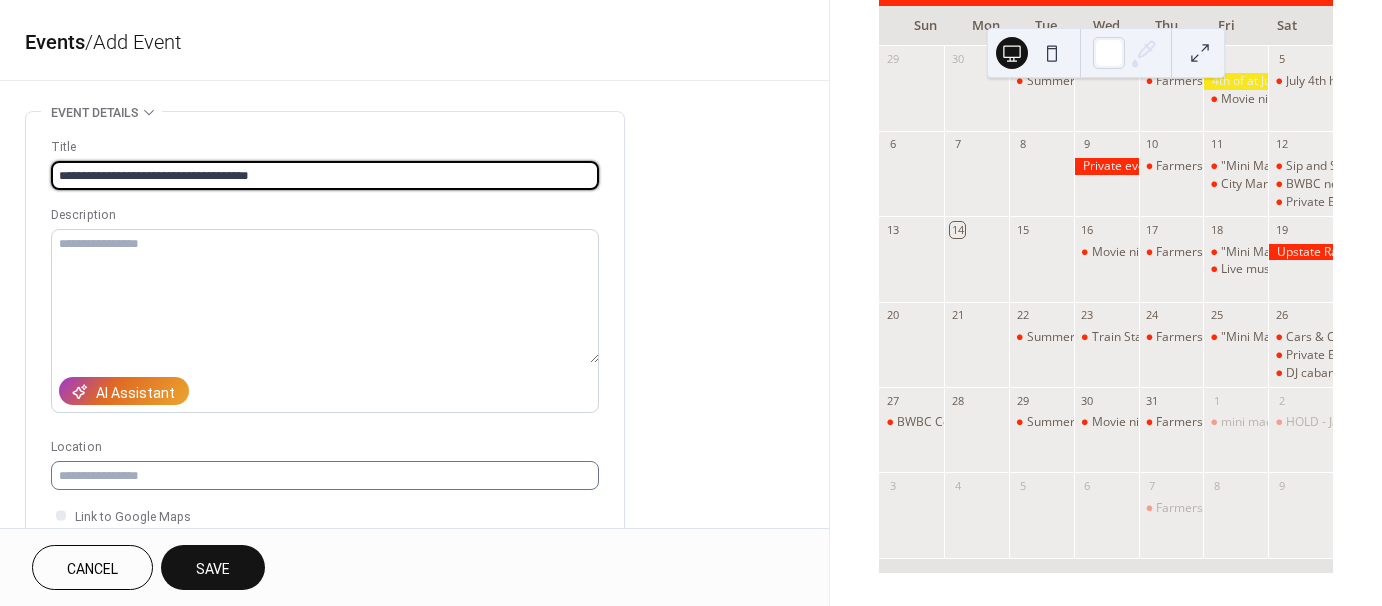 type on "**********" 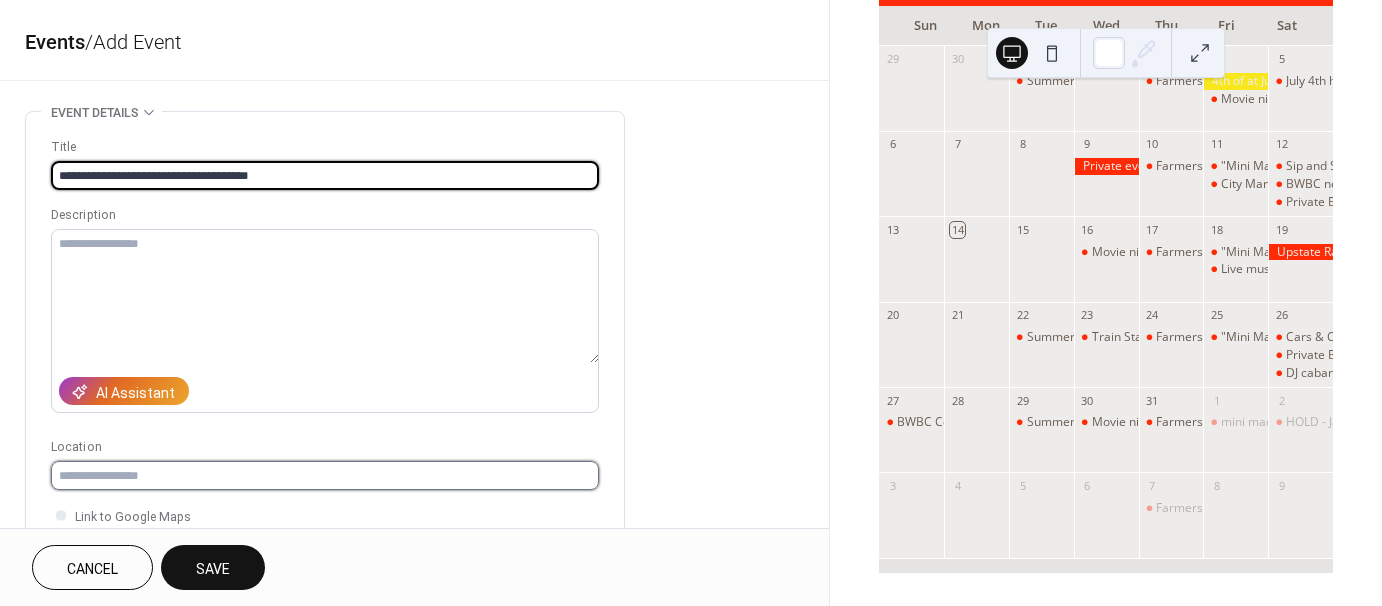 click at bounding box center (325, 475) 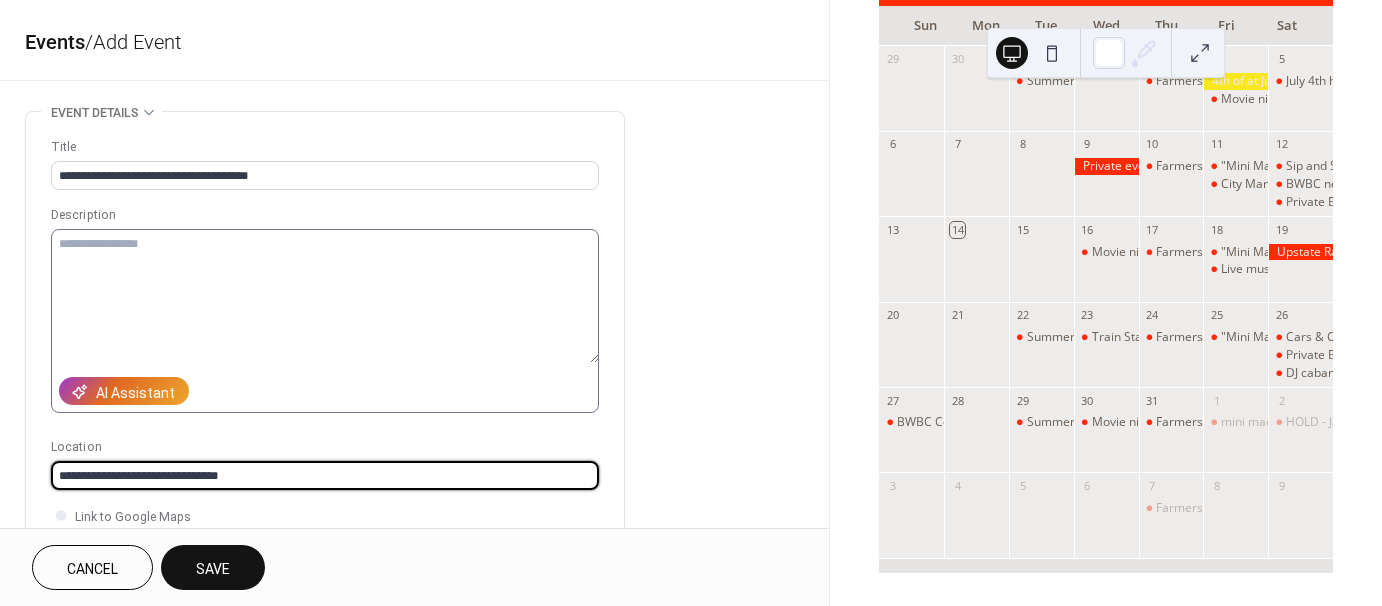 type on "**********" 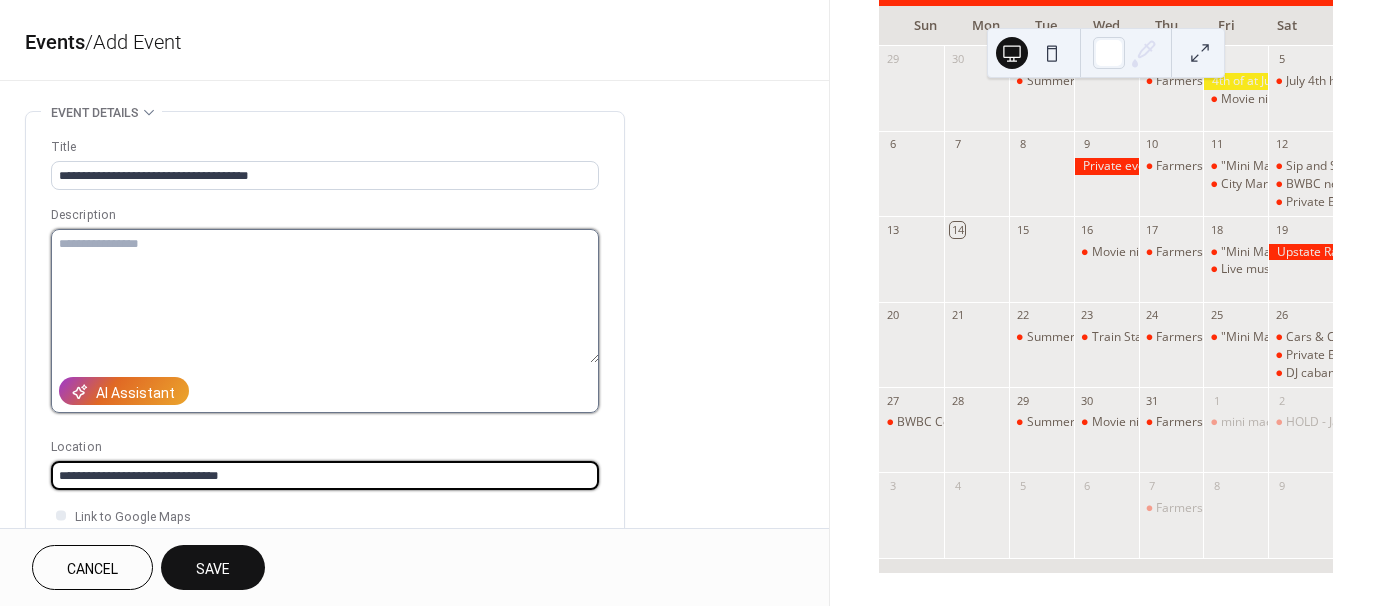 click at bounding box center [325, 296] 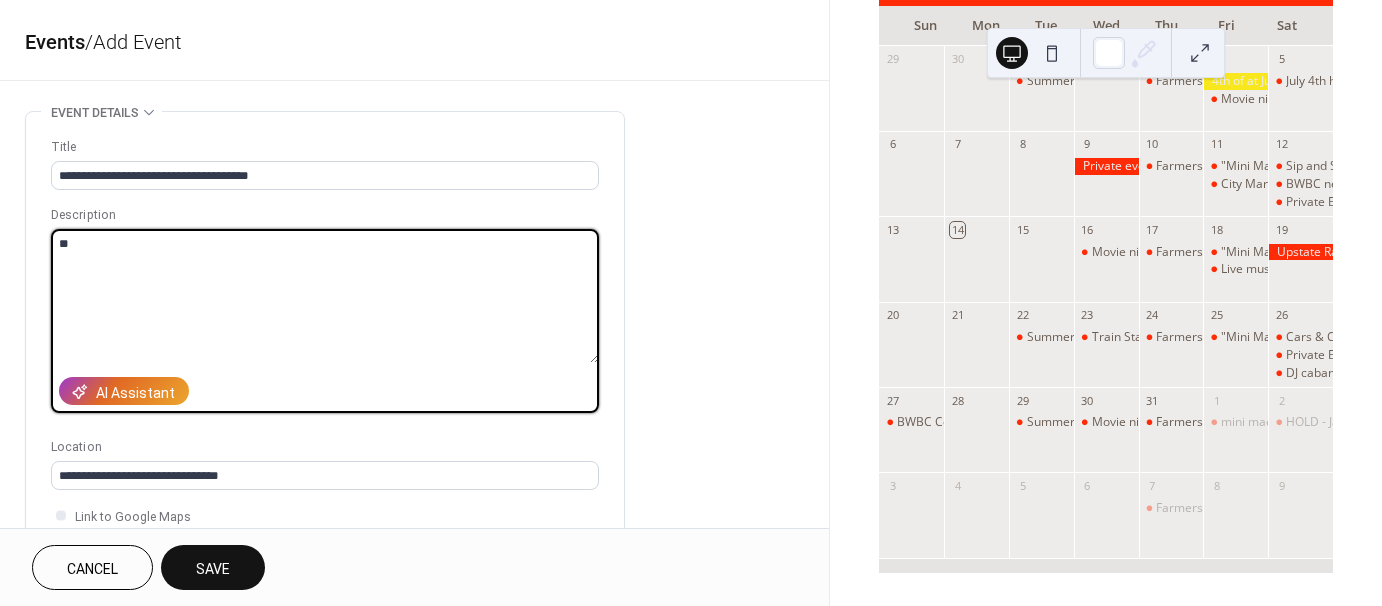 type on "*" 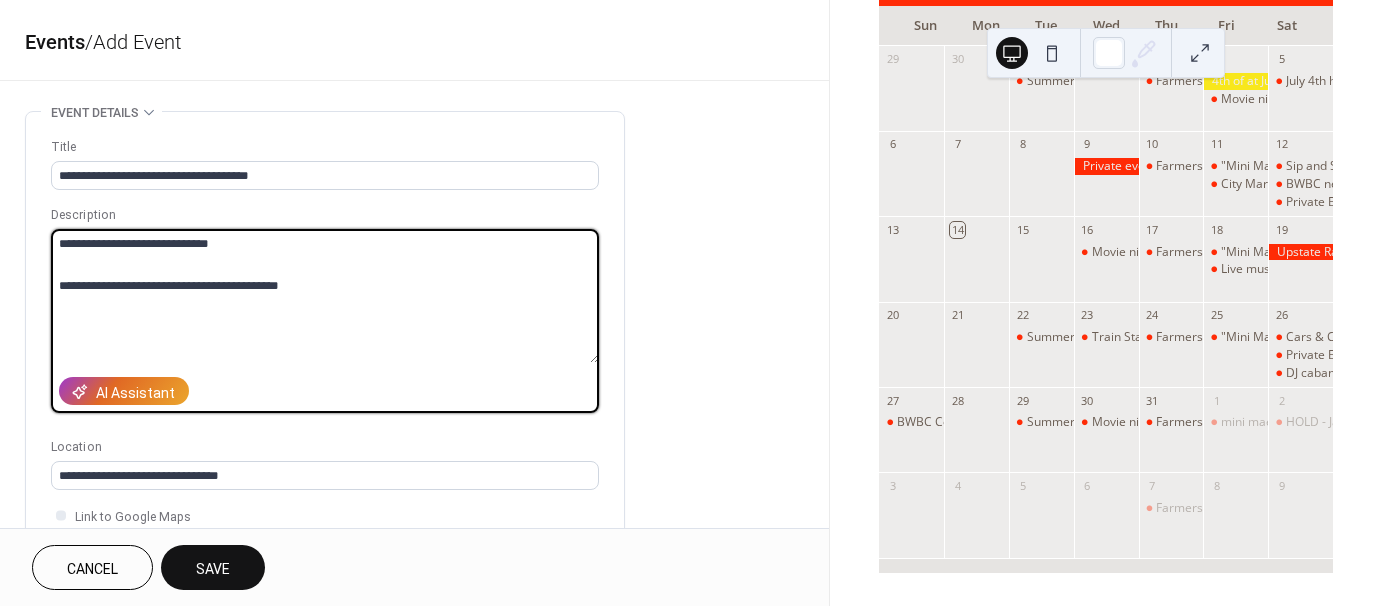 click on "**********" at bounding box center [325, 296] 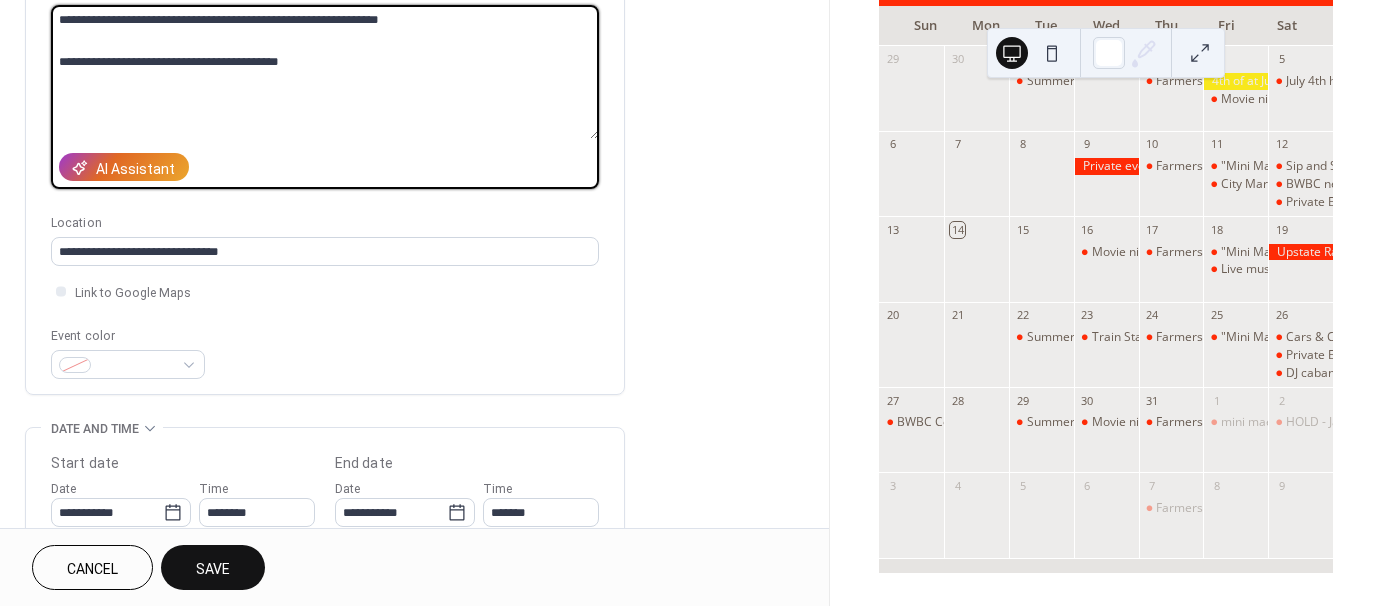 scroll, scrollTop: 223, scrollLeft: 0, axis: vertical 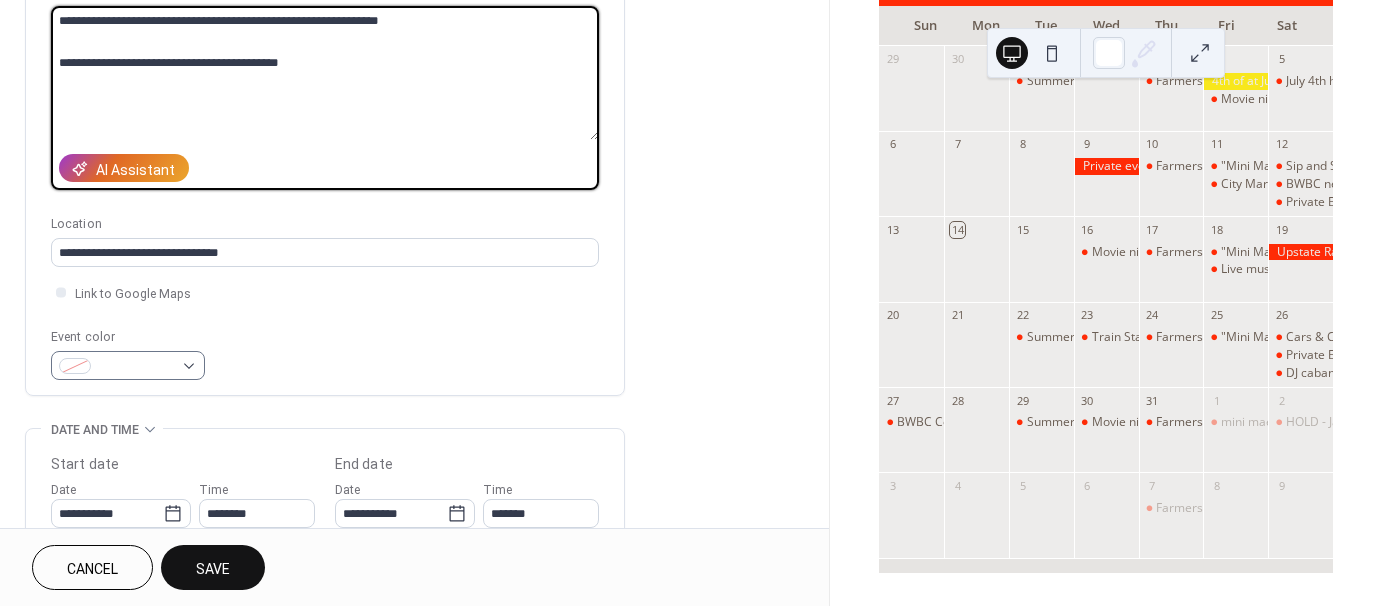 type on "**********" 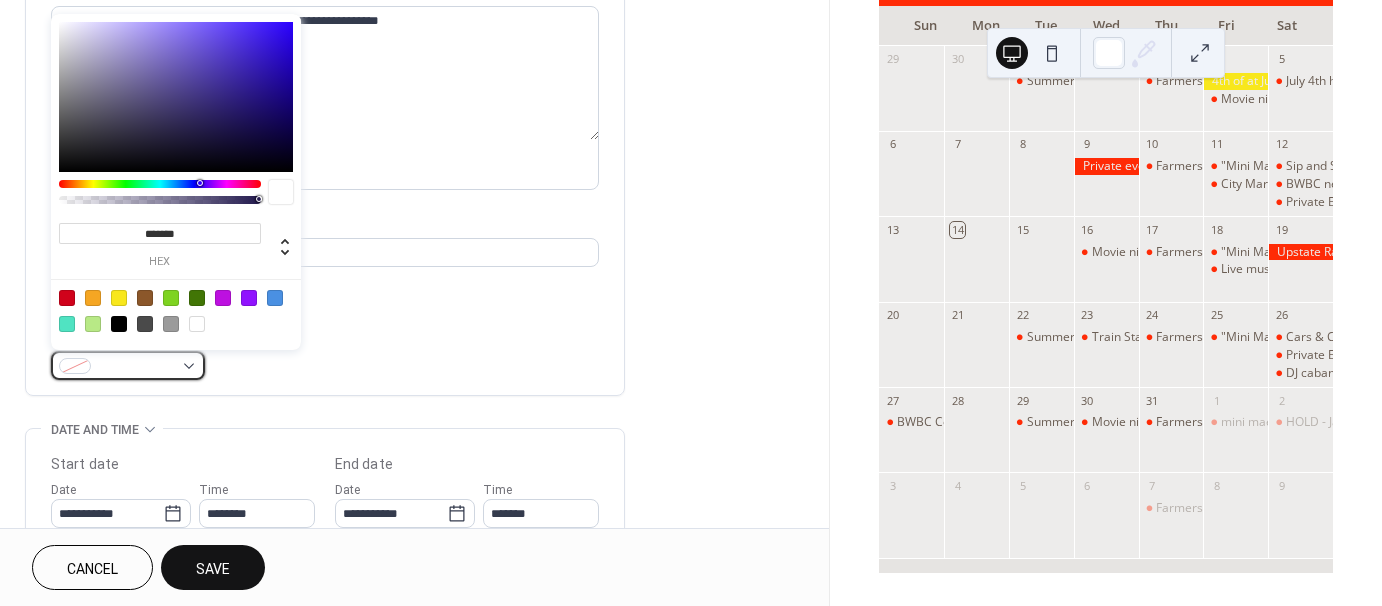 click at bounding box center [136, 367] 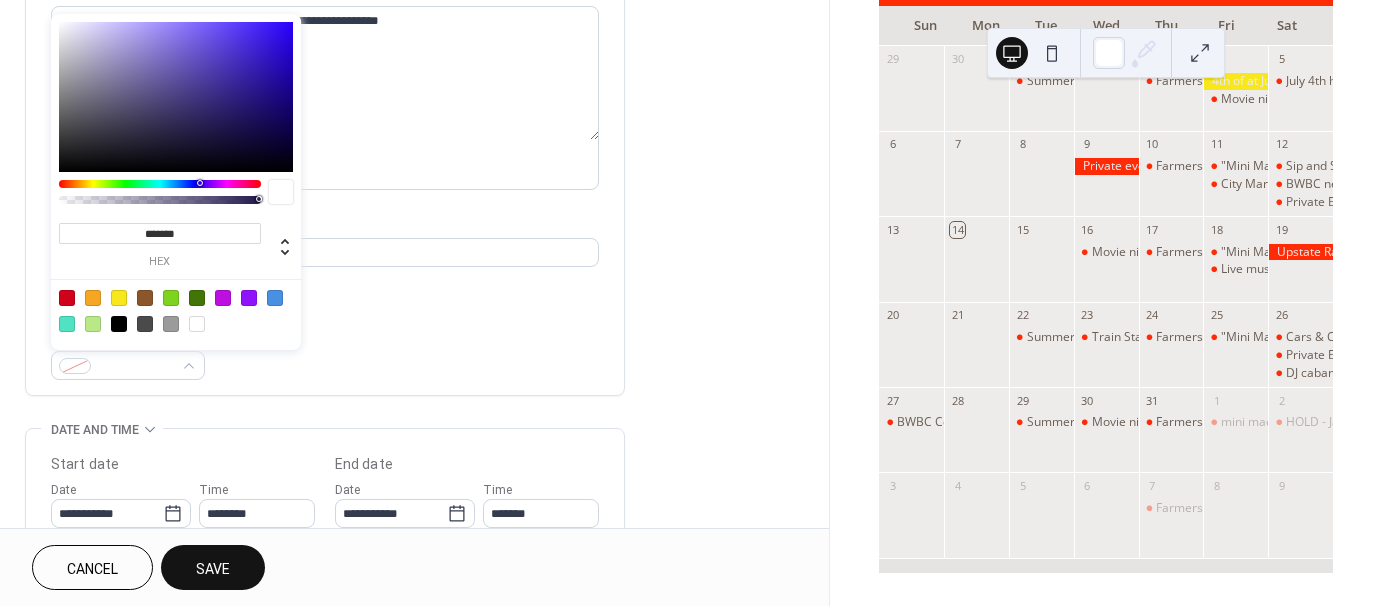 click on "**********" at bounding box center (325, 142) 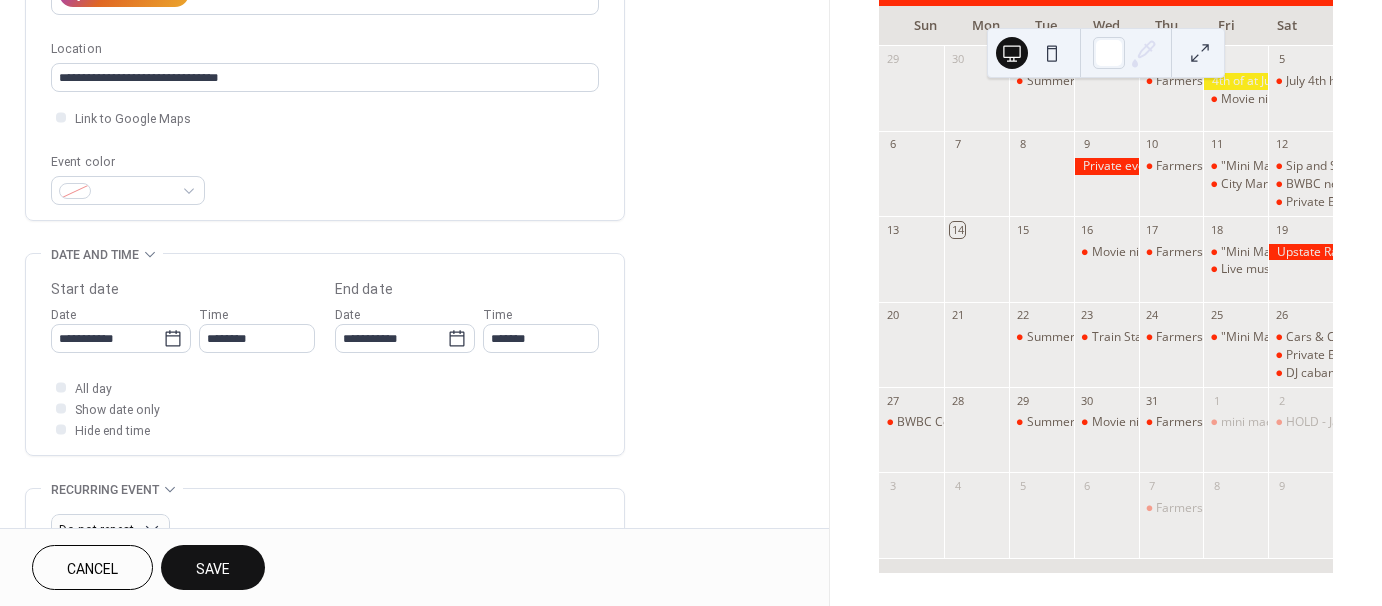 scroll, scrollTop: 399, scrollLeft: 0, axis: vertical 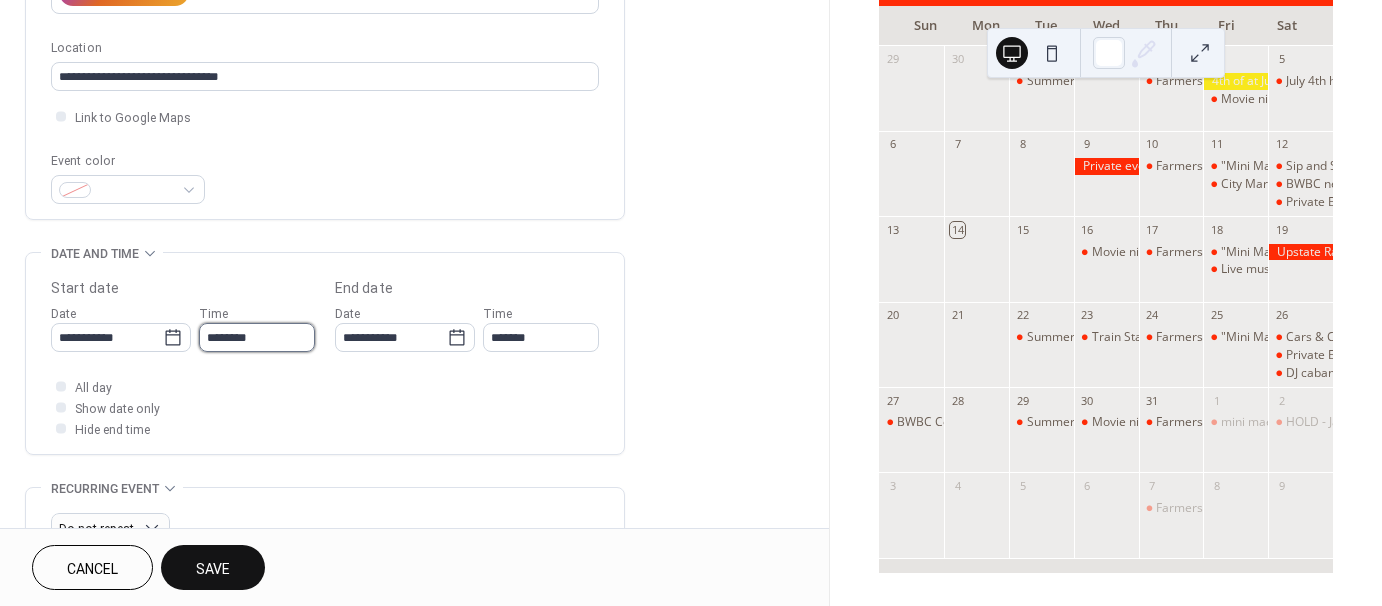 click on "********" at bounding box center [257, 337] 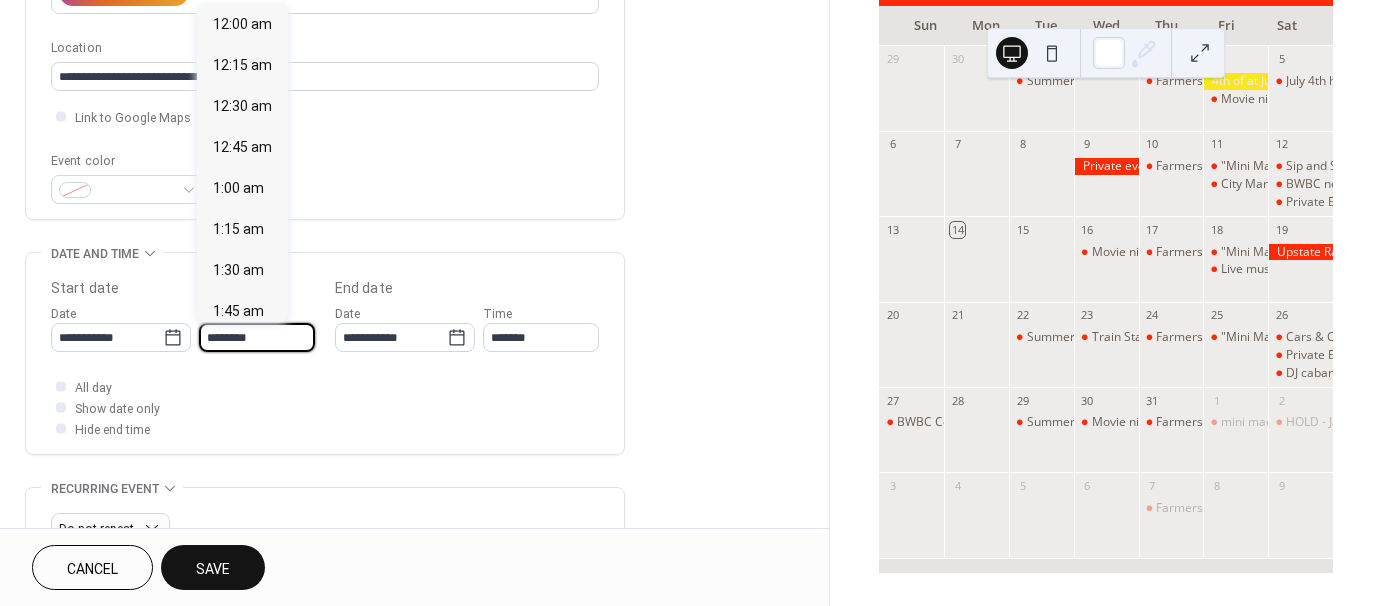 scroll, scrollTop: 1968, scrollLeft: 0, axis: vertical 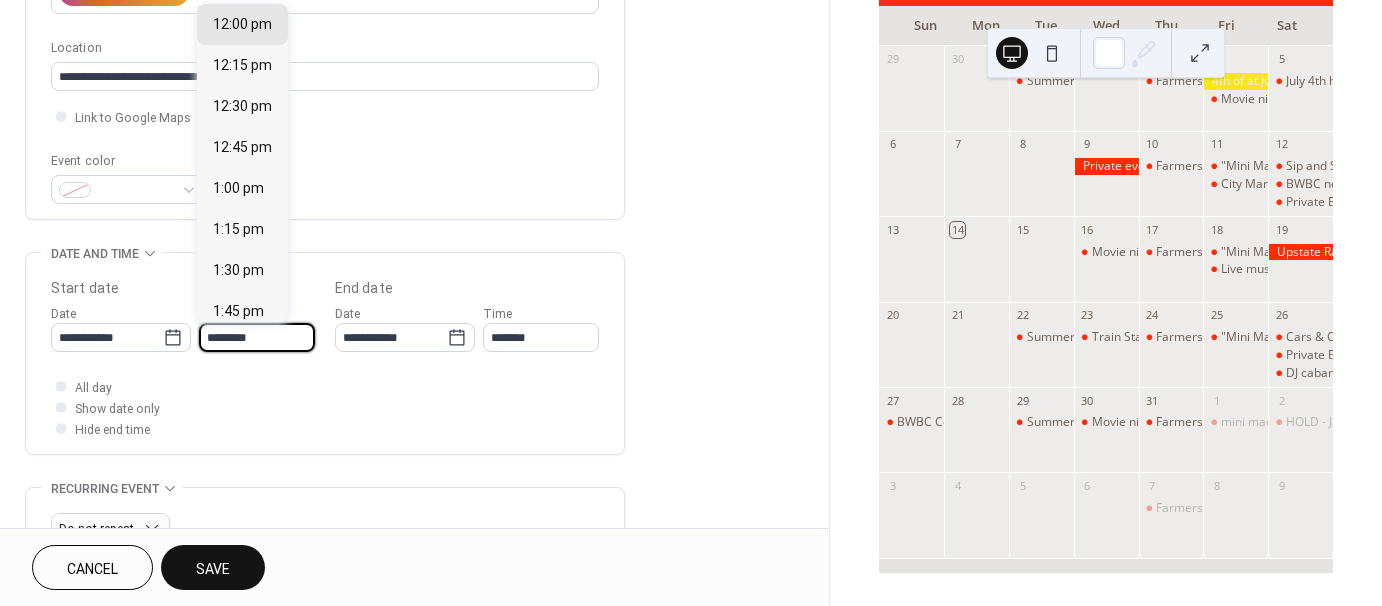 click on "All day Show date only Hide end time" at bounding box center (325, 407) 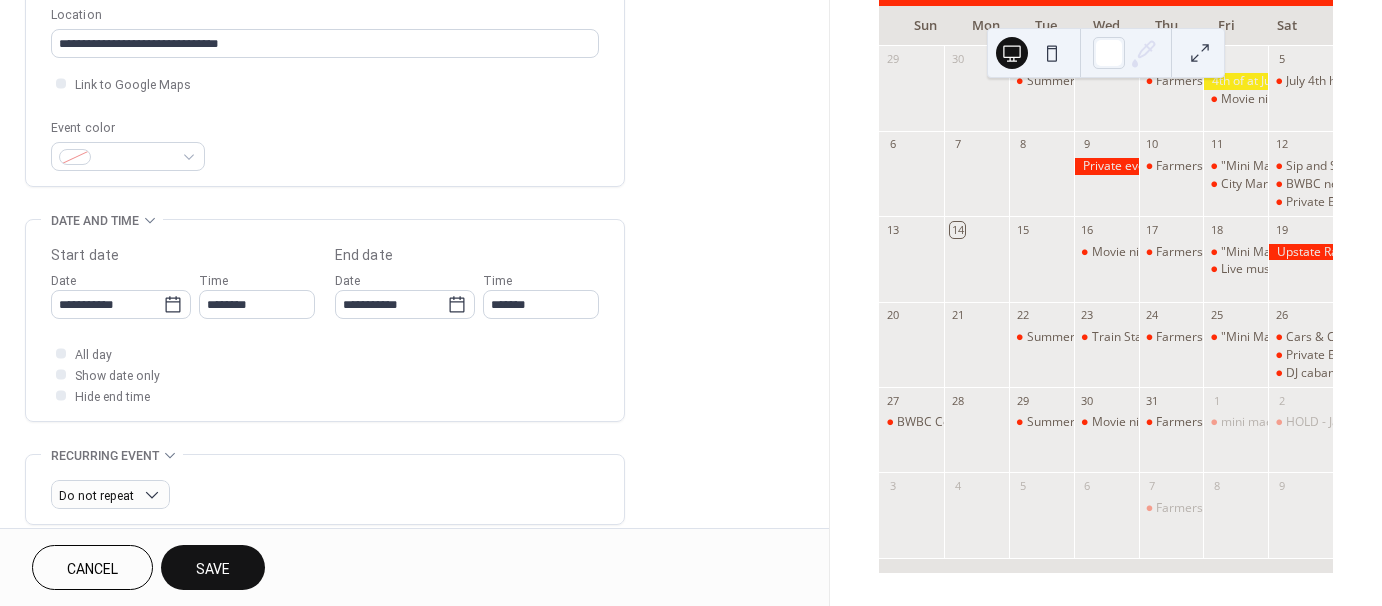 scroll, scrollTop: 463, scrollLeft: 0, axis: vertical 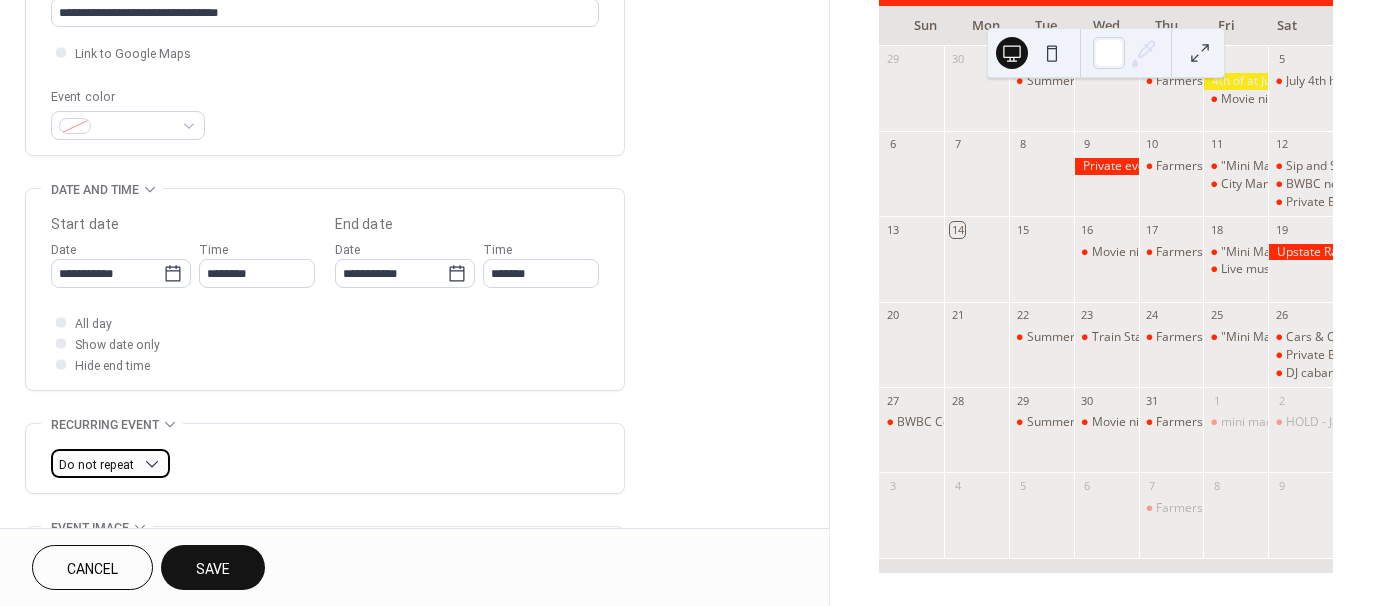 click on "Do not repeat" at bounding box center [96, 465] 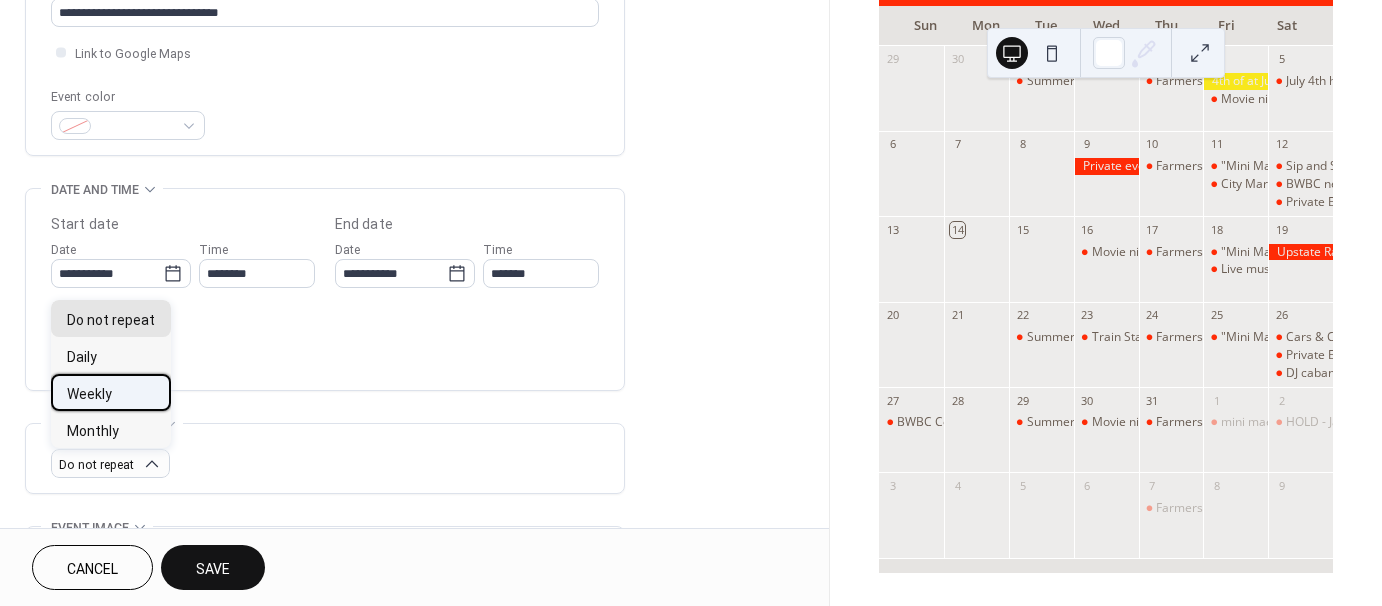click on "Weekly" at bounding box center [111, 392] 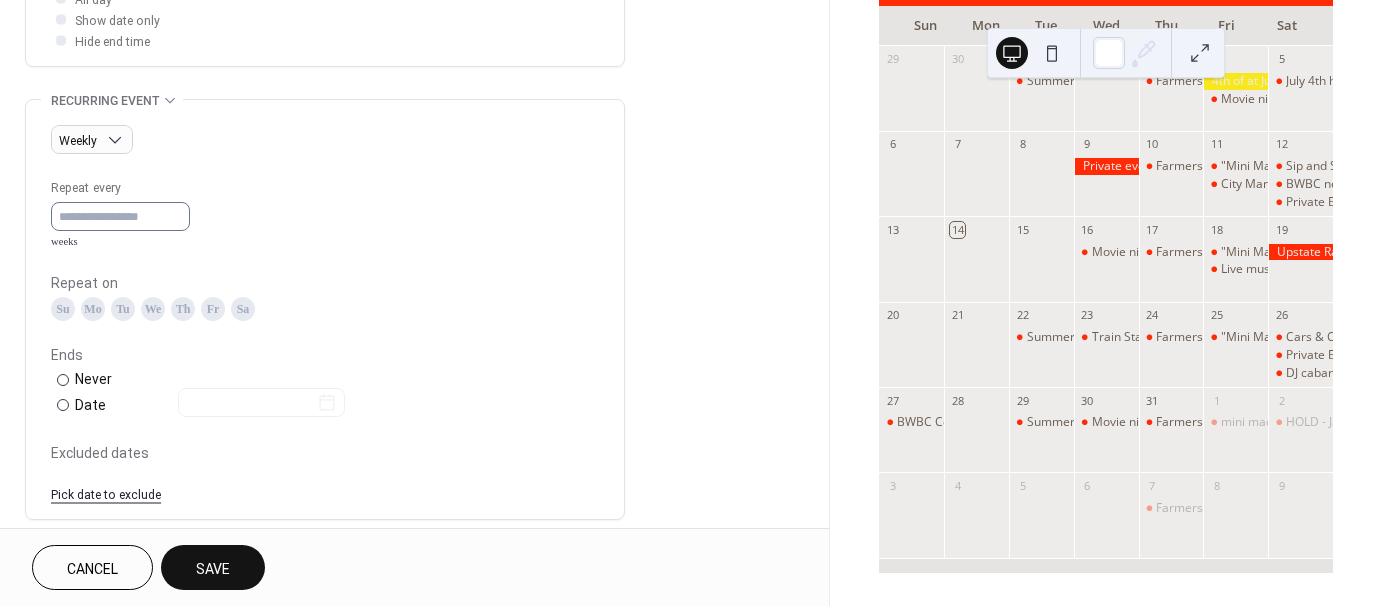 scroll, scrollTop: 792, scrollLeft: 0, axis: vertical 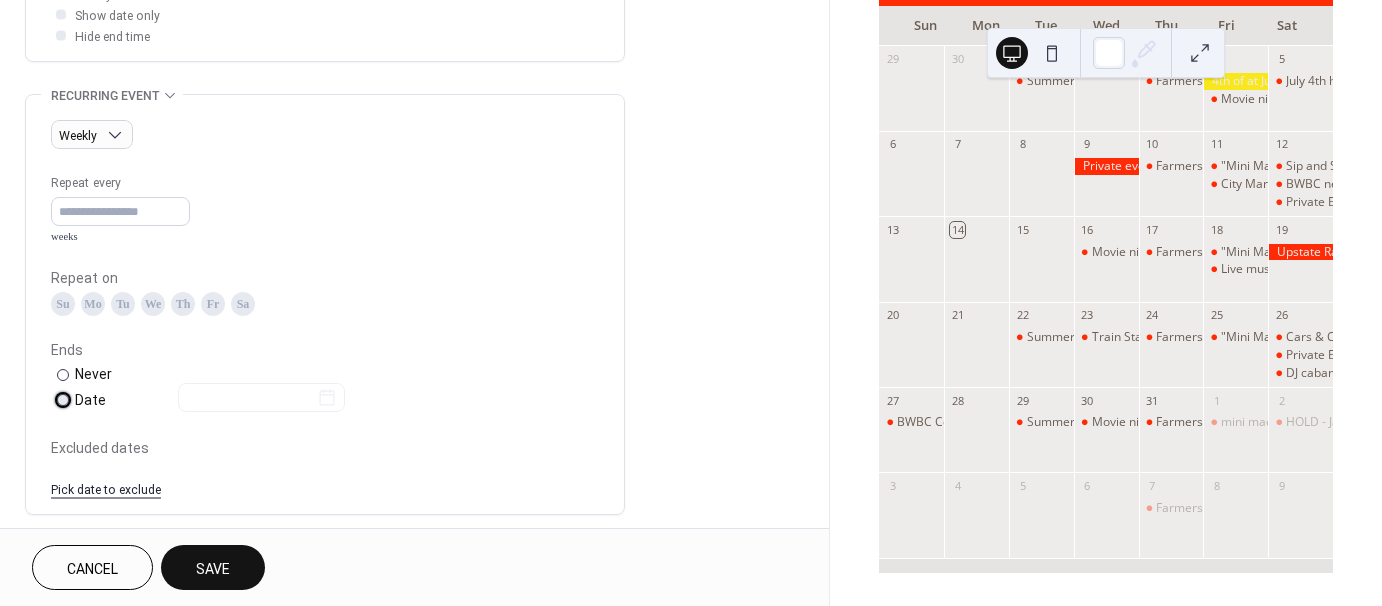 click on "Date" at bounding box center (210, 400) 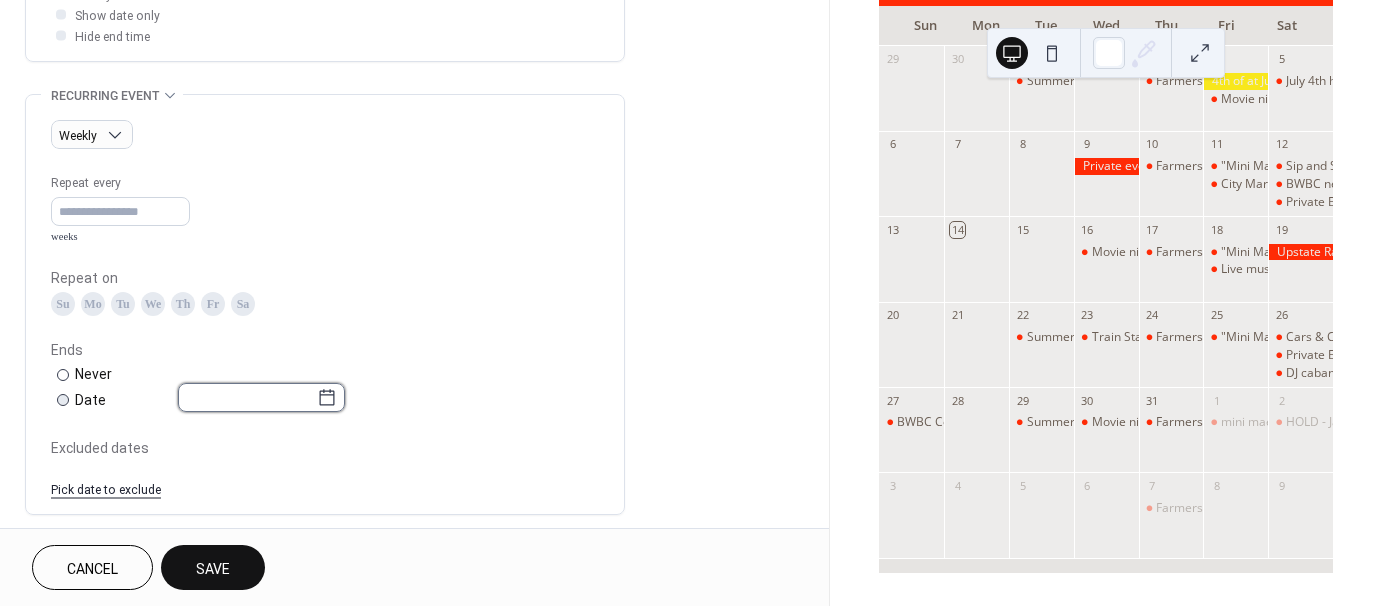 click on "**********" at bounding box center [691, 303] 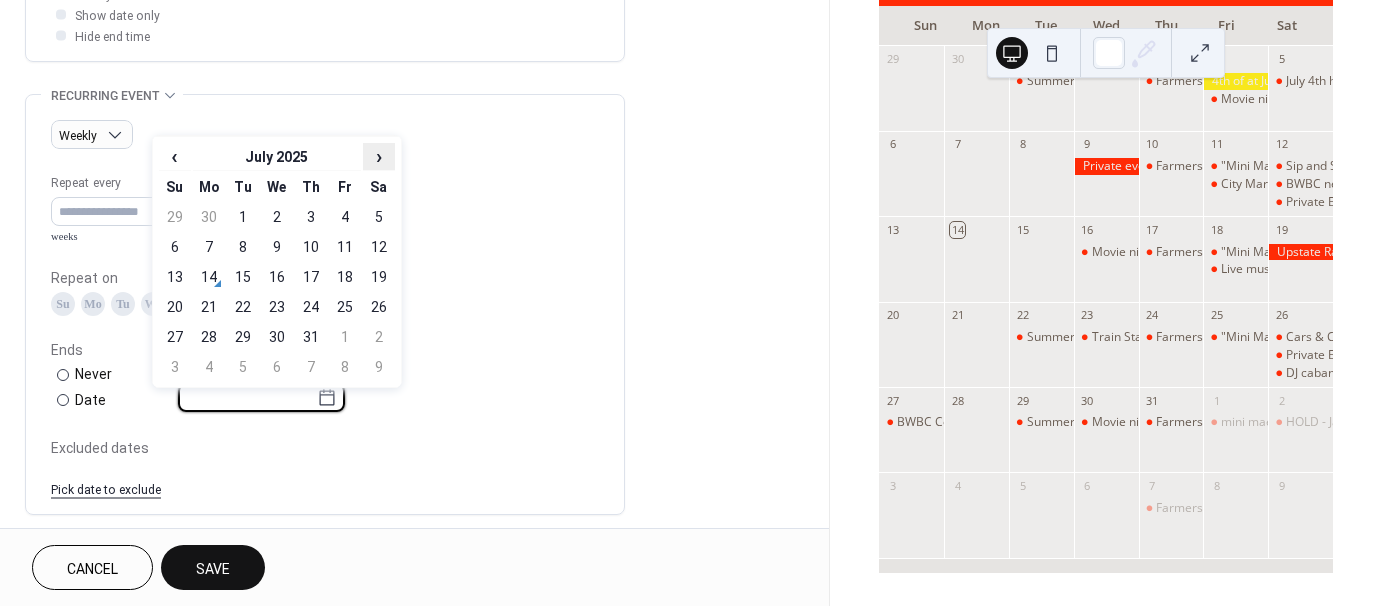 click on "›" at bounding box center [379, 156] 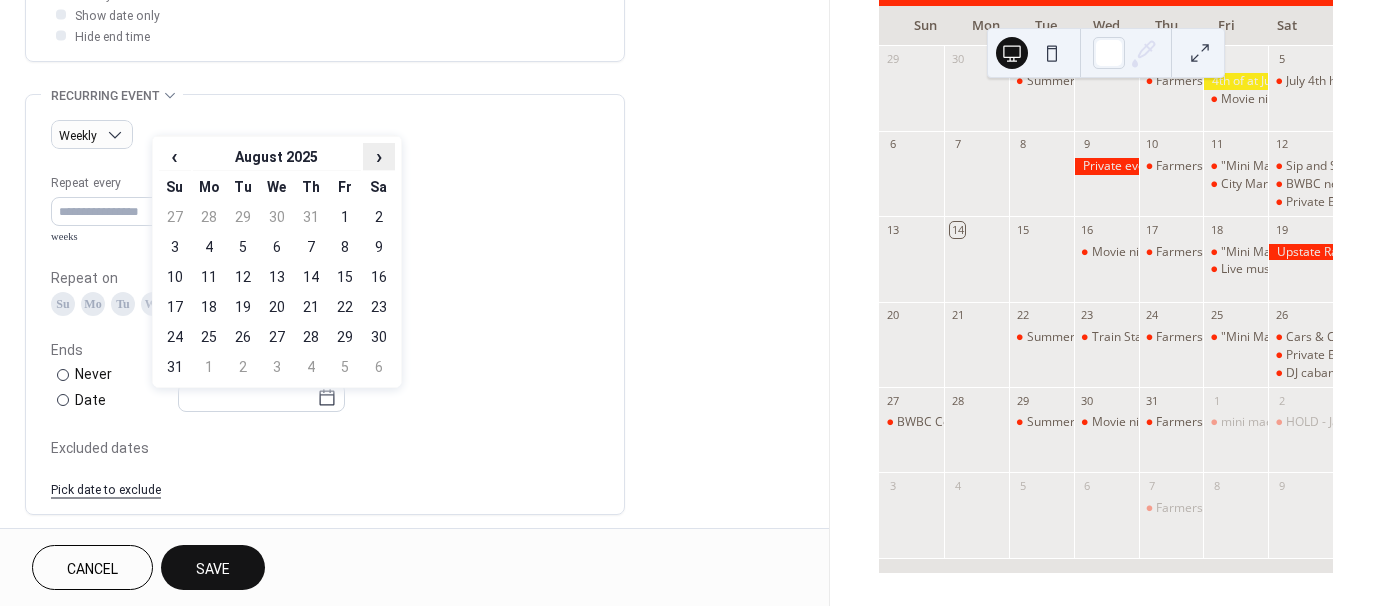 click on "›" at bounding box center (379, 156) 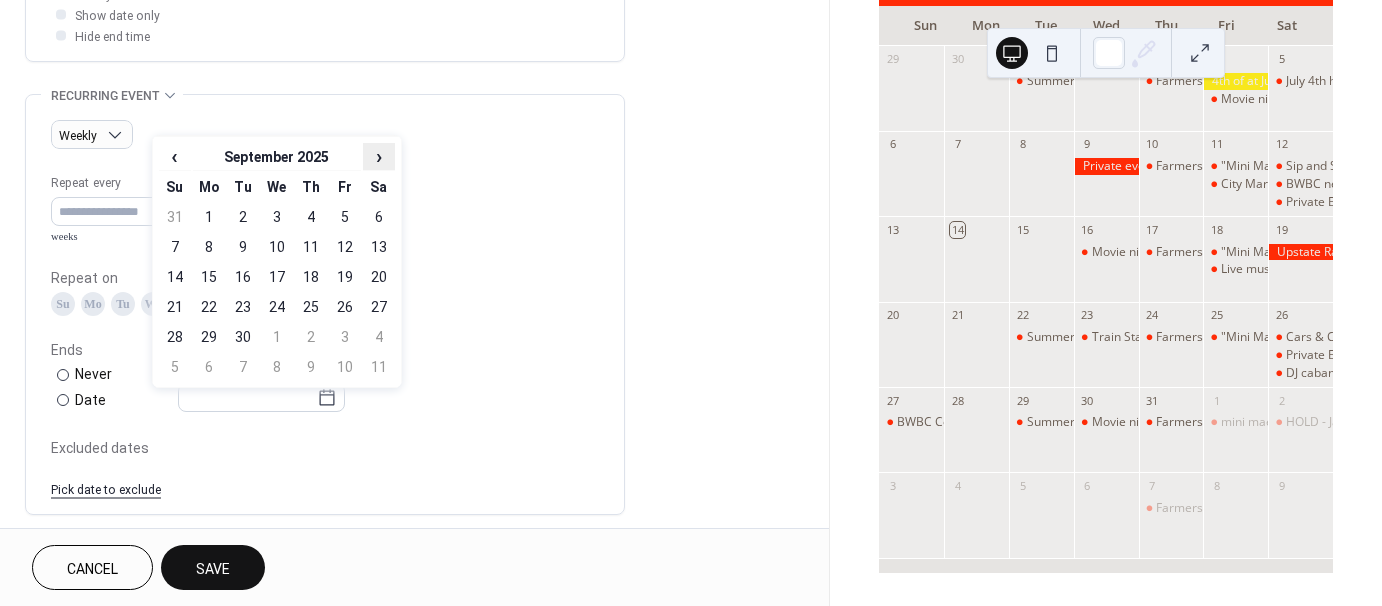 click on "›" at bounding box center (379, 156) 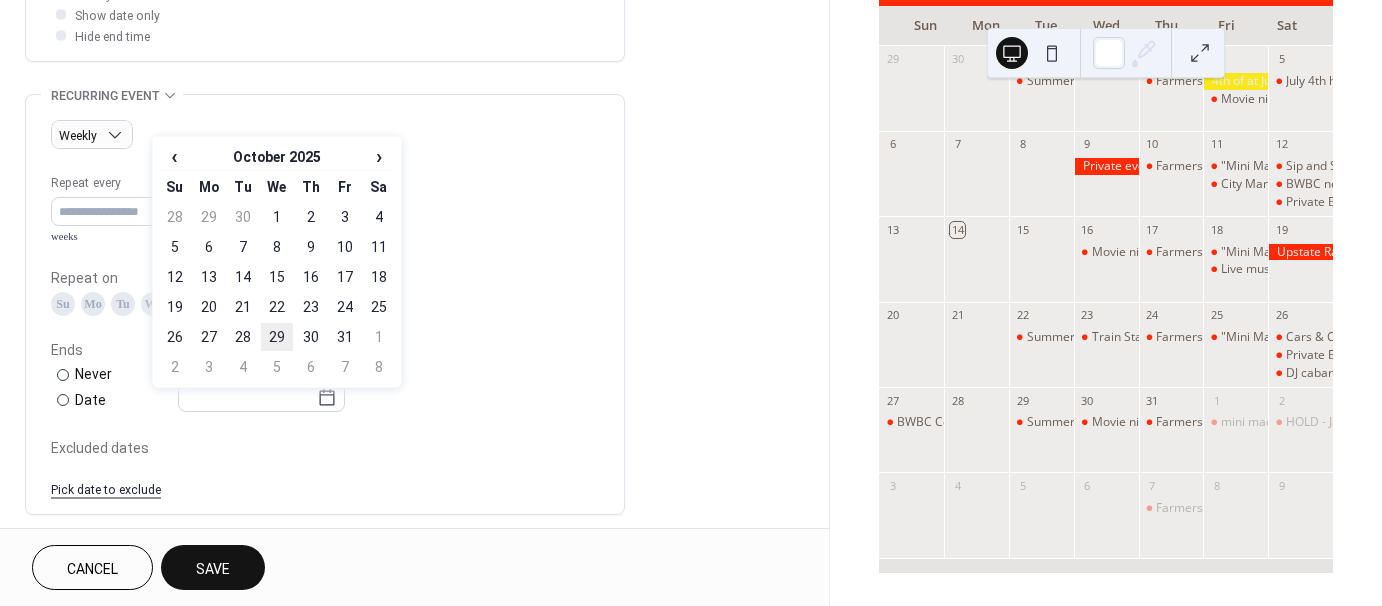 click on "29" at bounding box center [277, 337] 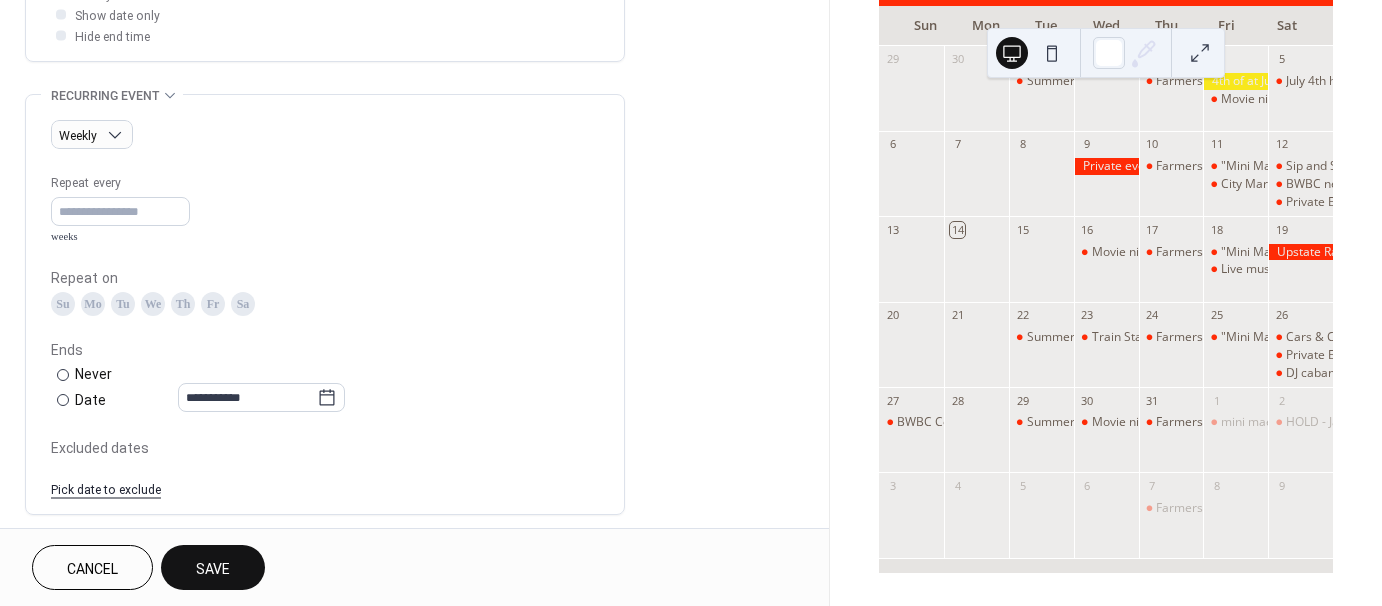 click on "**********" at bounding box center [325, 376] 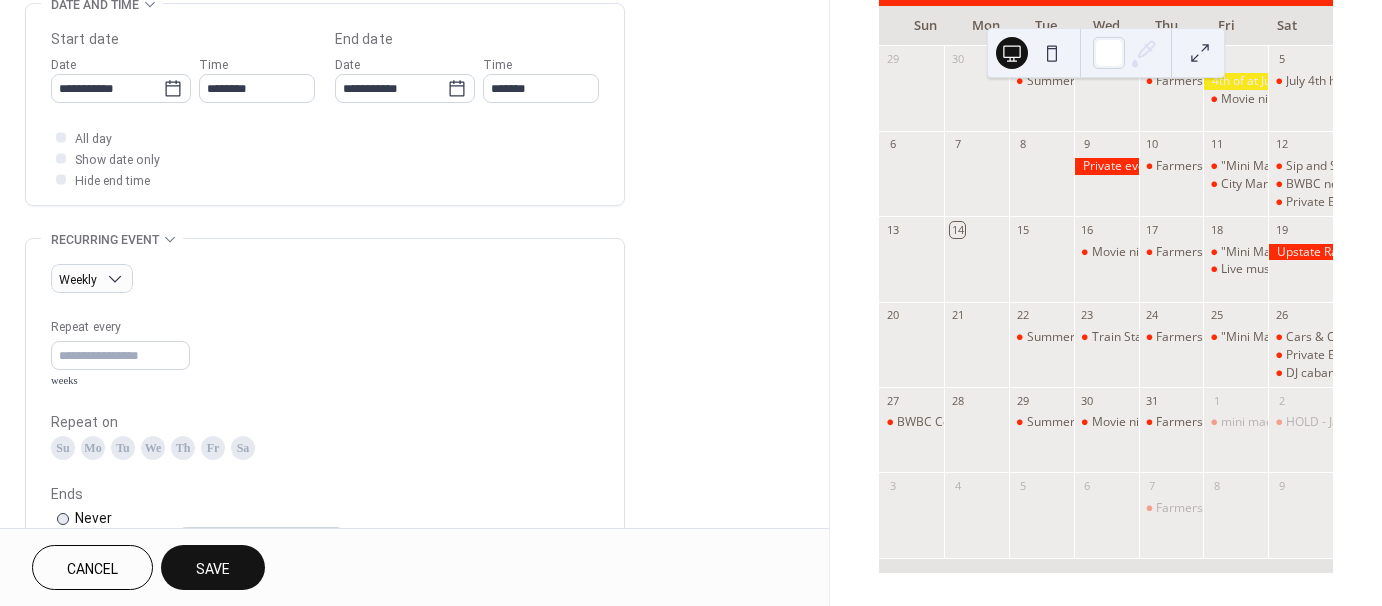 scroll, scrollTop: 644, scrollLeft: 0, axis: vertical 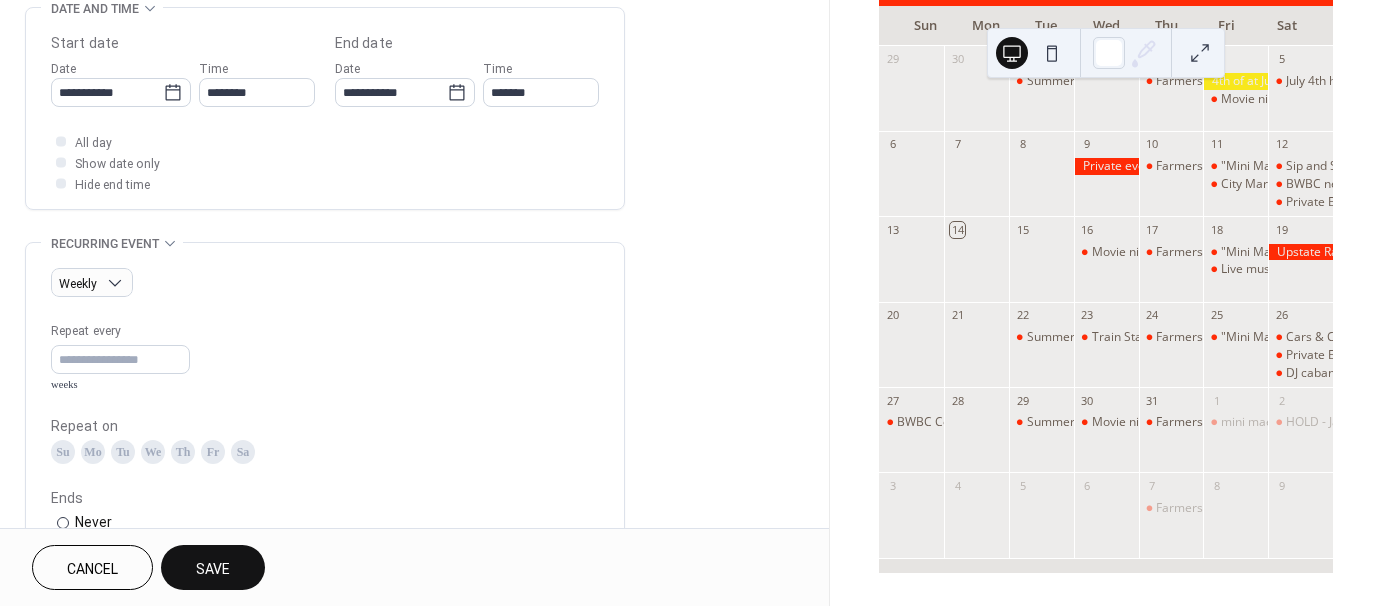 click on "Tu" at bounding box center (123, 452) 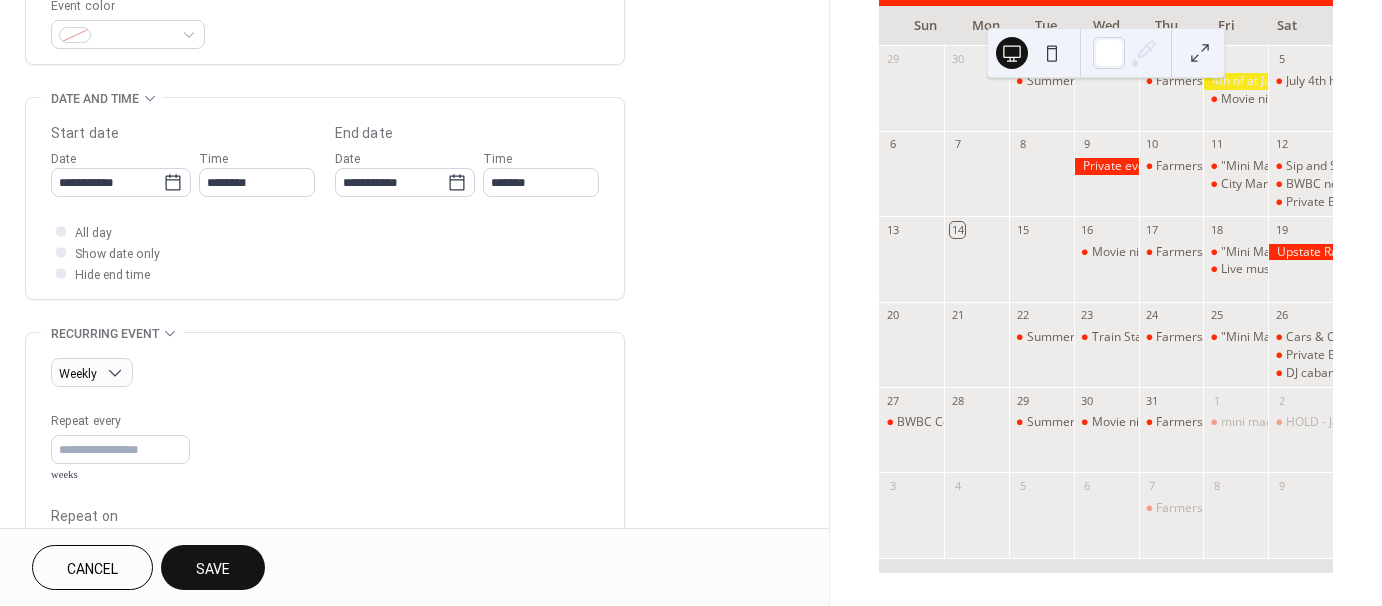 scroll, scrollTop: 548, scrollLeft: 0, axis: vertical 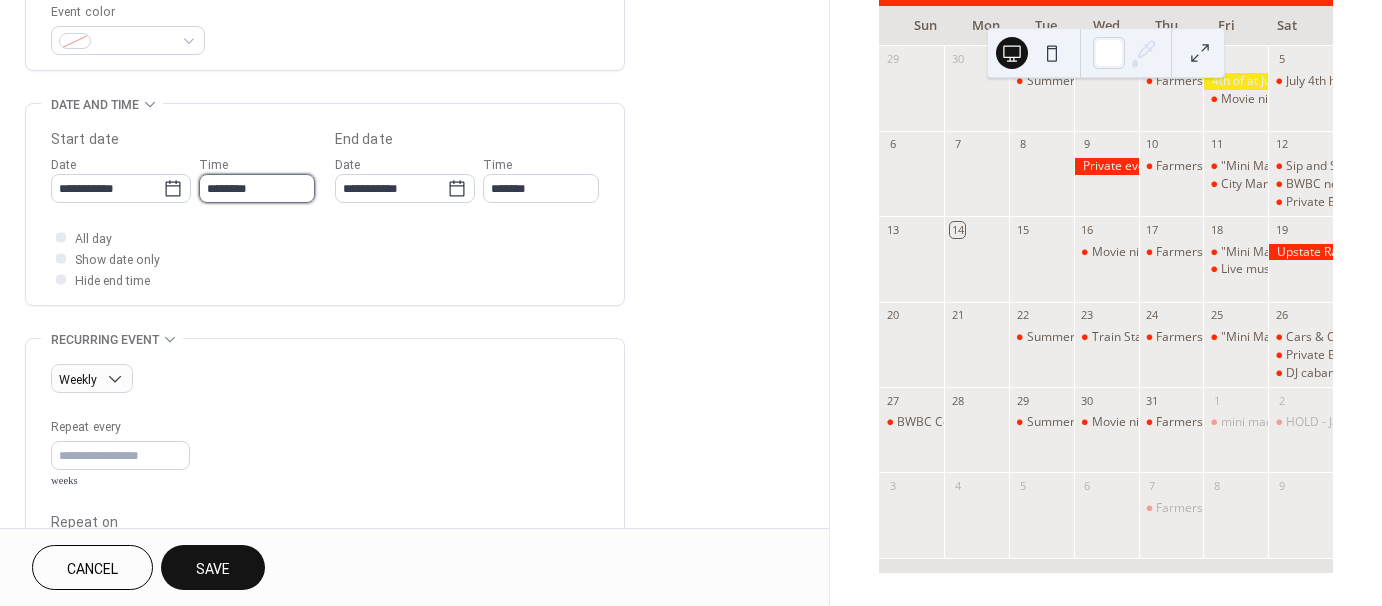 click on "********" at bounding box center (257, 188) 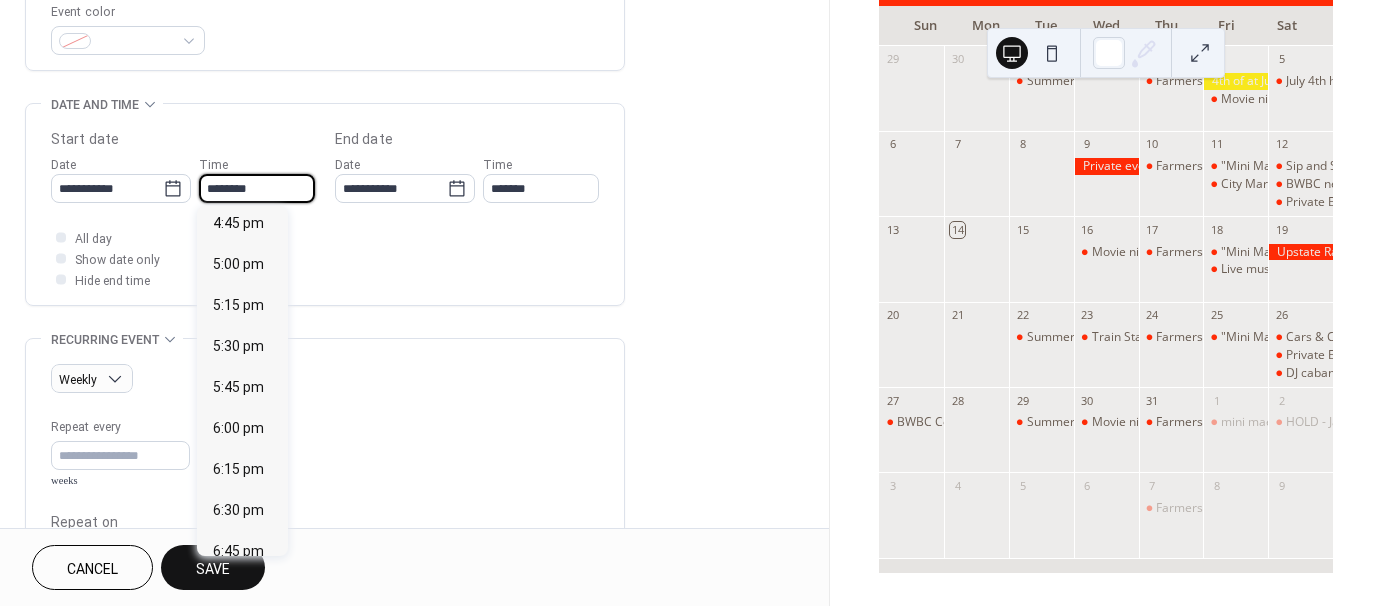 scroll, scrollTop: 2748, scrollLeft: 0, axis: vertical 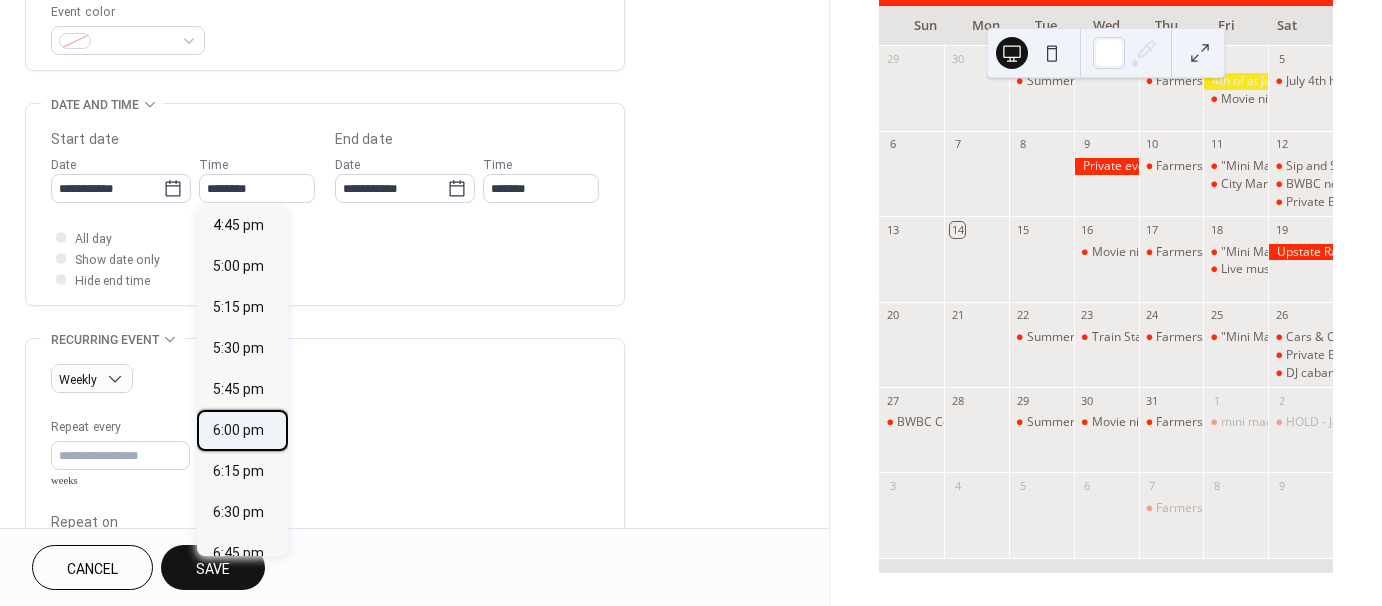 click on "6:00 pm" at bounding box center (238, 430) 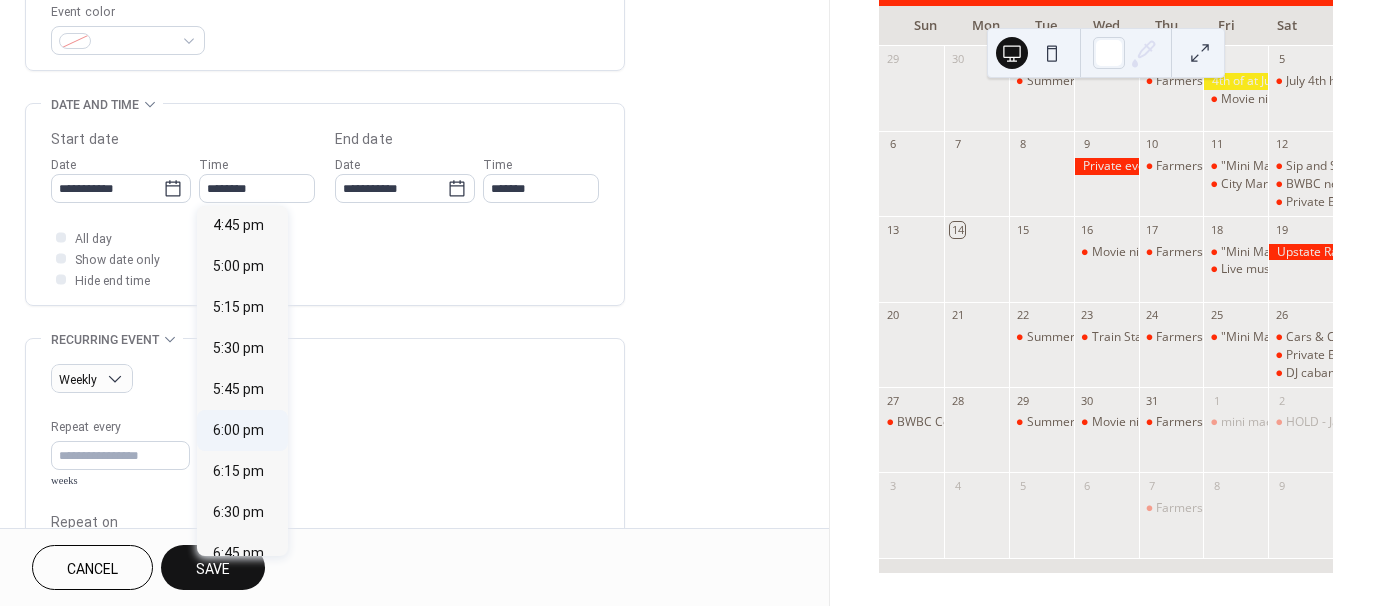 type on "*******" 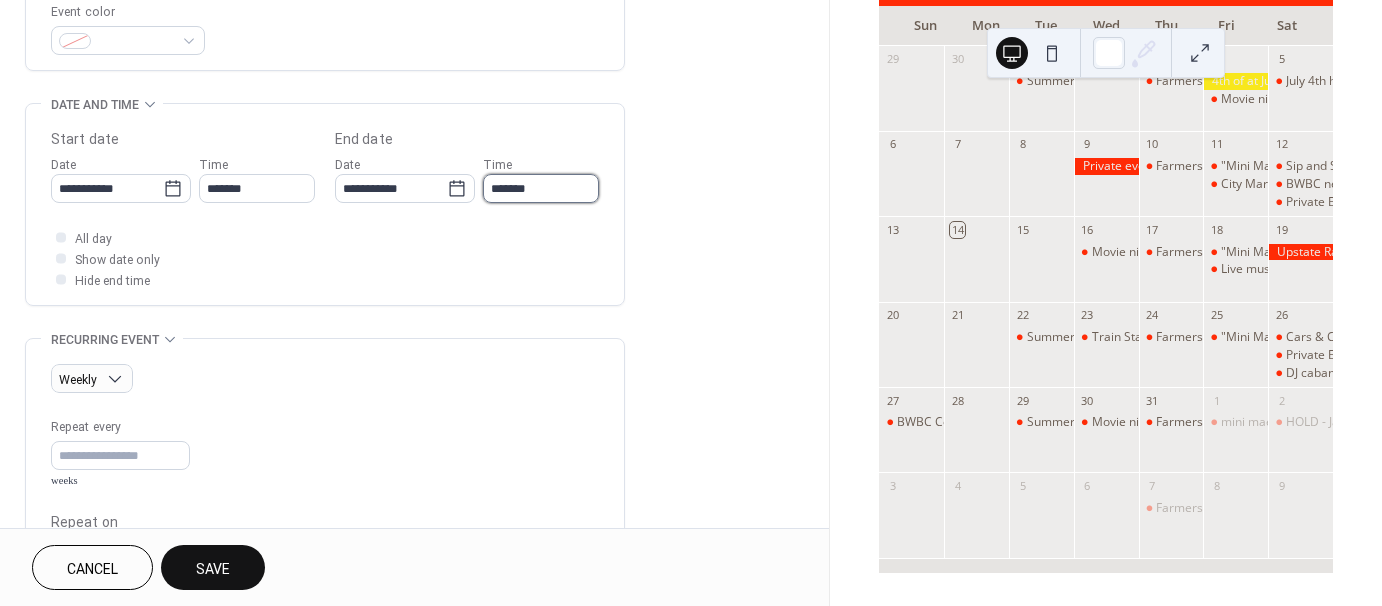 click on "*******" at bounding box center [541, 188] 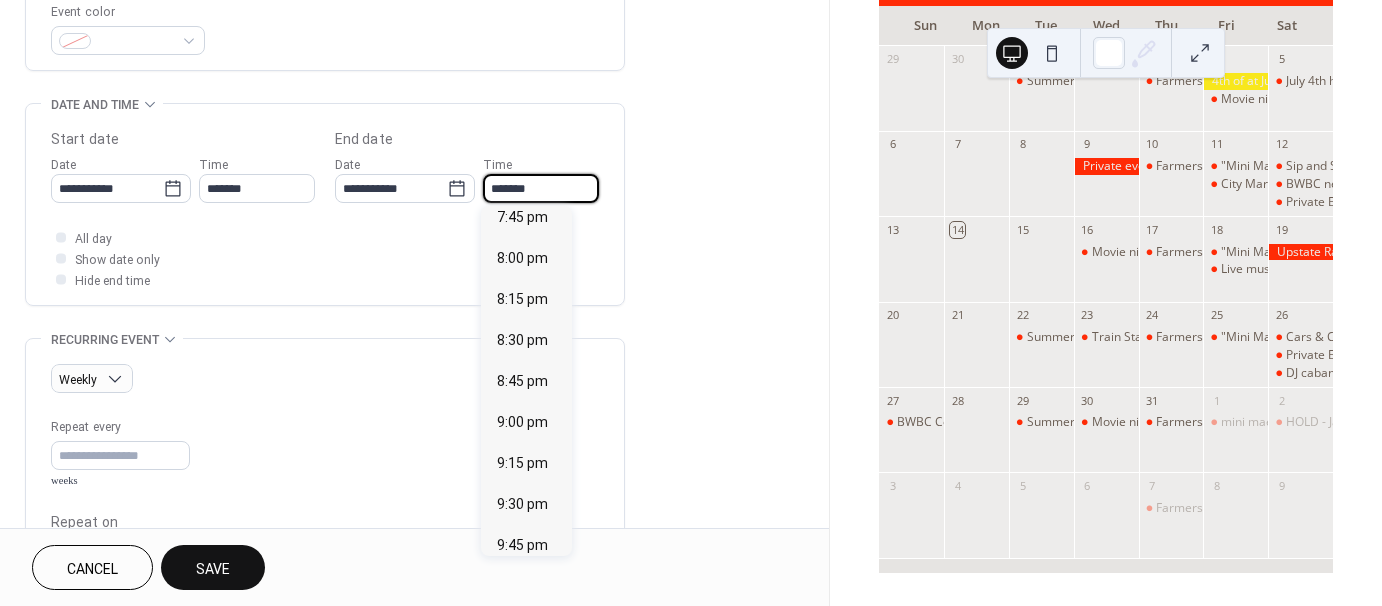 scroll, scrollTop: 256, scrollLeft: 0, axis: vertical 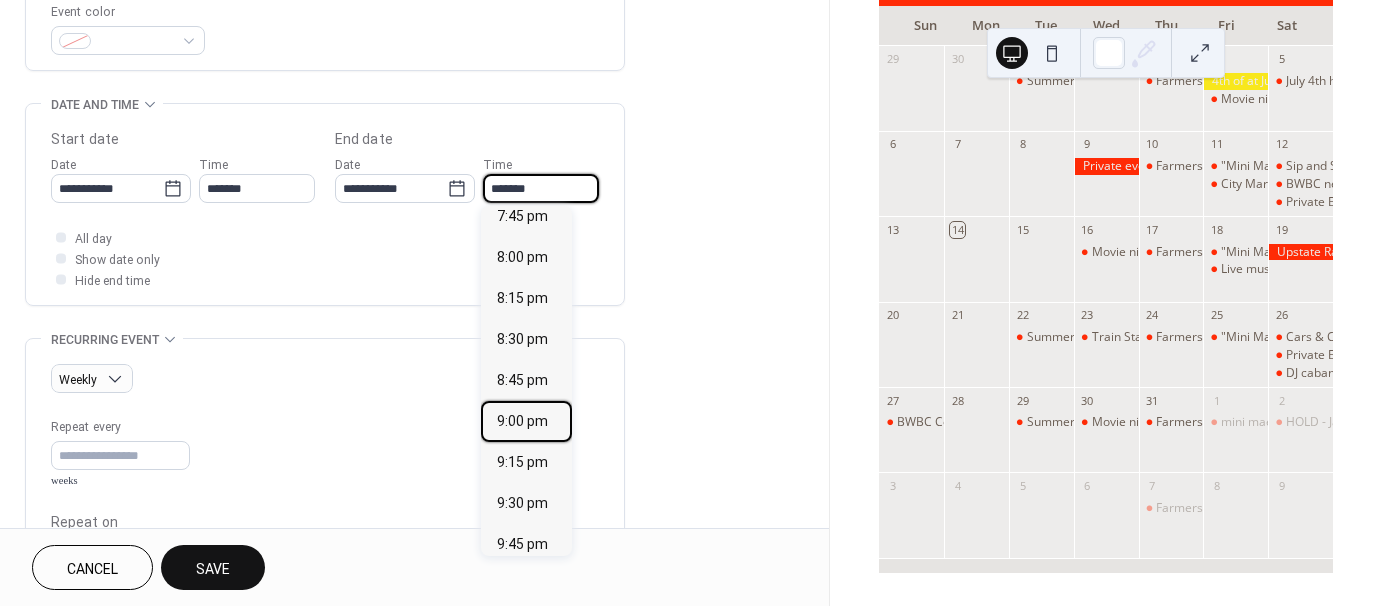 click on "9:00 pm" at bounding box center [522, 421] 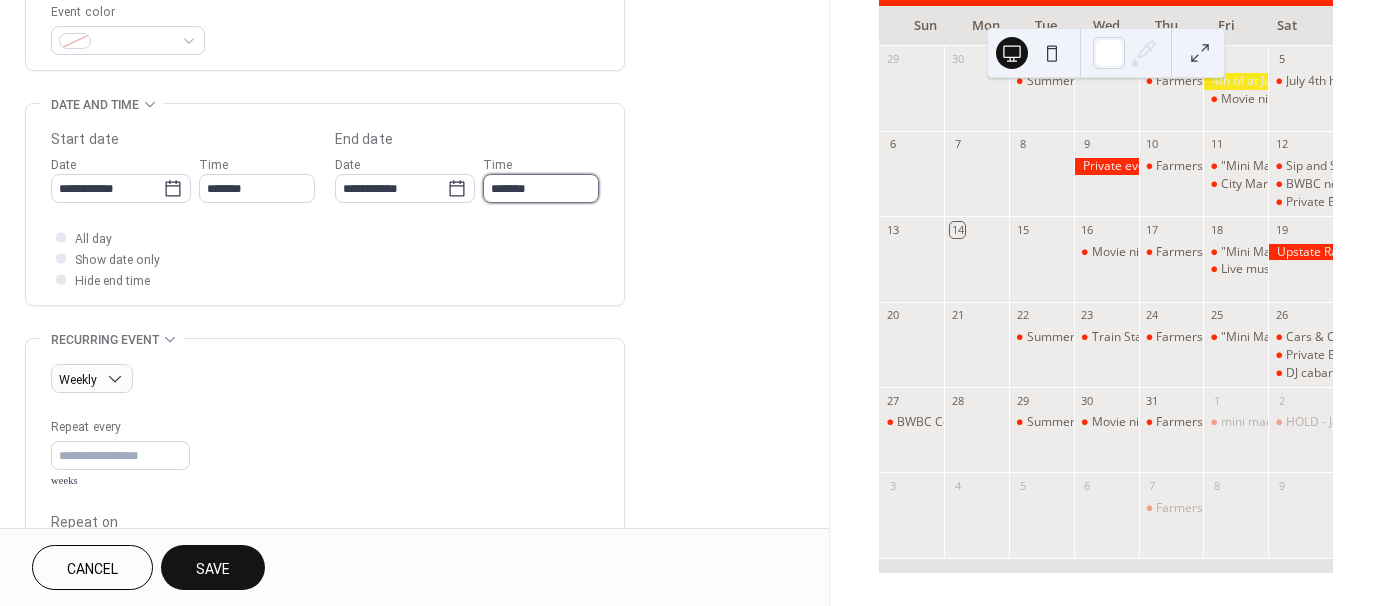 click on "*******" at bounding box center (541, 188) 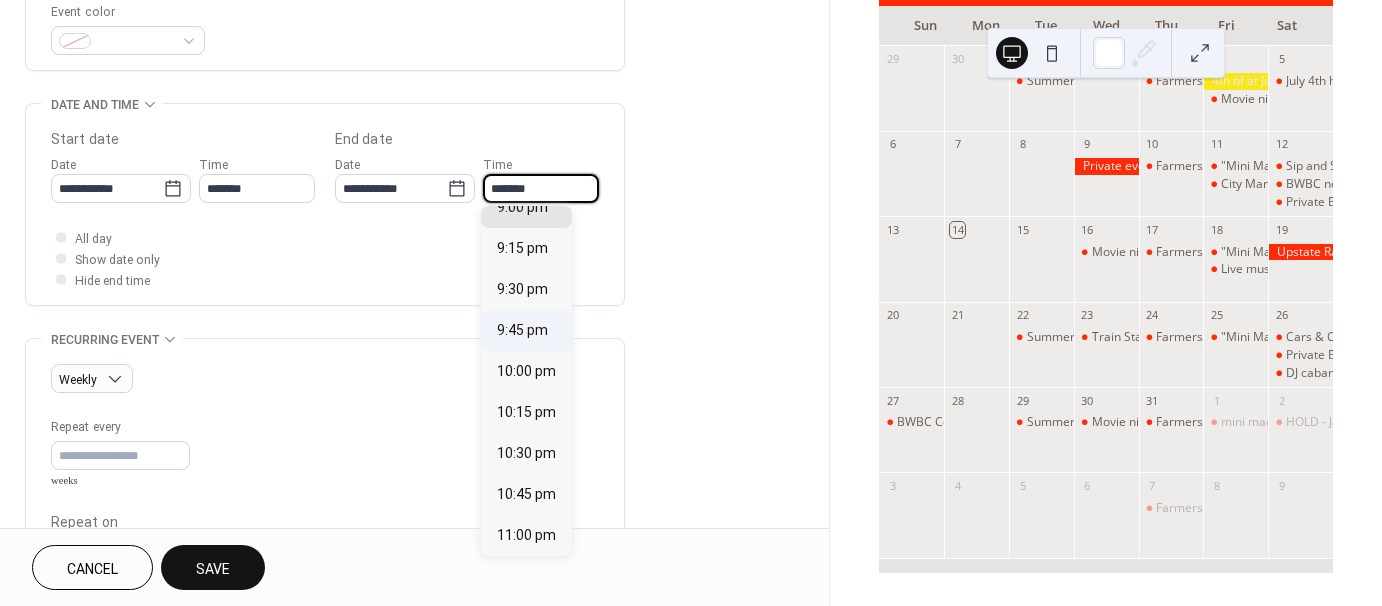 scroll, scrollTop: 466, scrollLeft: 0, axis: vertical 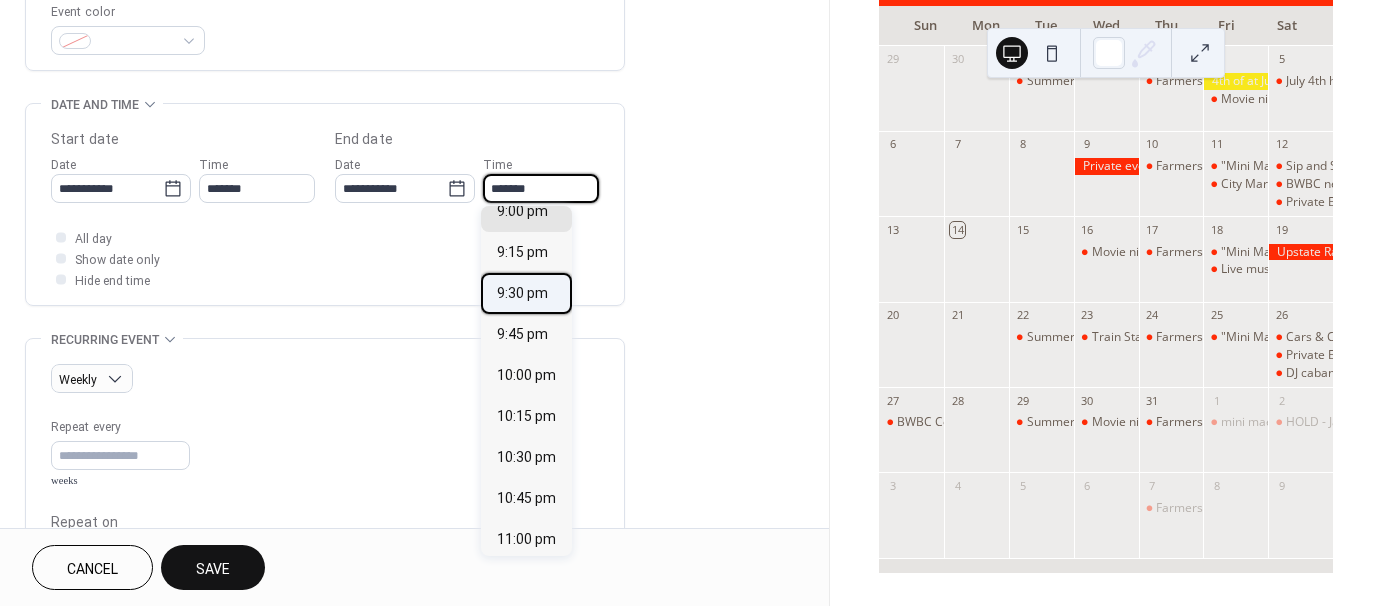 click on "9:30 pm" at bounding box center (522, 293) 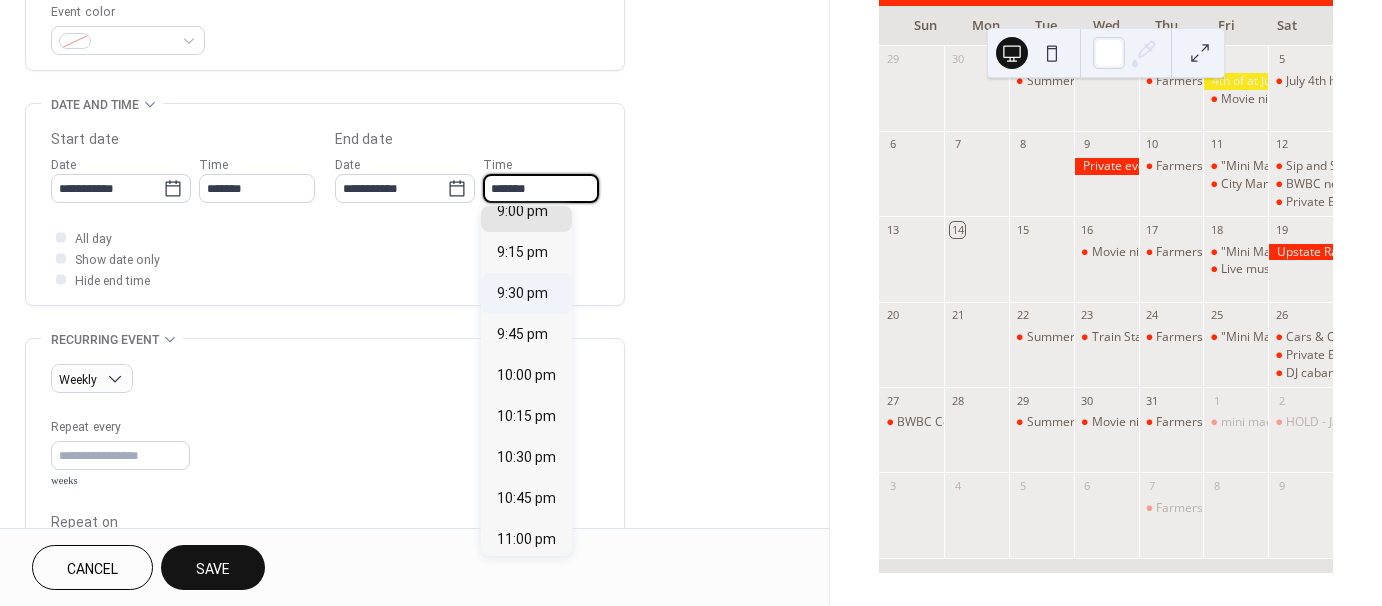 type on "*******" 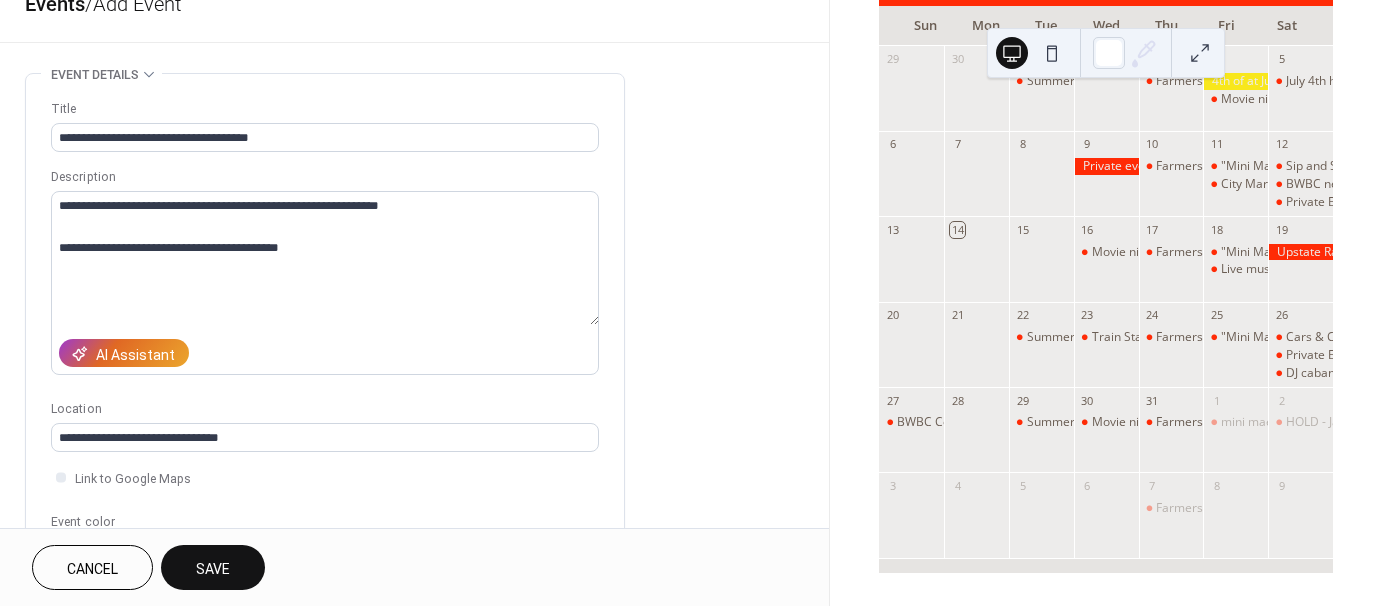 scroll, scrollTop: 0, scrollLeft: 0, axis: both 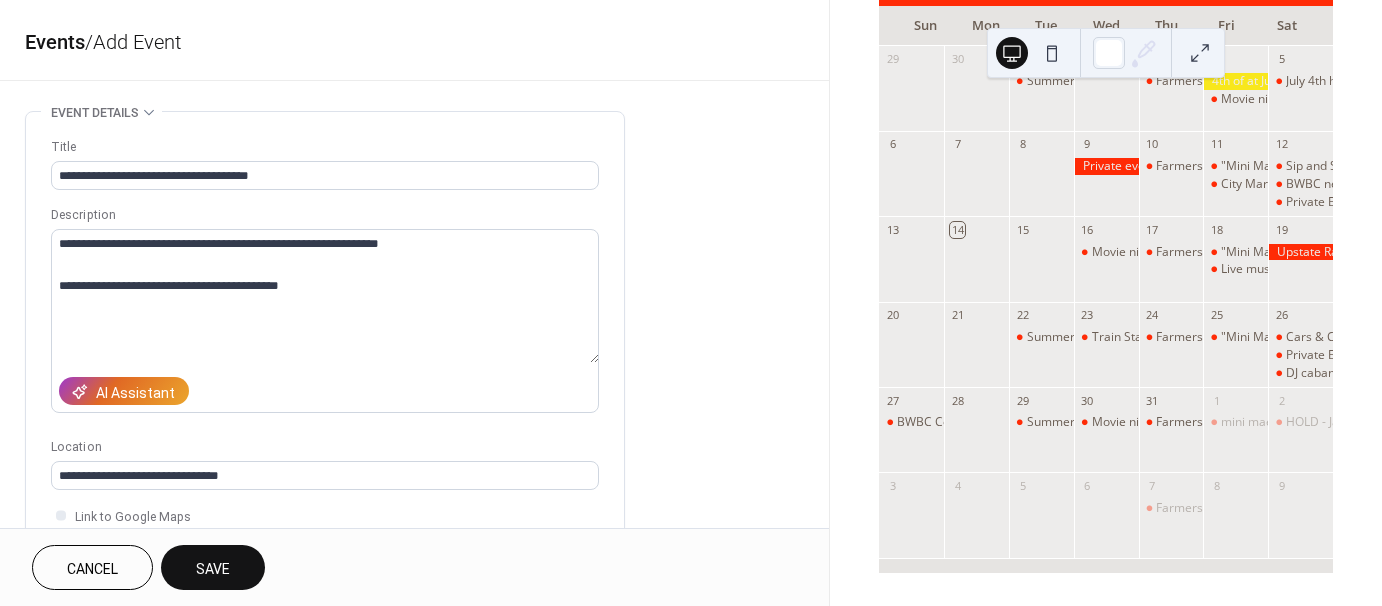 click on "Save" at bounding box center (213, 567) 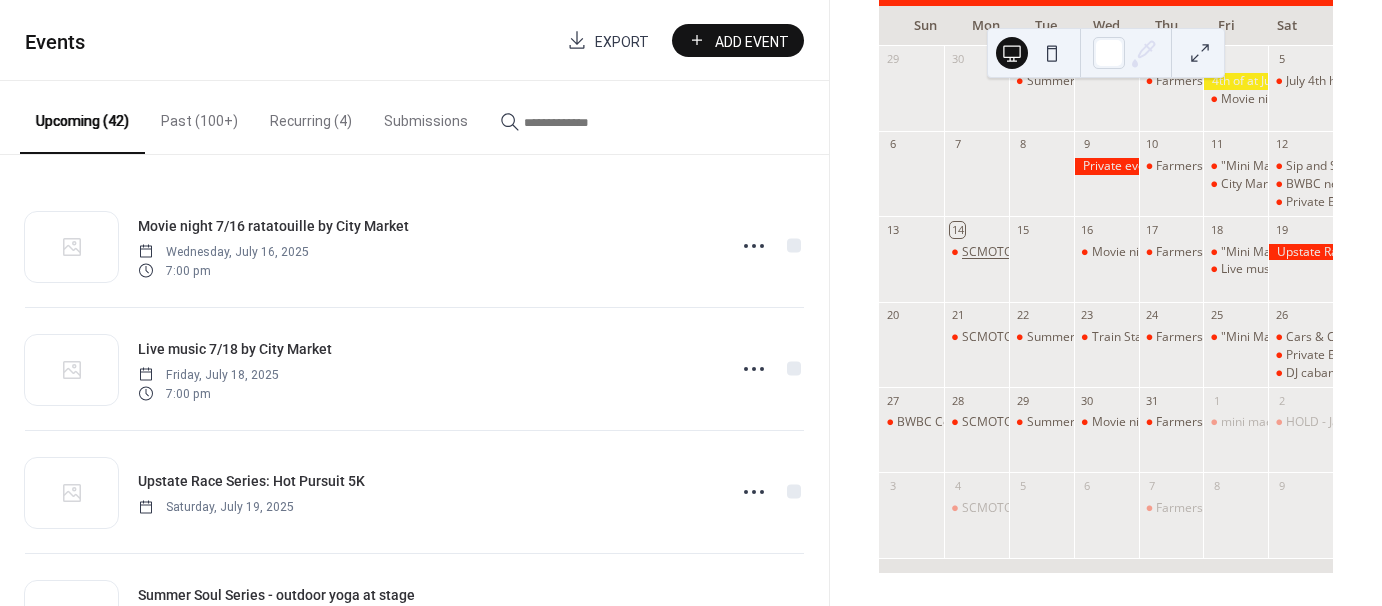 click on "SCMOTO Bike Night w/ BridgeWay Brewing" at bounding box center [1082, 252] 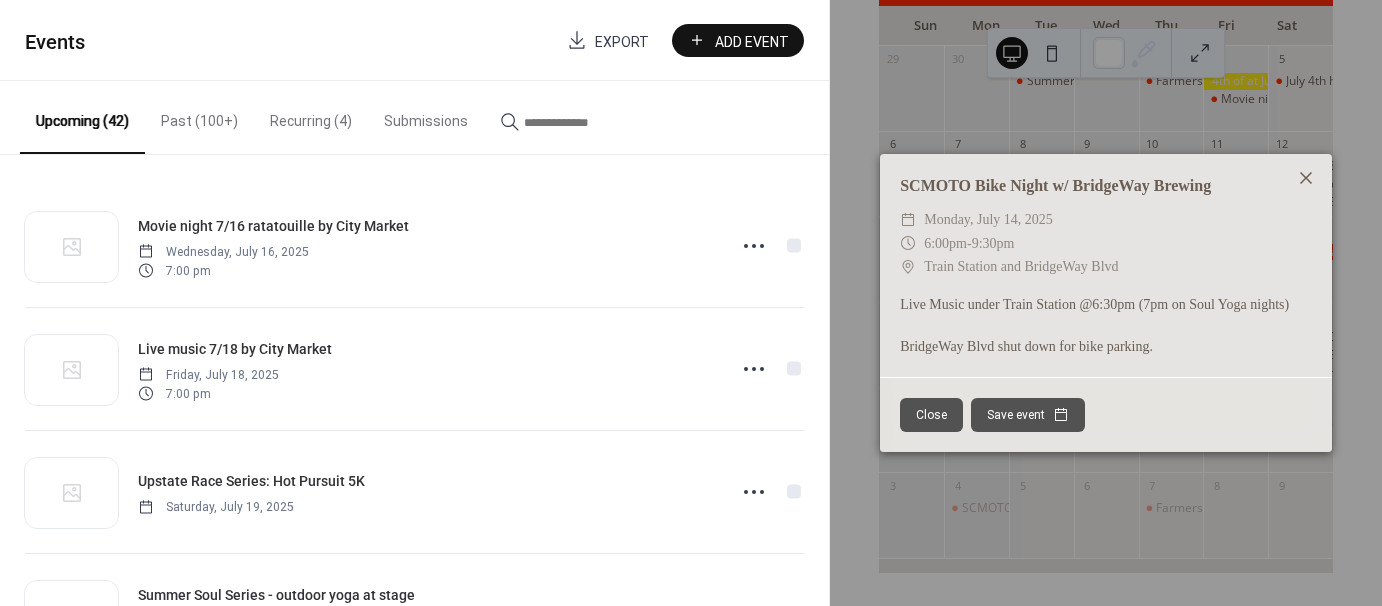 click 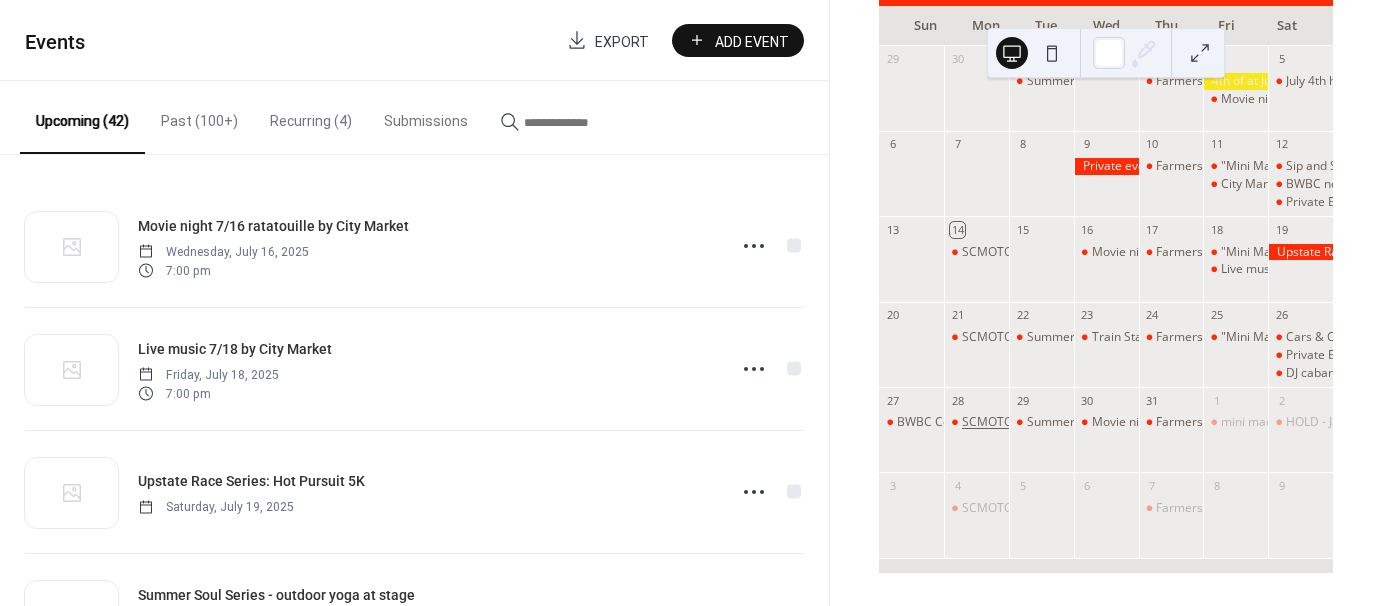 click on "SCMOTO Bike Night w/ BridgeWay Brewing" at bounding box center (1082, 422) 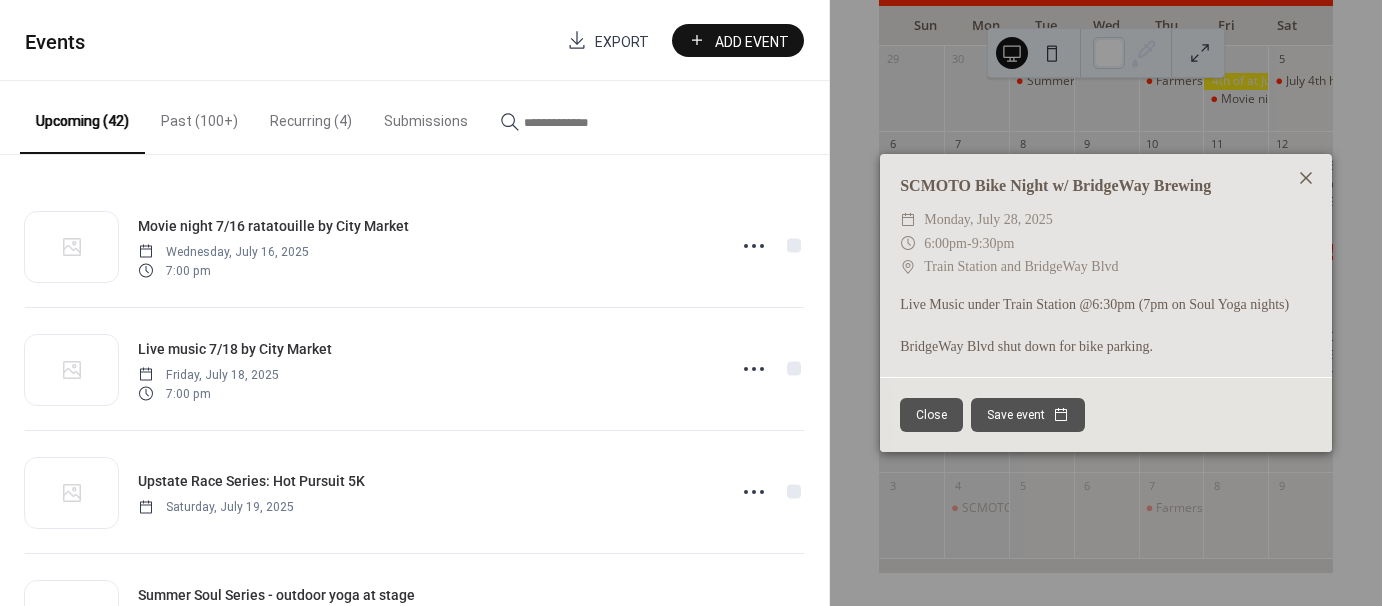 click 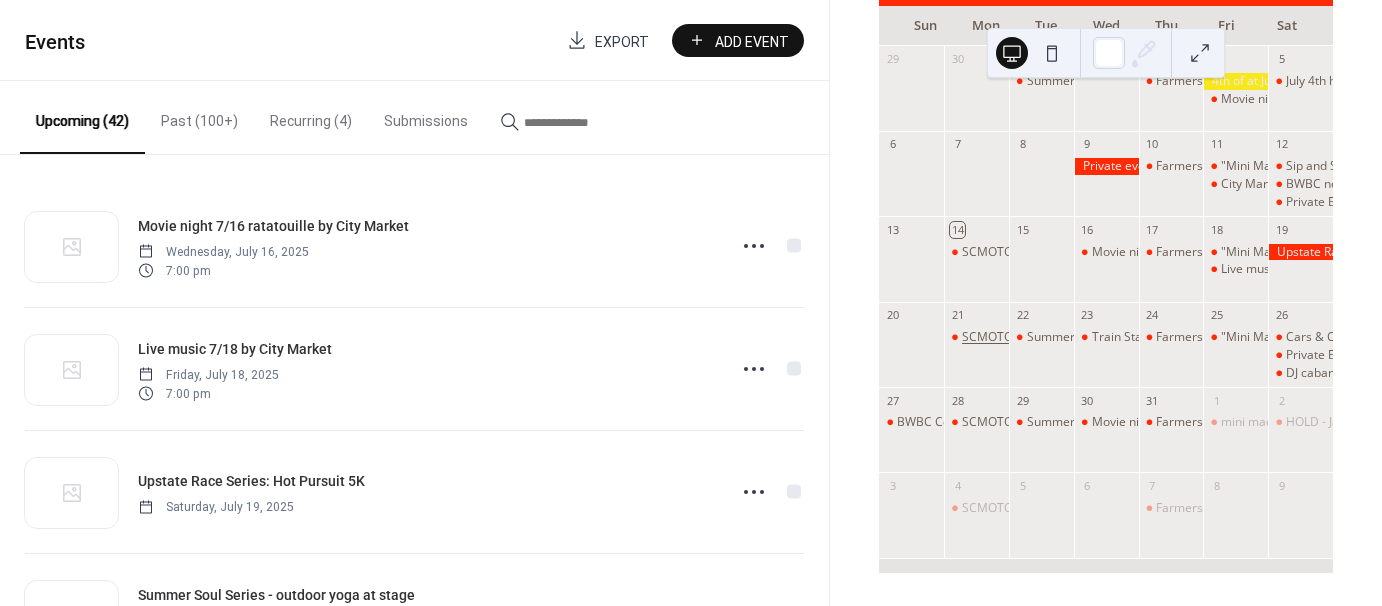click on "SCMOTO Bike Night w/ BridgeWay Brewing" at bounding box center (1082, 337) 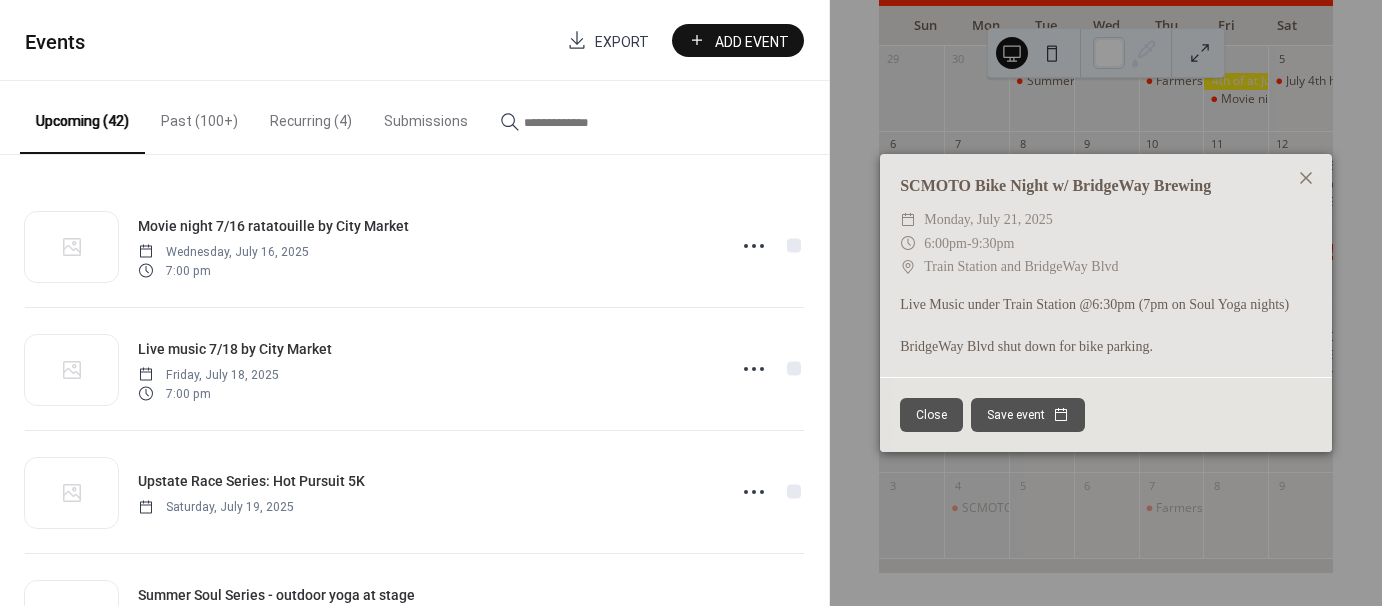 click on "SCMOTO Bike Night w/ BridgeWay Brewing ​ Monday, July 21, 2025 ​ 6:00pm - 9:30pm ​ Train Station and BridgeWay Blvd Live Music under Train Station @6:30pm (7pm on Soul Yoga nights) BridgeWay Blvd shut down for bike parking." at bounding box center (1106, 265) 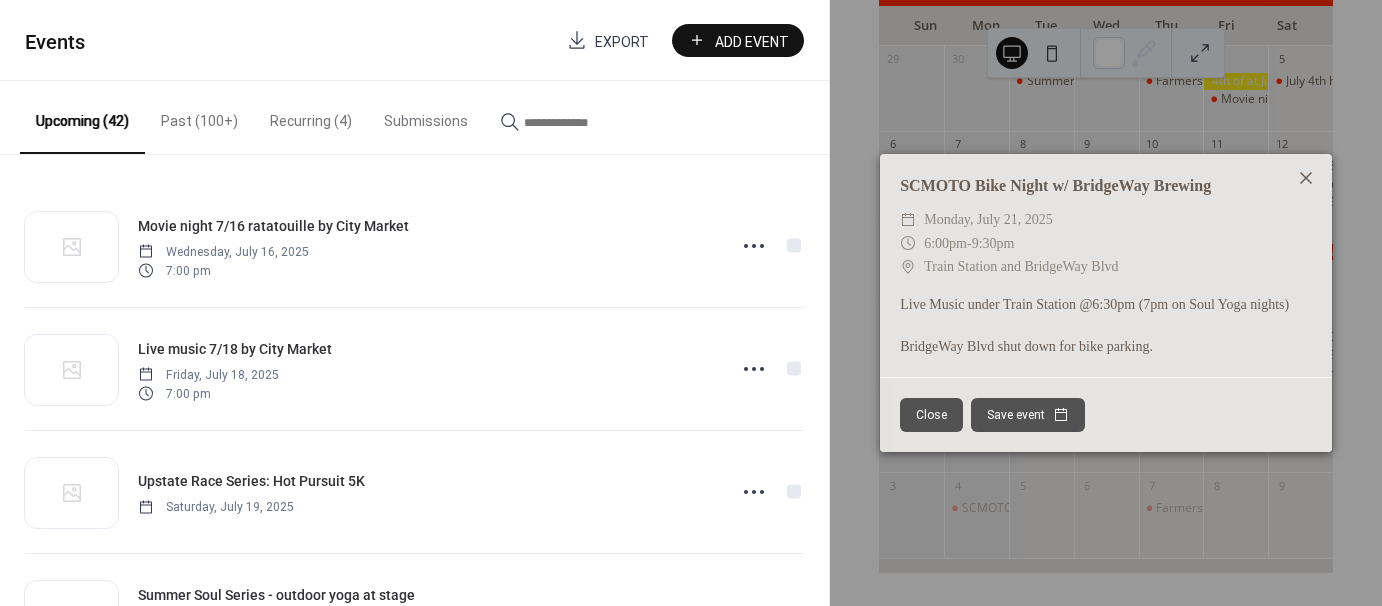 click at bounding box center [1306, 178] 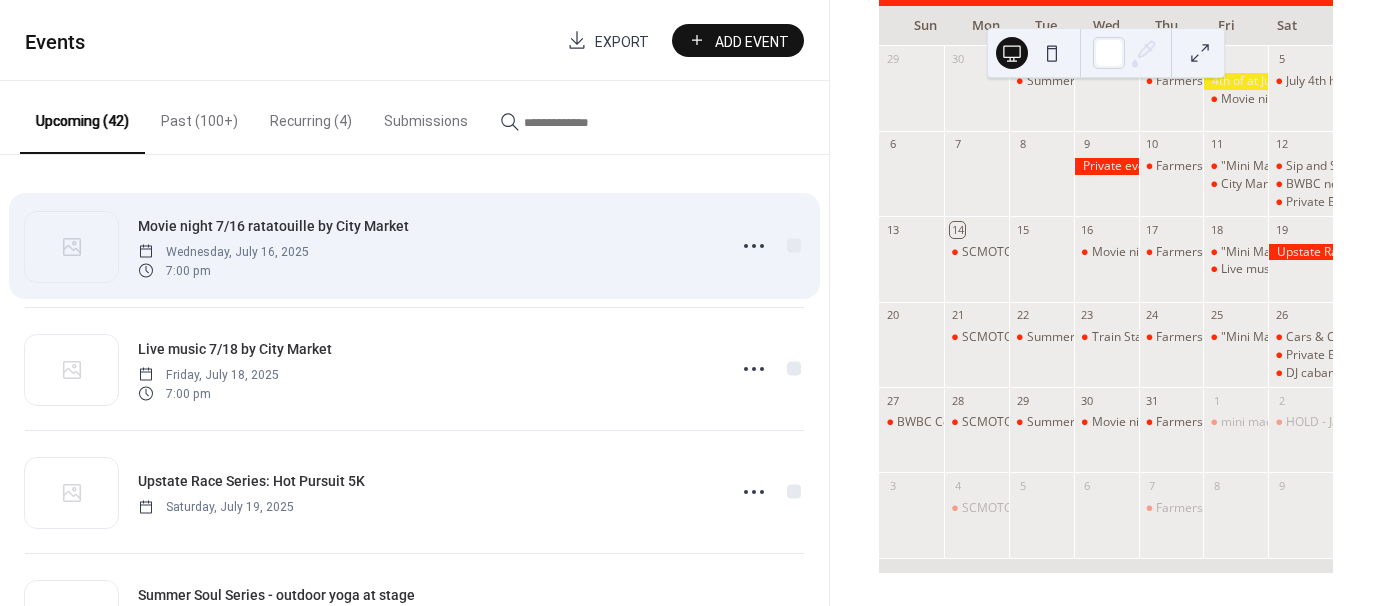 click on "Movie night 7/16 ratatouille by City Market" at bounding box center (273, 226) 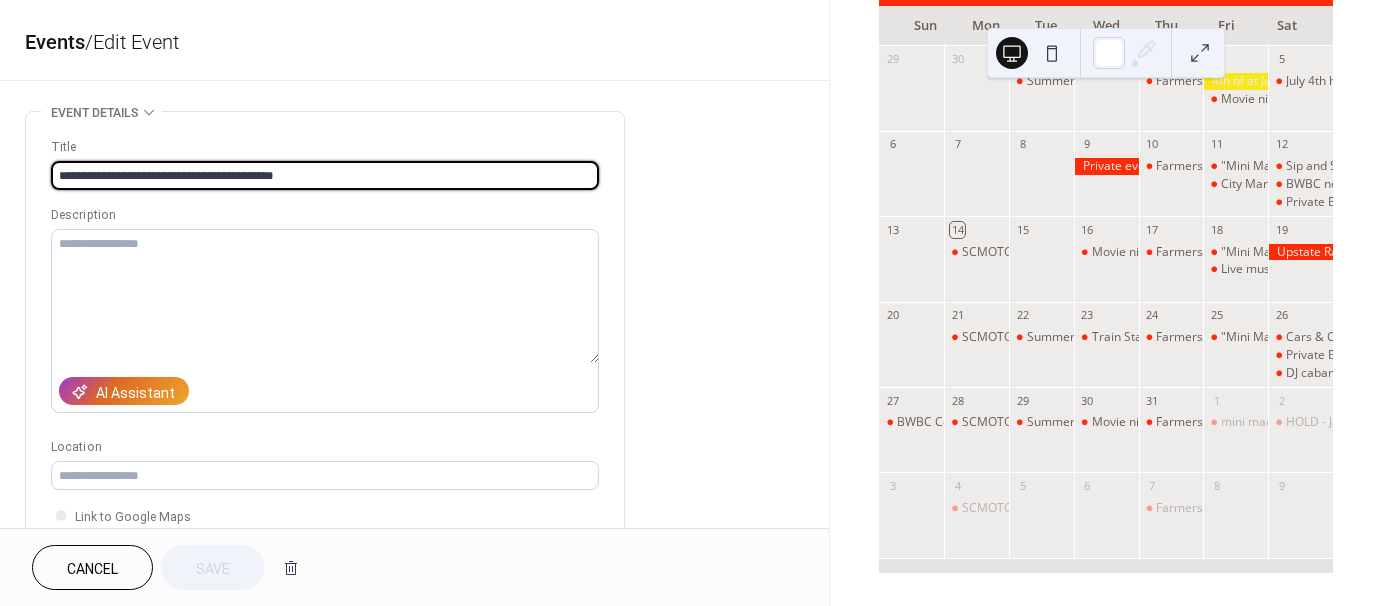 click on "Cancel" at bounding box center (92, 567) 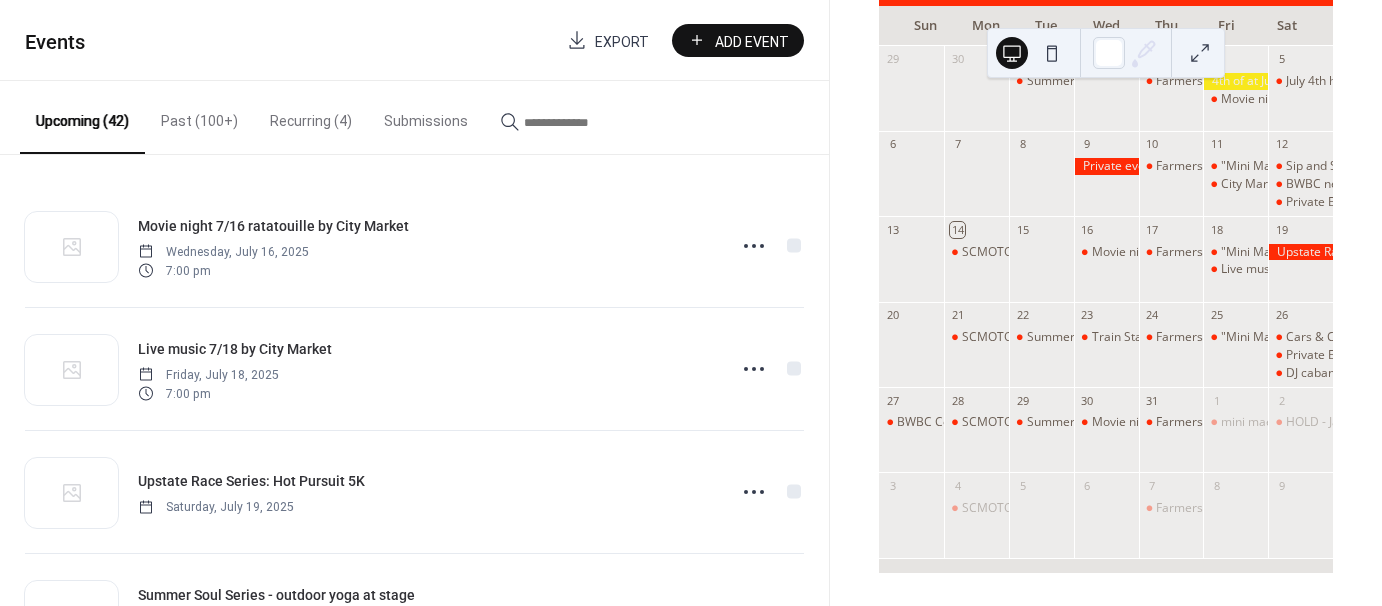 click on "Past (100+)" at bounding box center [199, 116] 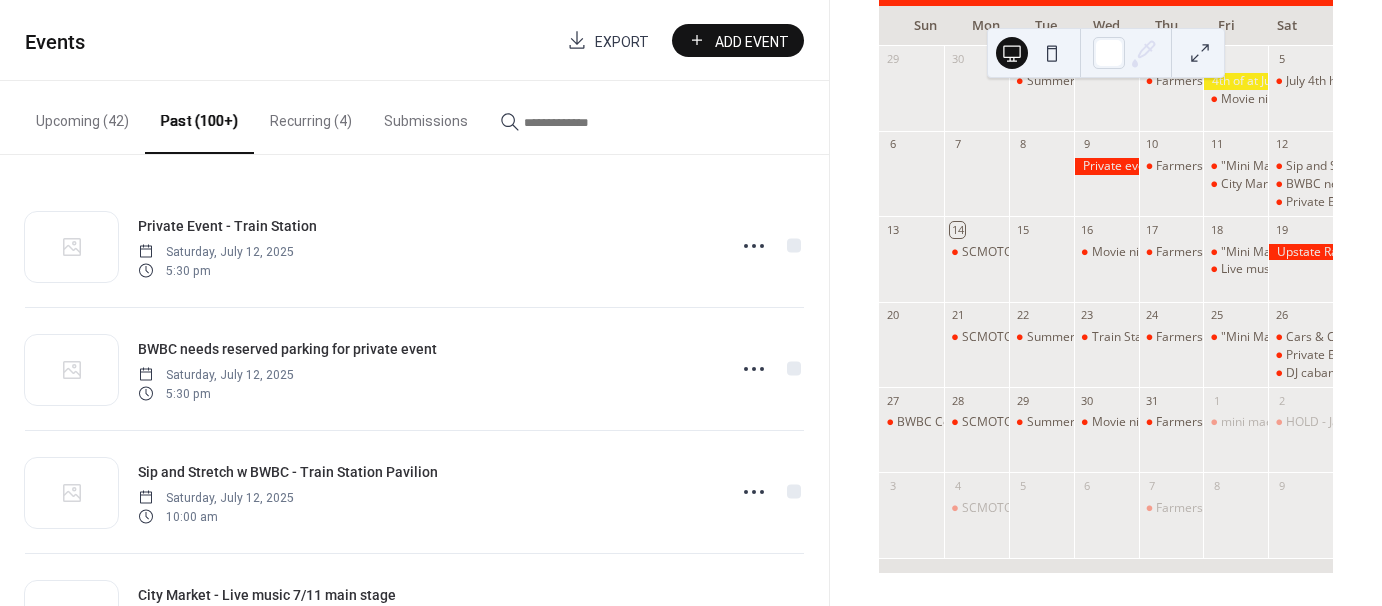 click on "Upcoming (42)" at bounding box center (82, 116) 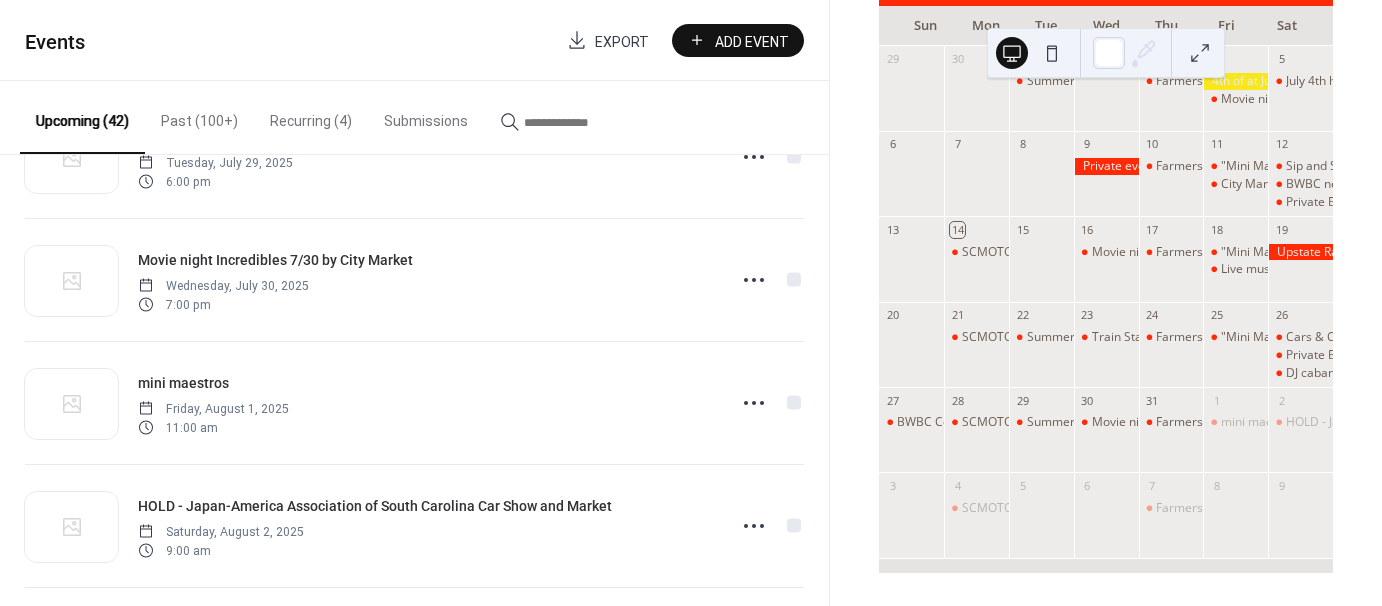 scroll, scrollTop: 1200, scrollLeft: 0, axis: vertical 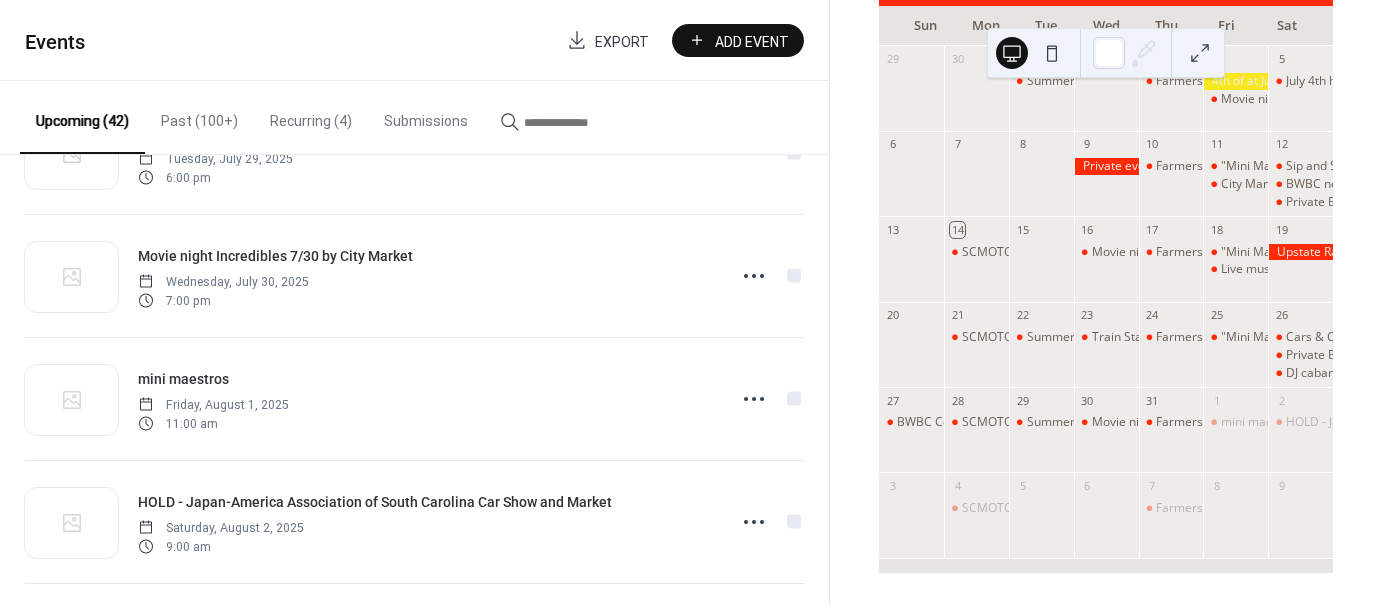 click on "Recurring (4)" at bounding box center (311, 116) 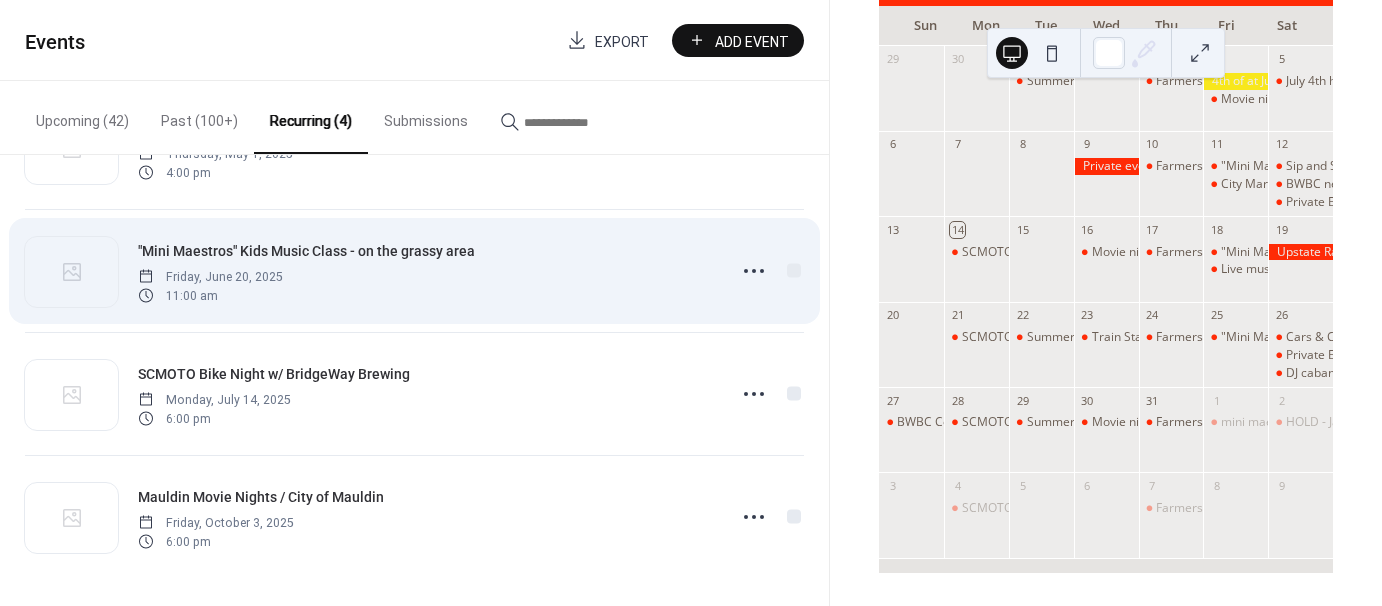 scroll, scrollTop: 95, scrollLeft: 0, axis: vertical 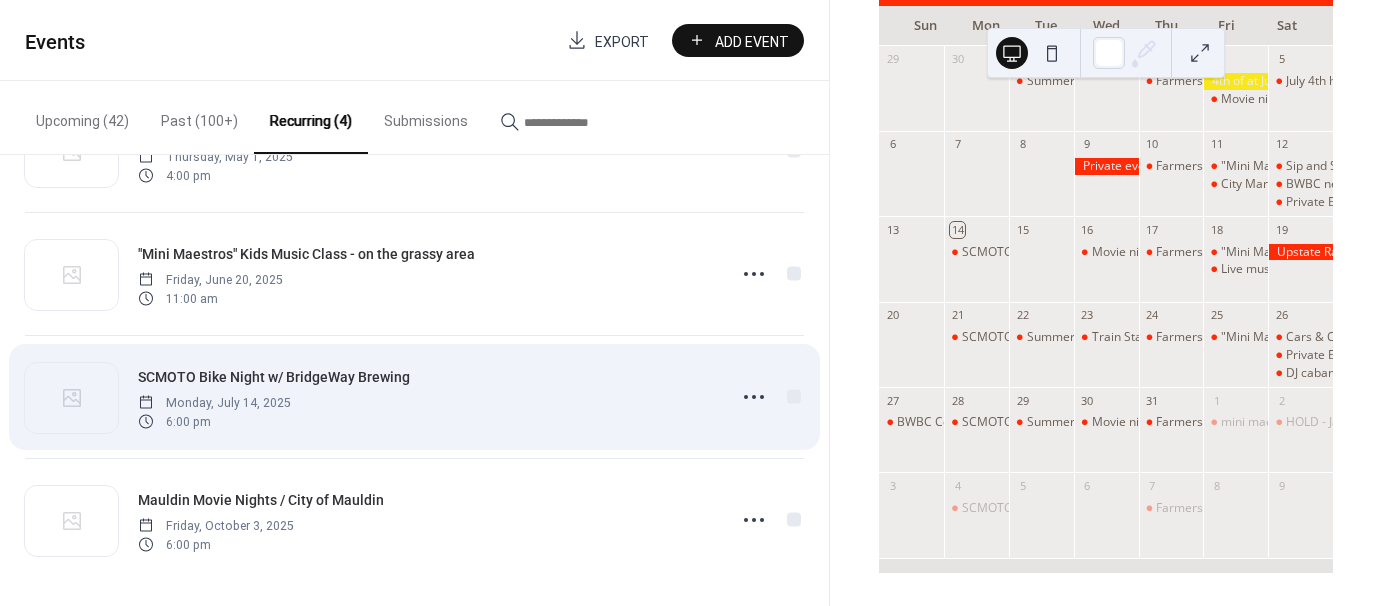 click on "SCMOTO Bike Night w/ BridgeWay Brewing" at bounding box center [274, 377] 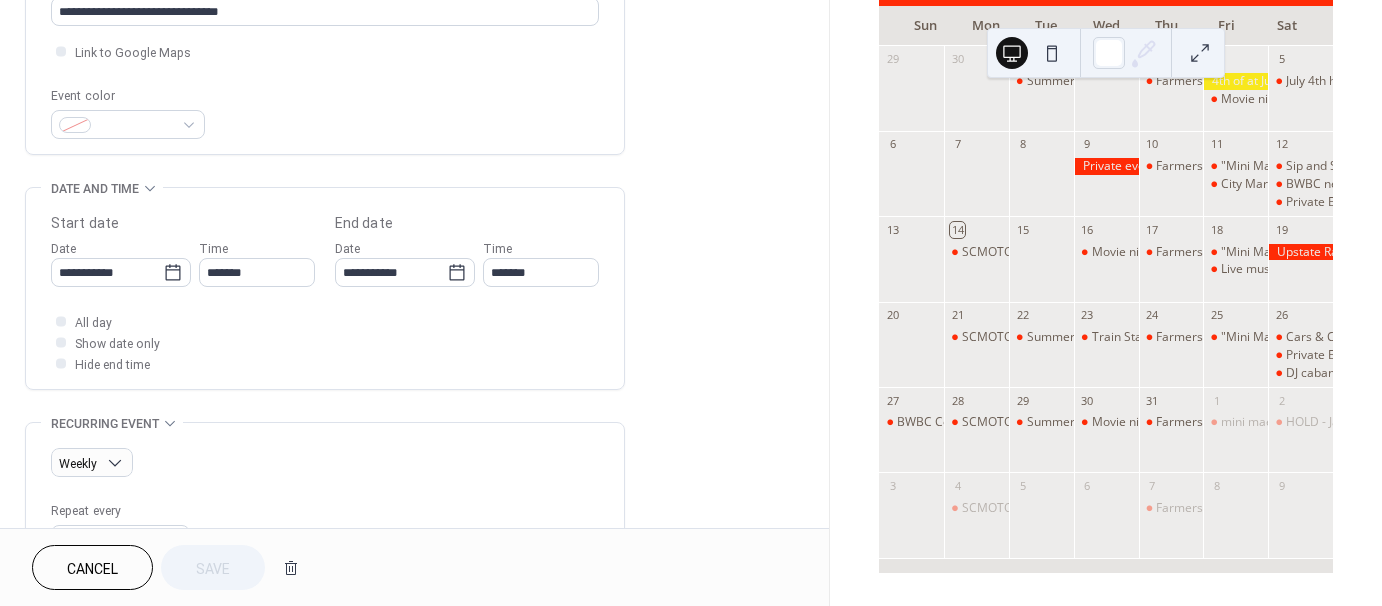 scroll, scrollTop: 464, scrollLeft: 0, axis: vertical 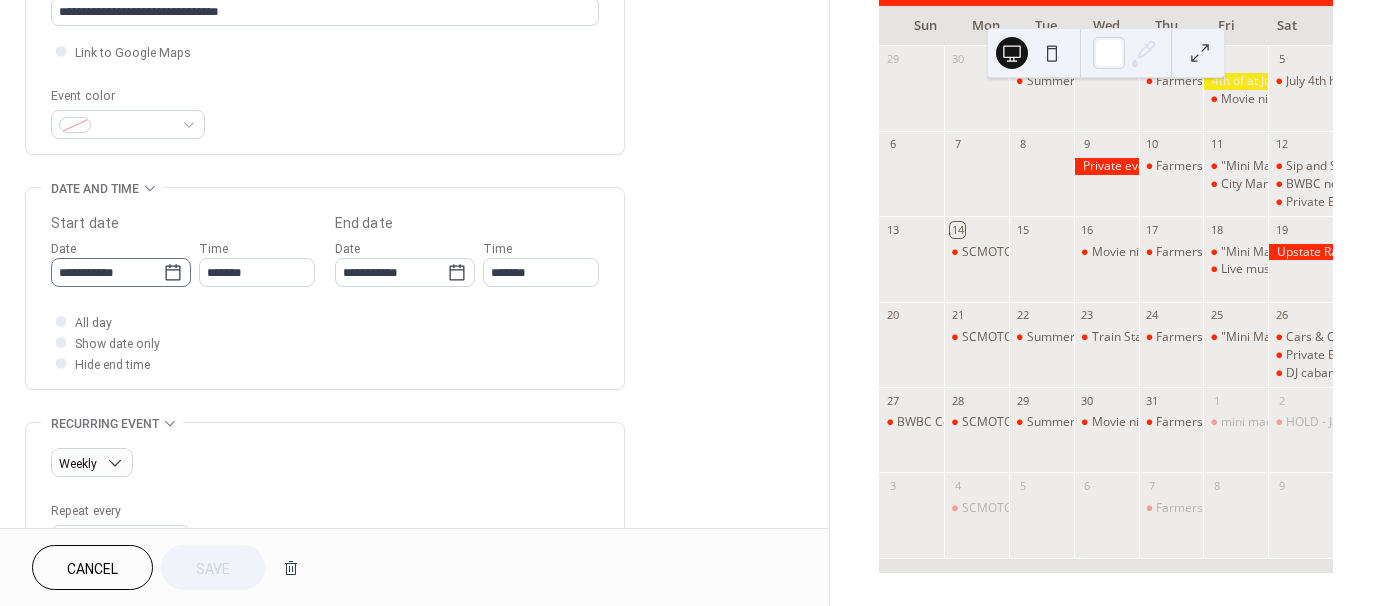 click 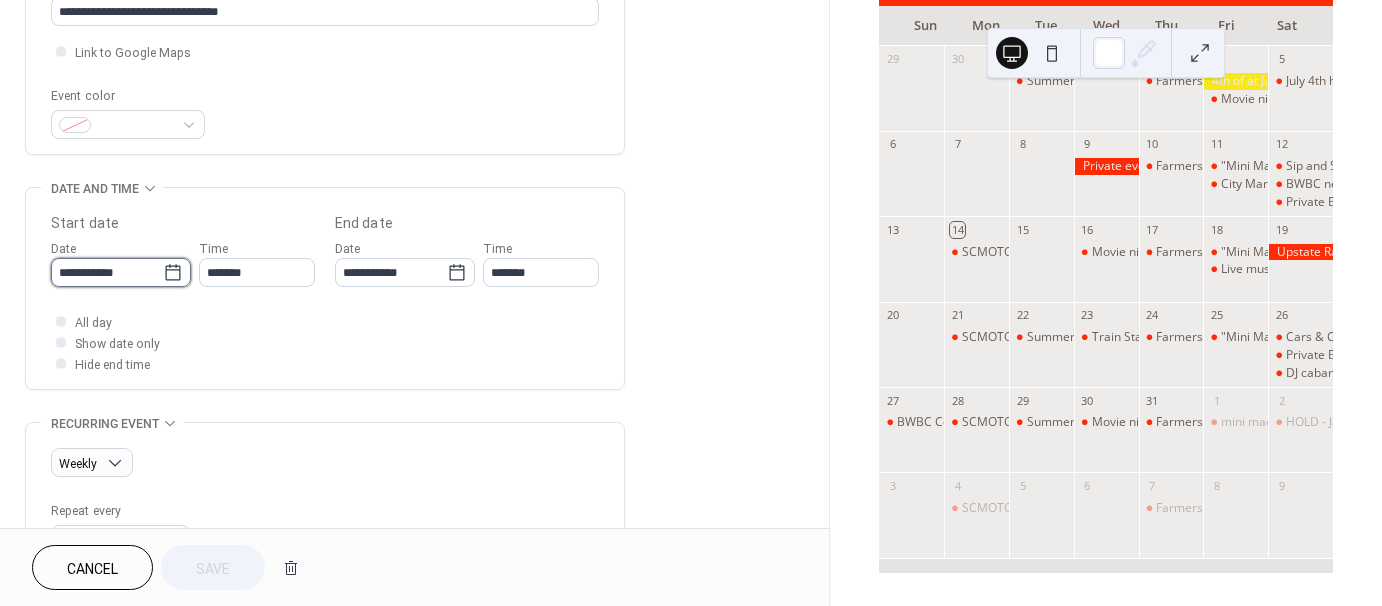 click on "**********" at bounding box center [107, 272] 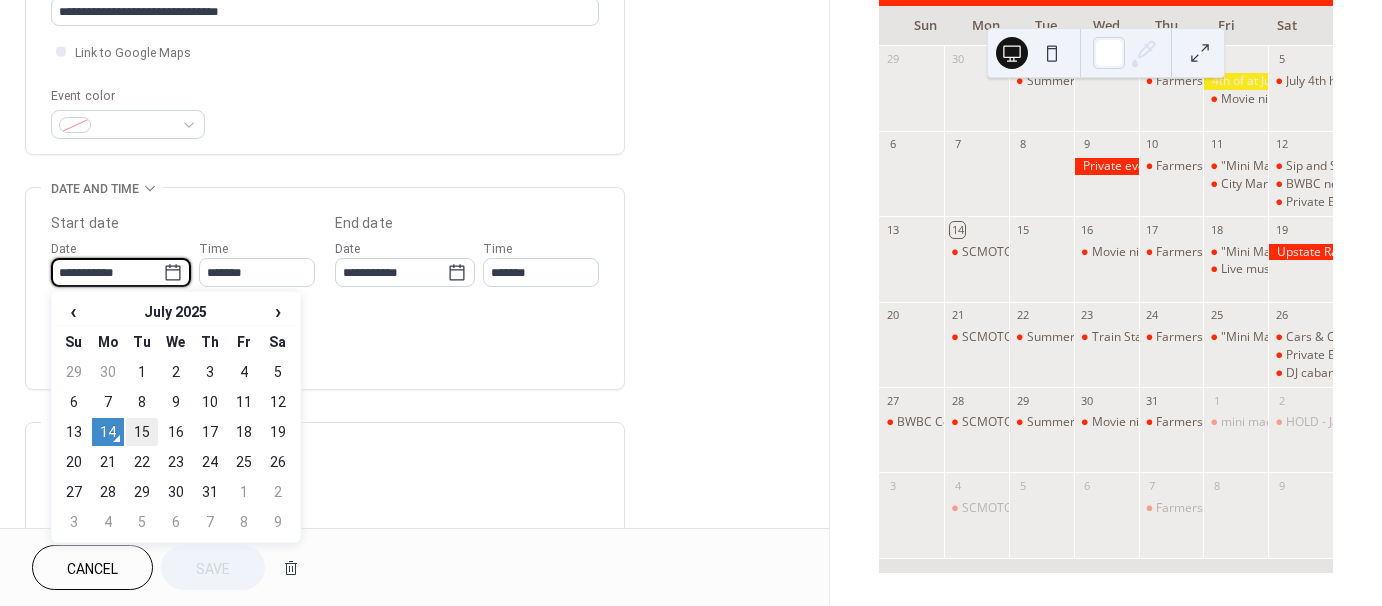 click on "15" at bounding box center (142, 432) 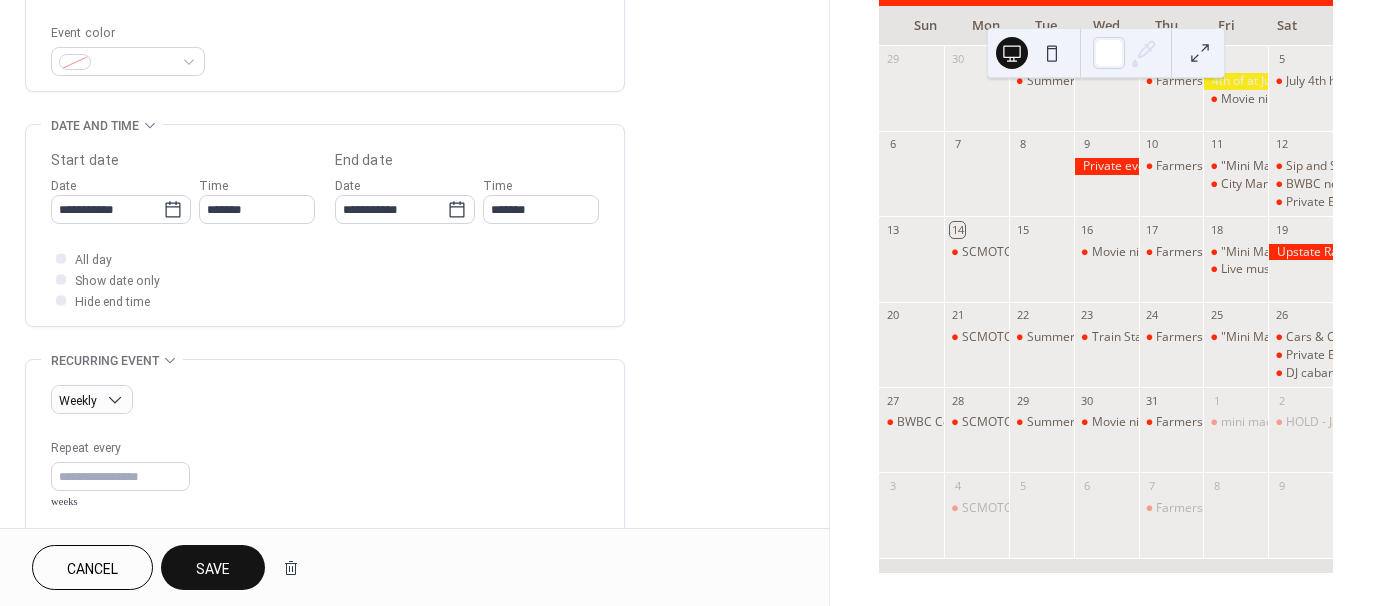 scroll, scrollTop: 523, scrollLeft: 0, axis: vertical 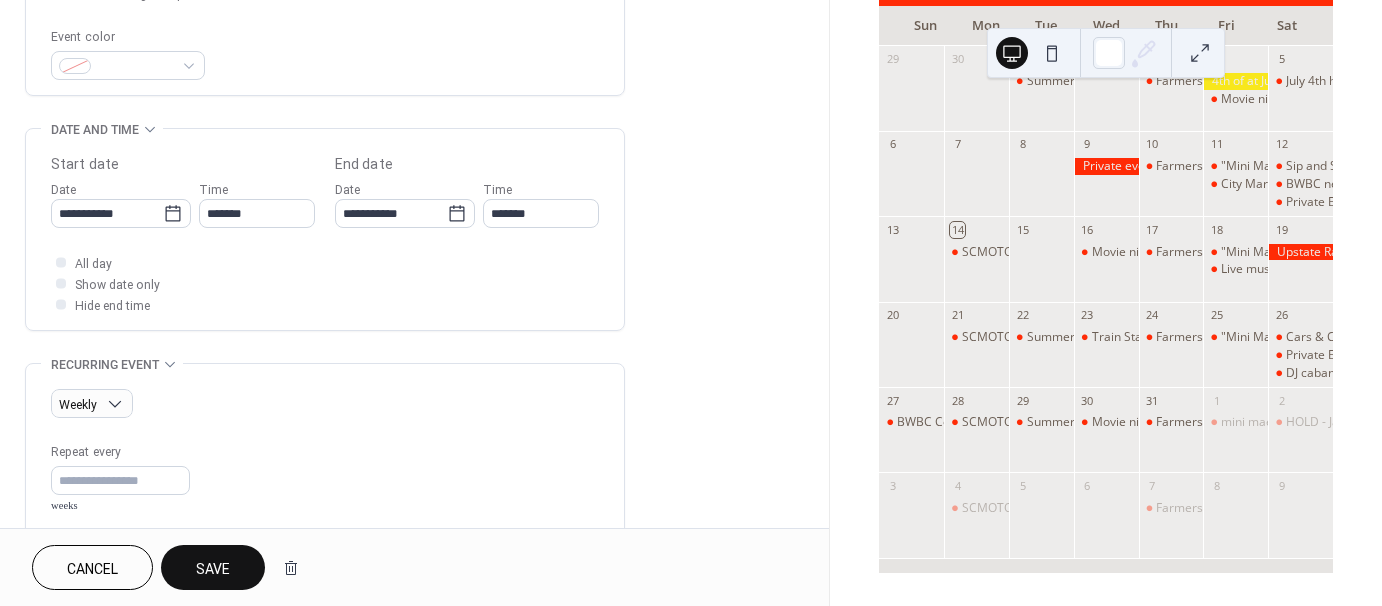 click on "Save" at bounding box center (213, 569) 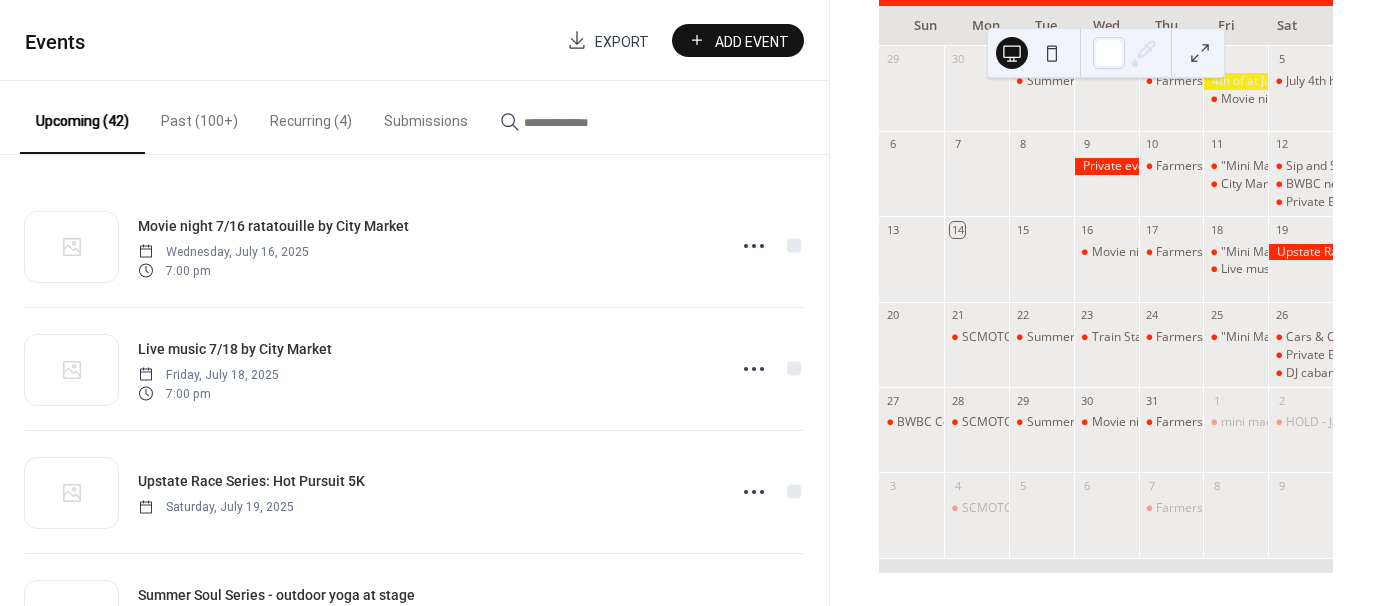 click on "Recurring (4)" at bounding box center [311, 116] 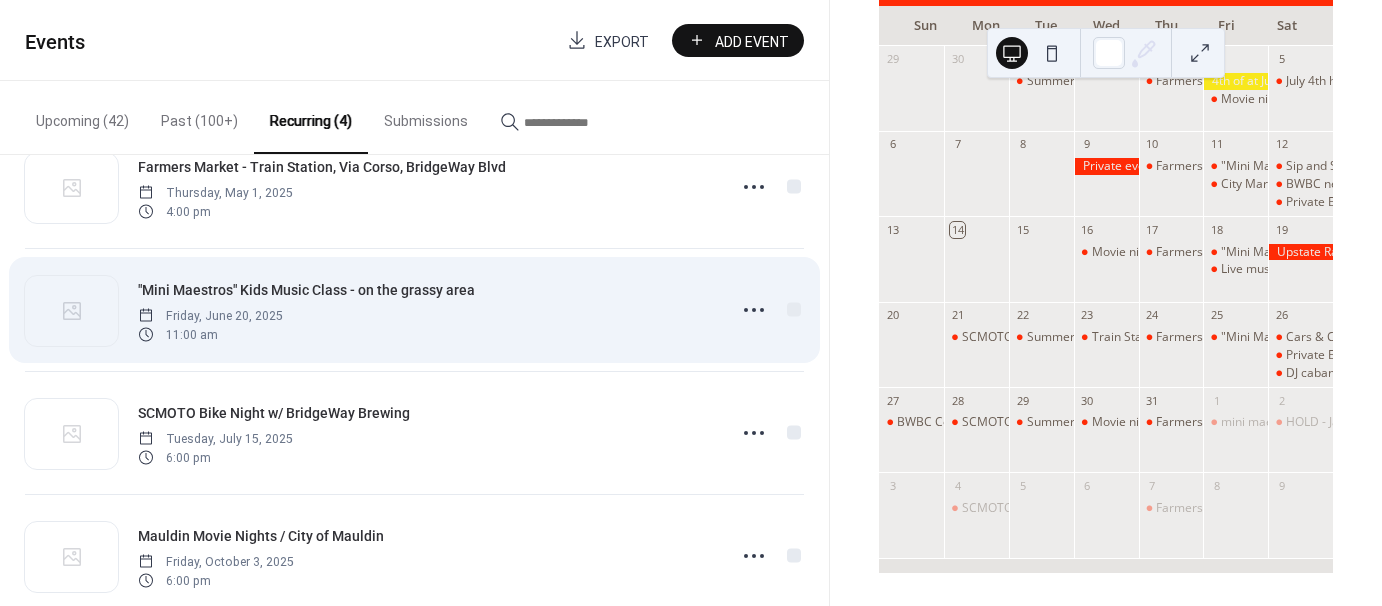 scroll, scrollTop: 98, scrollLeft: 0, axis: vertical 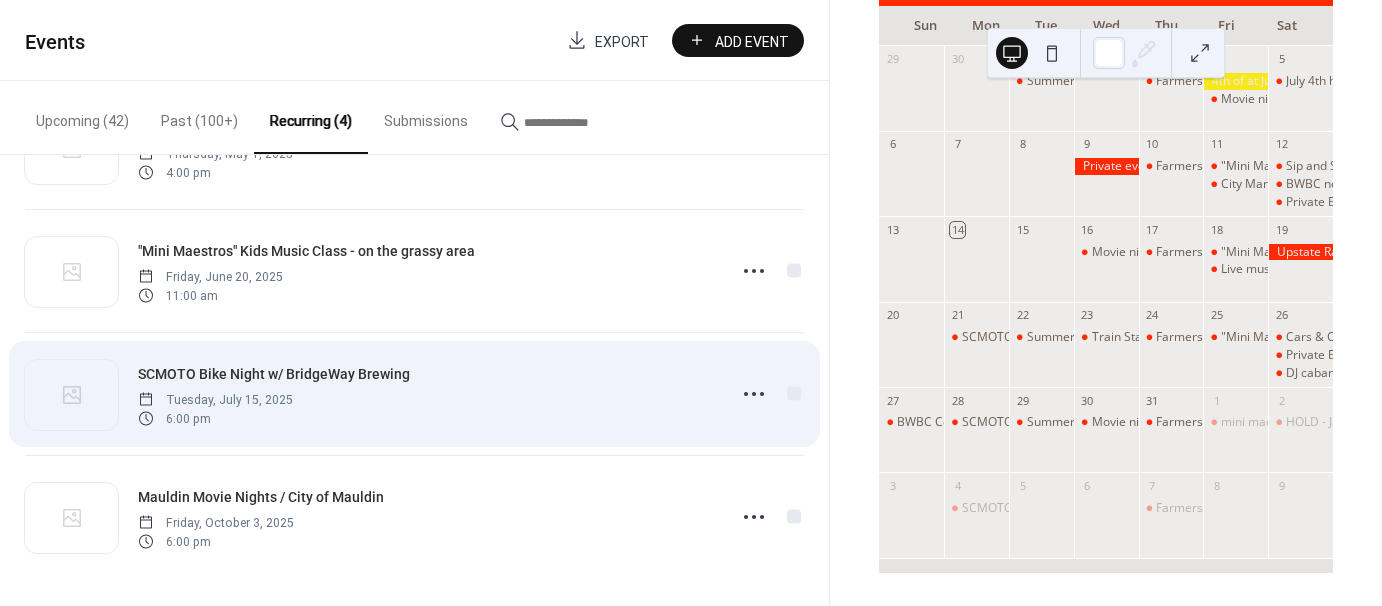 click on "SCMOTO Bike Night w/ BridgeWay Brewing" at bounding box center [274, 374] 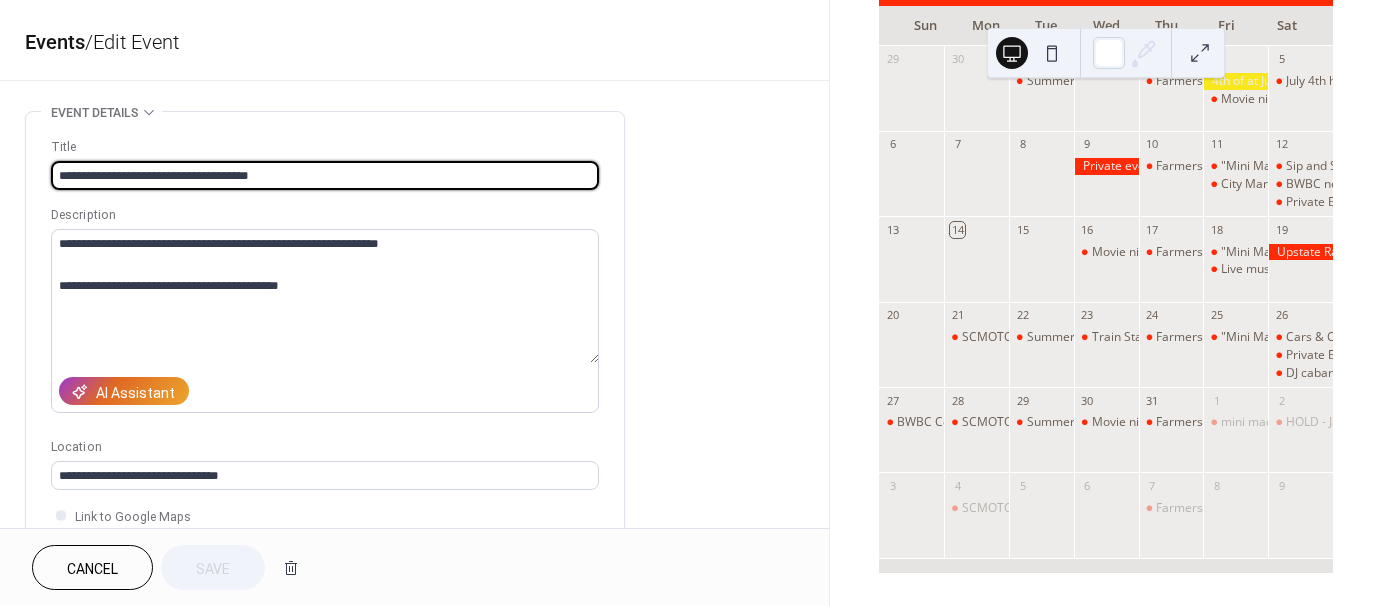 type on "**********" 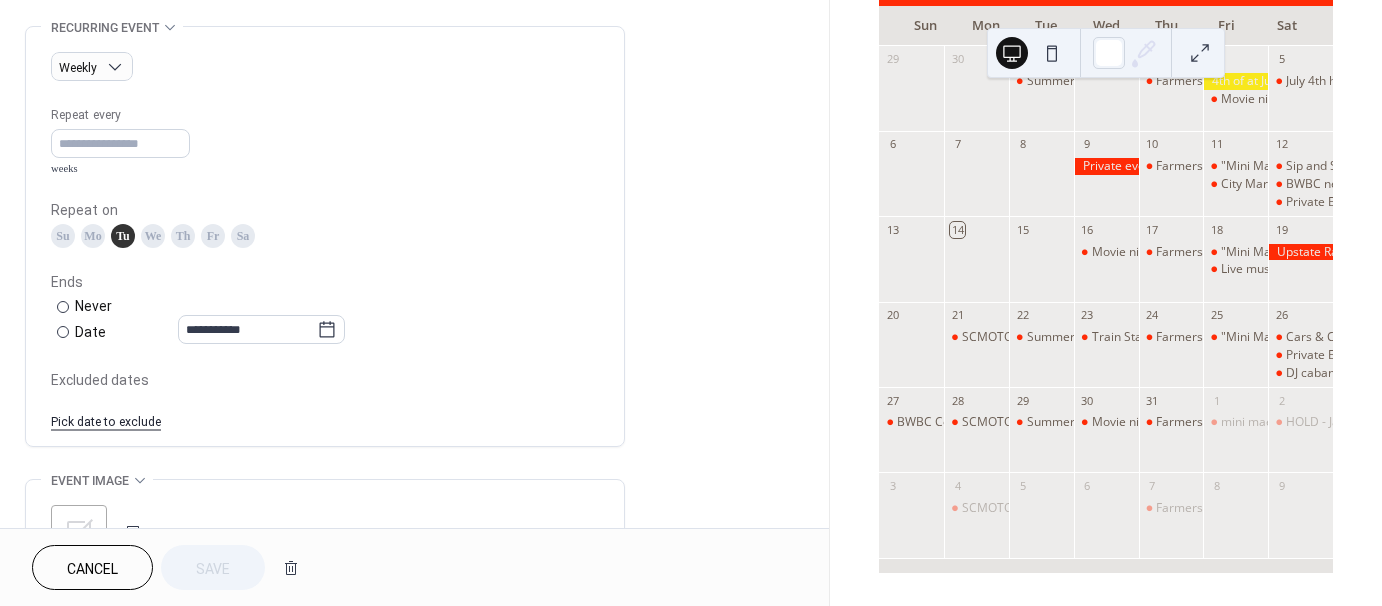 scroll, scrollTop: 860, scrollLeft: 0, axis: vertical 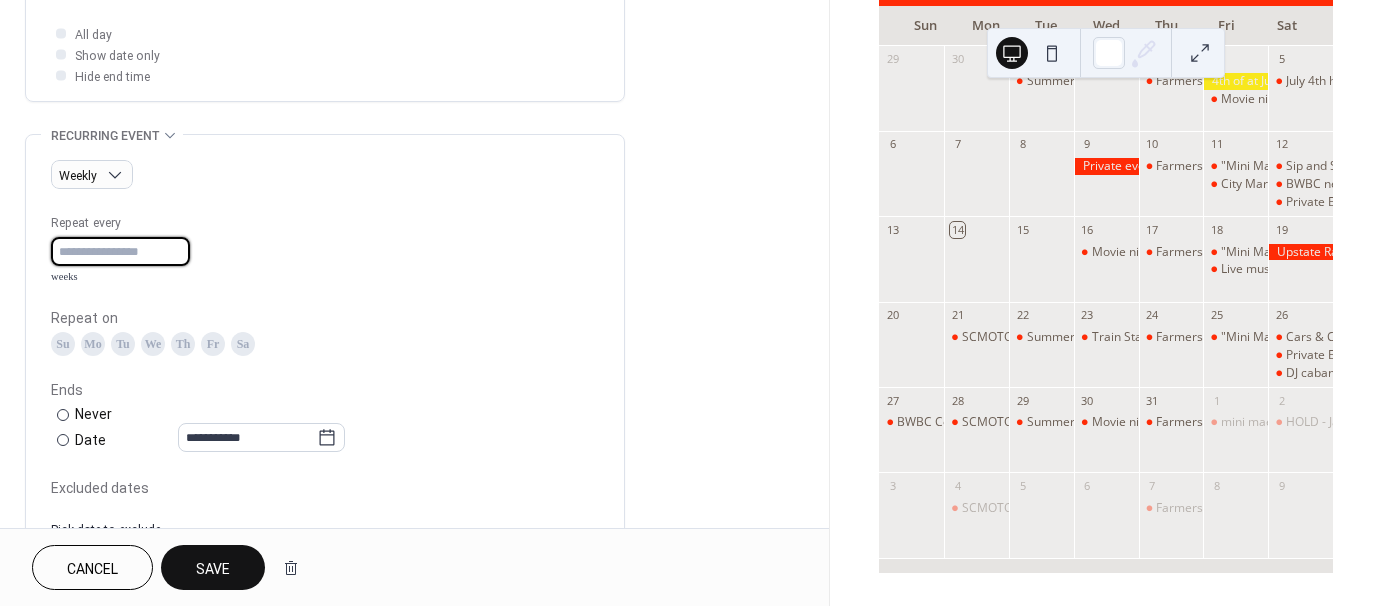 click on "*" at bounding box center (120, 251) 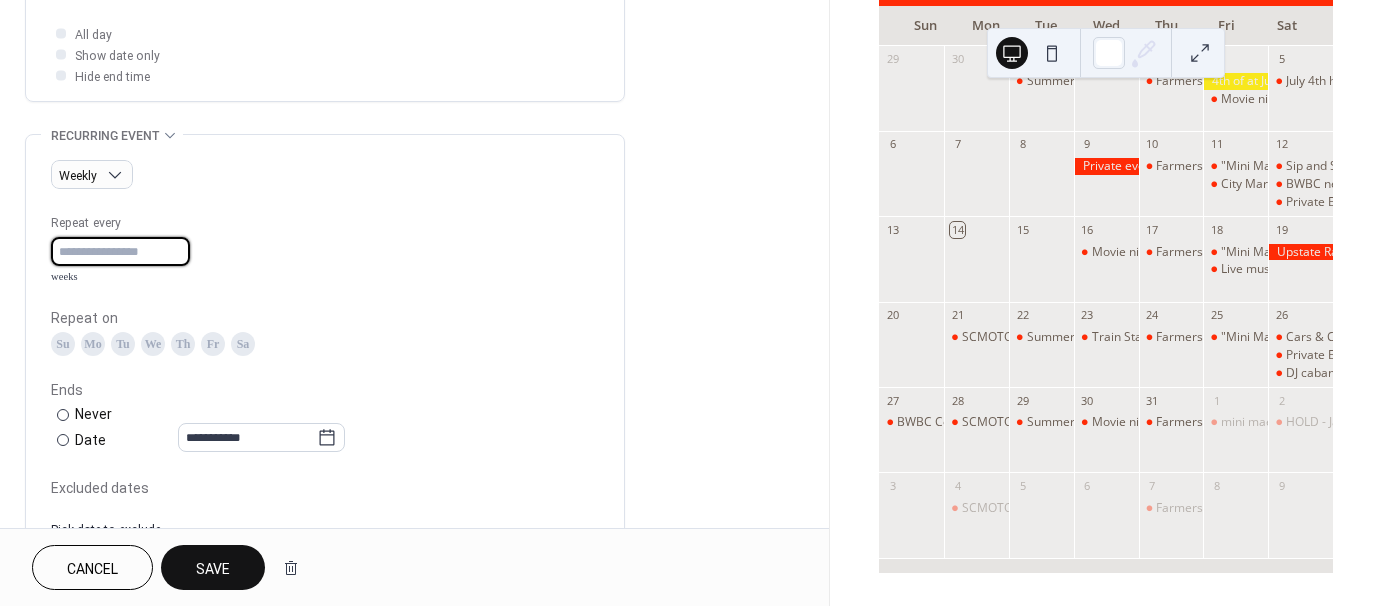 click on "Tu" at bounding box center [123, 344] 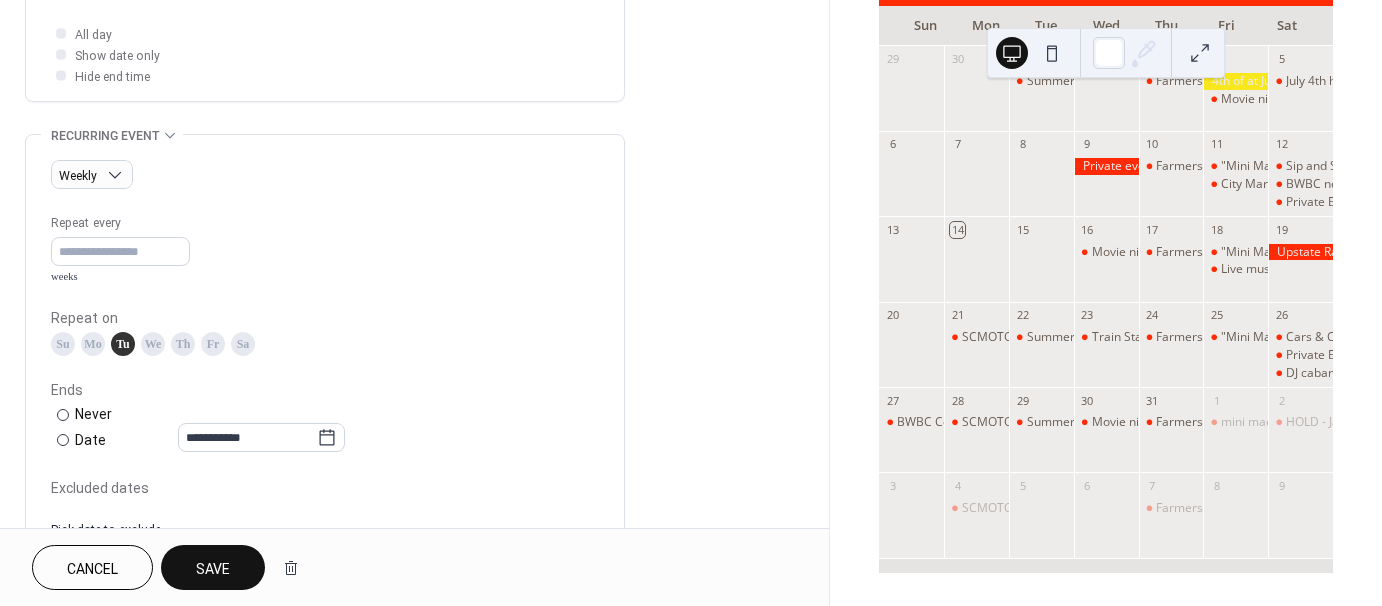 click on "Tu" at bounding box center (123, 344) 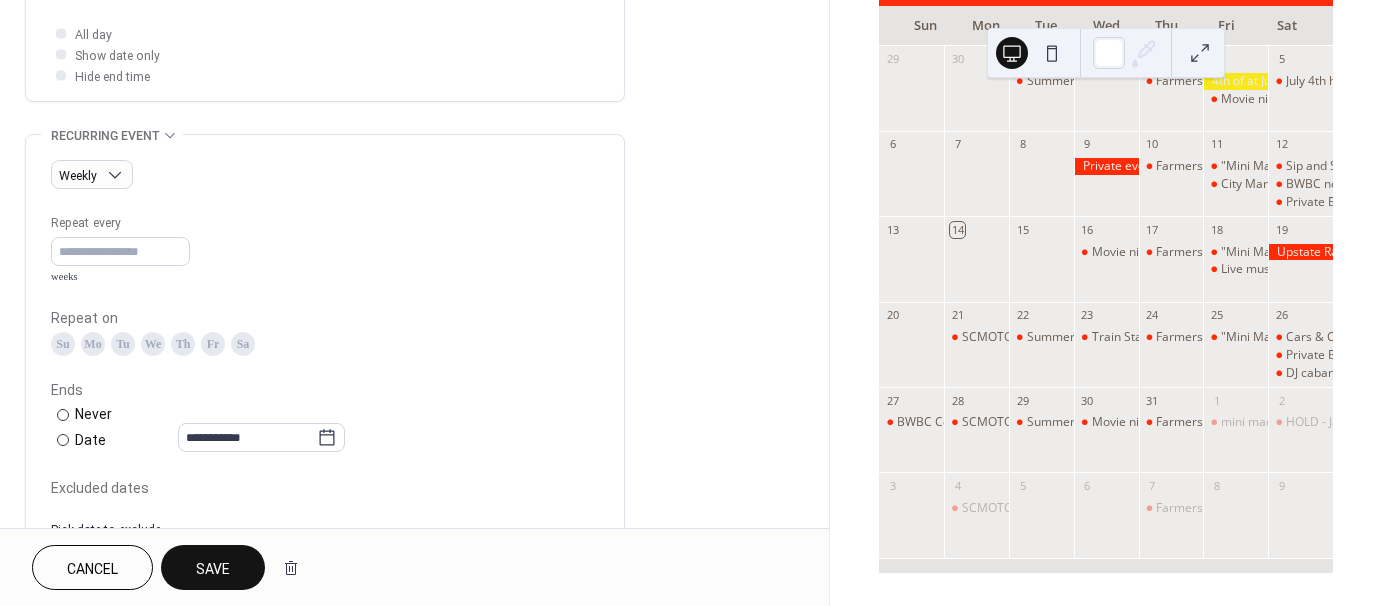 click on "Tu" at bounding box center [123, 344] 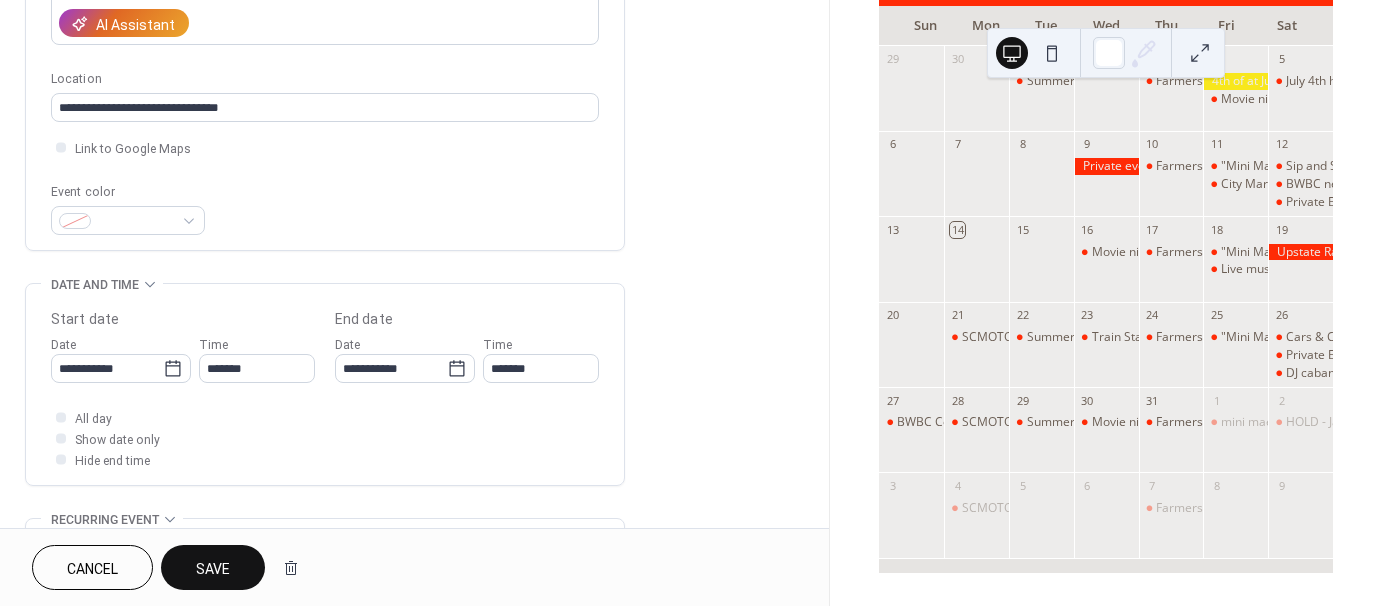 scroll, scrollTop: 363, scrollLeft: 0, axis: vertical 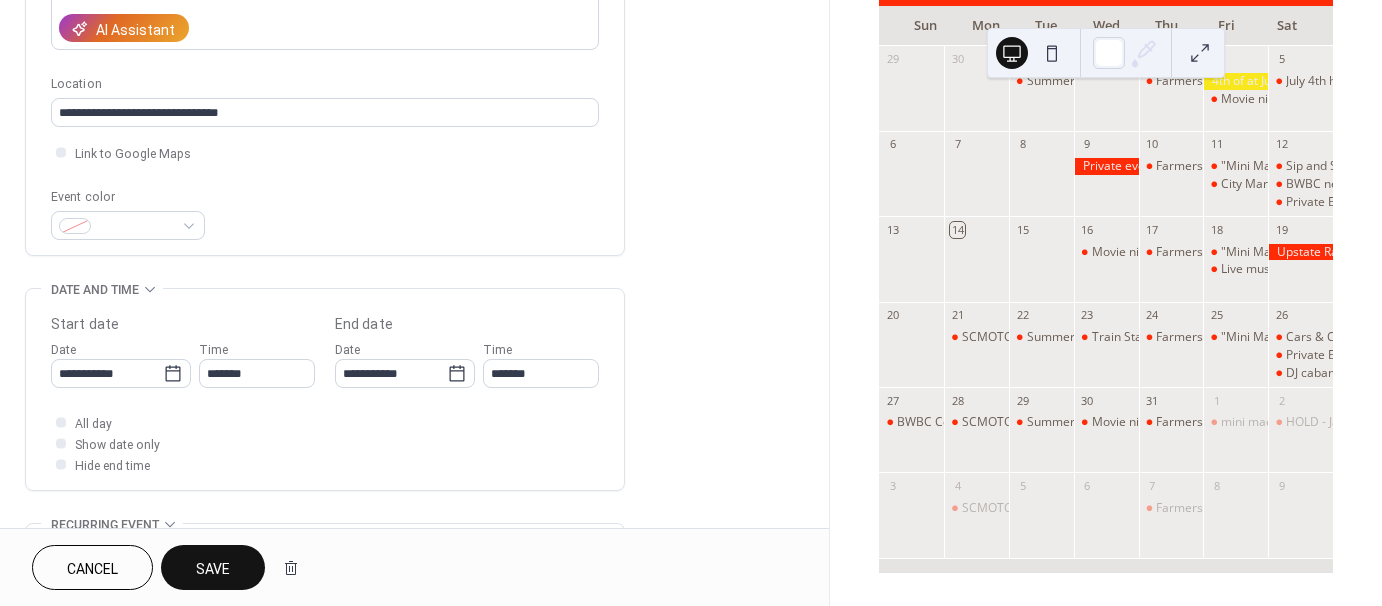 click on "Save" at bounding box center (213, 569) 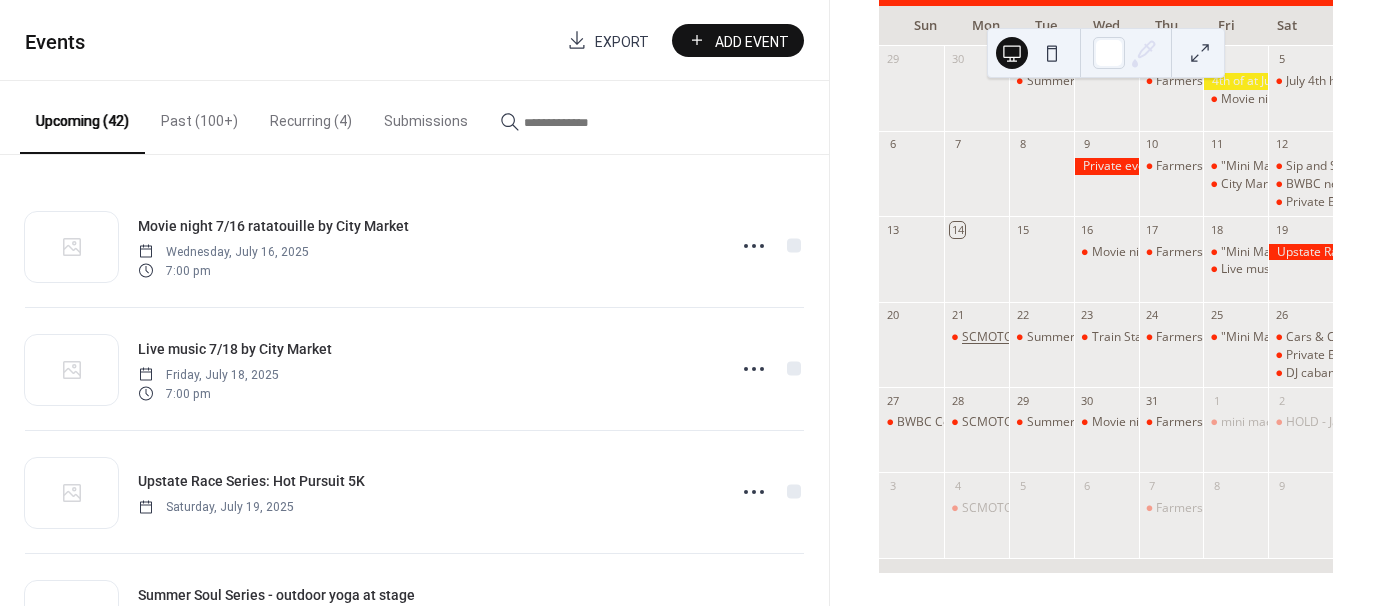 click on "SCMOTO Bike Night w/ BridgeWay Brewing" at bounding box center [1082, 337] 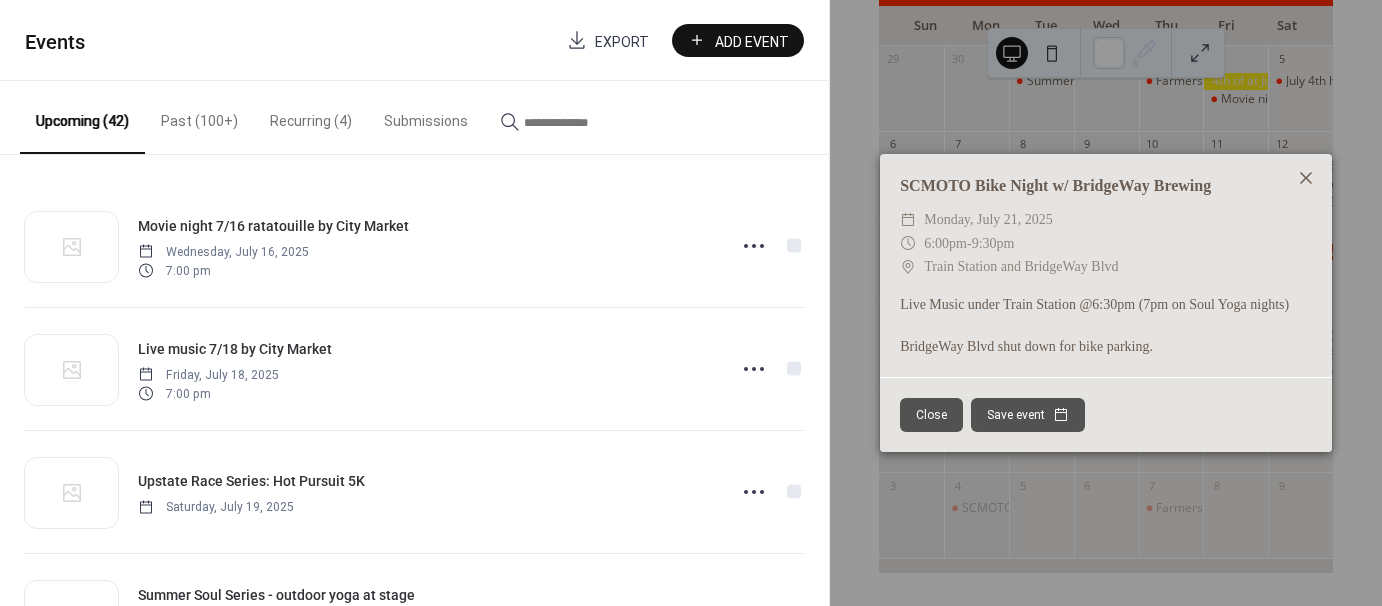 click 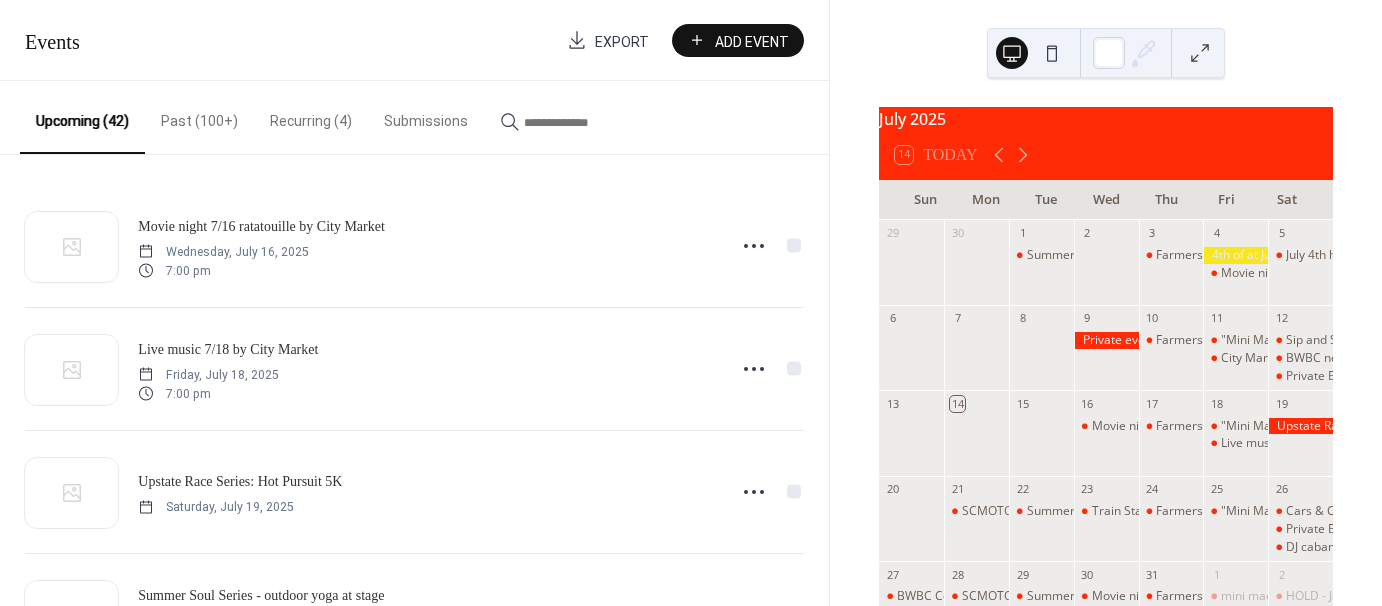 scroll, scrollTop: 0, scrollLeft: 0, axis: both 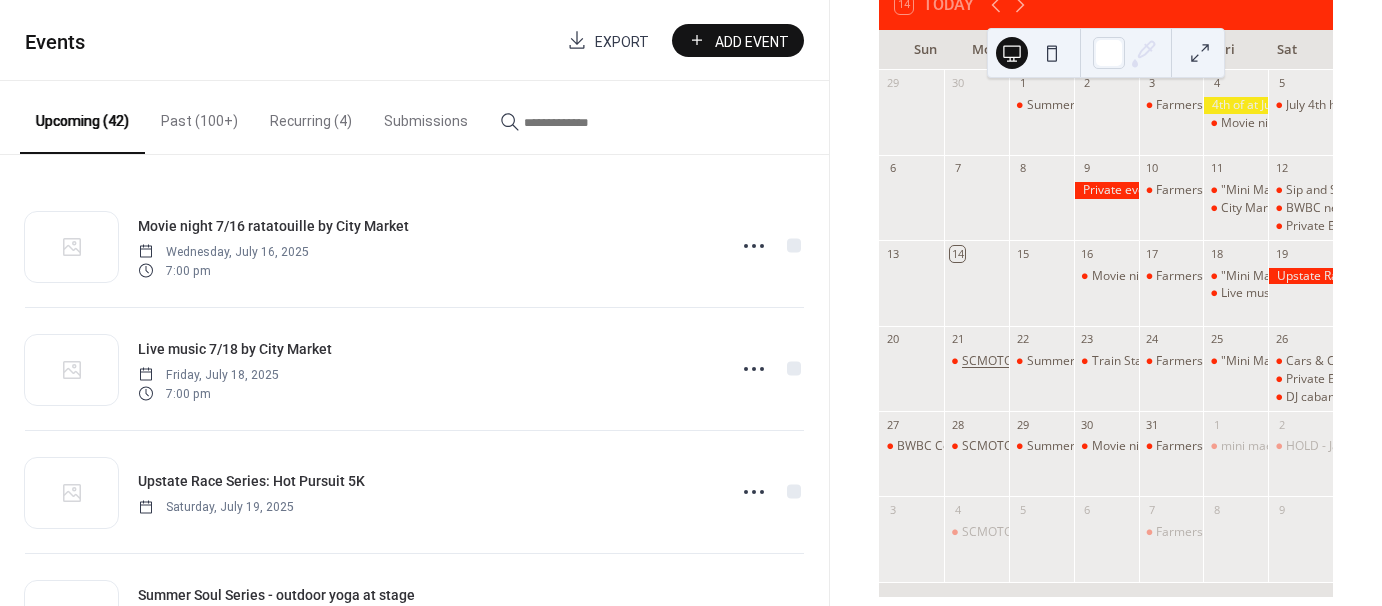 click on "SCMOTO Bike Night w/ BridgeWay Brewing" at bounding box center [1082, 361] 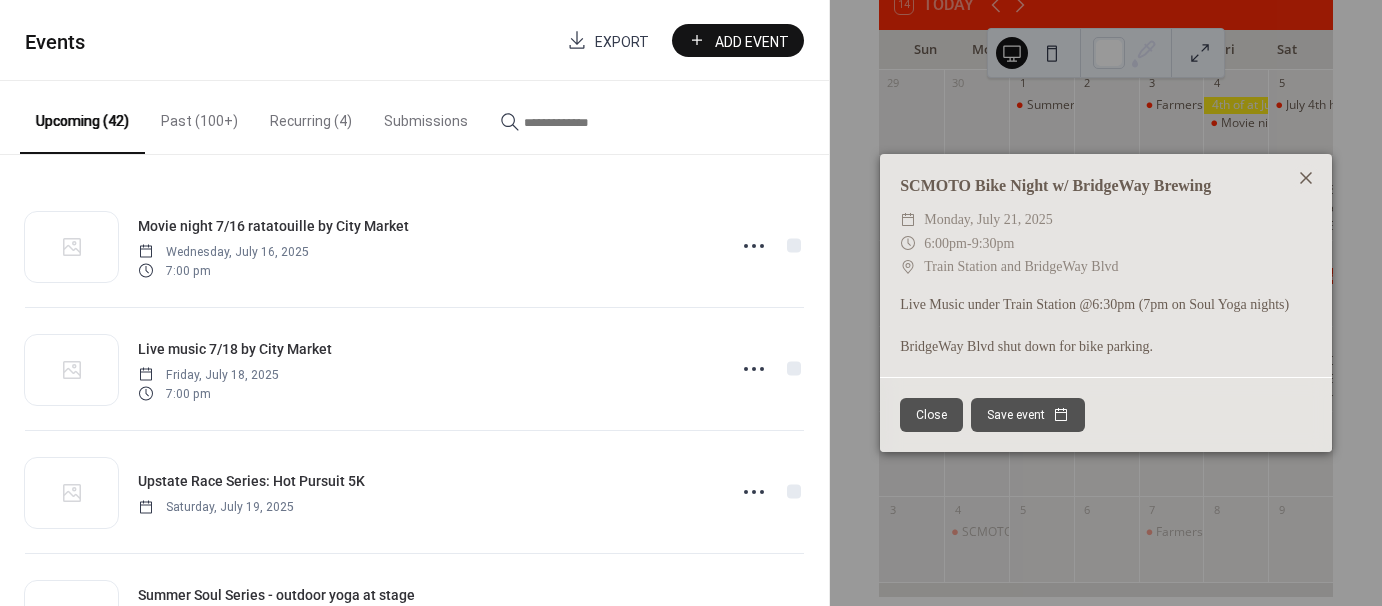 click 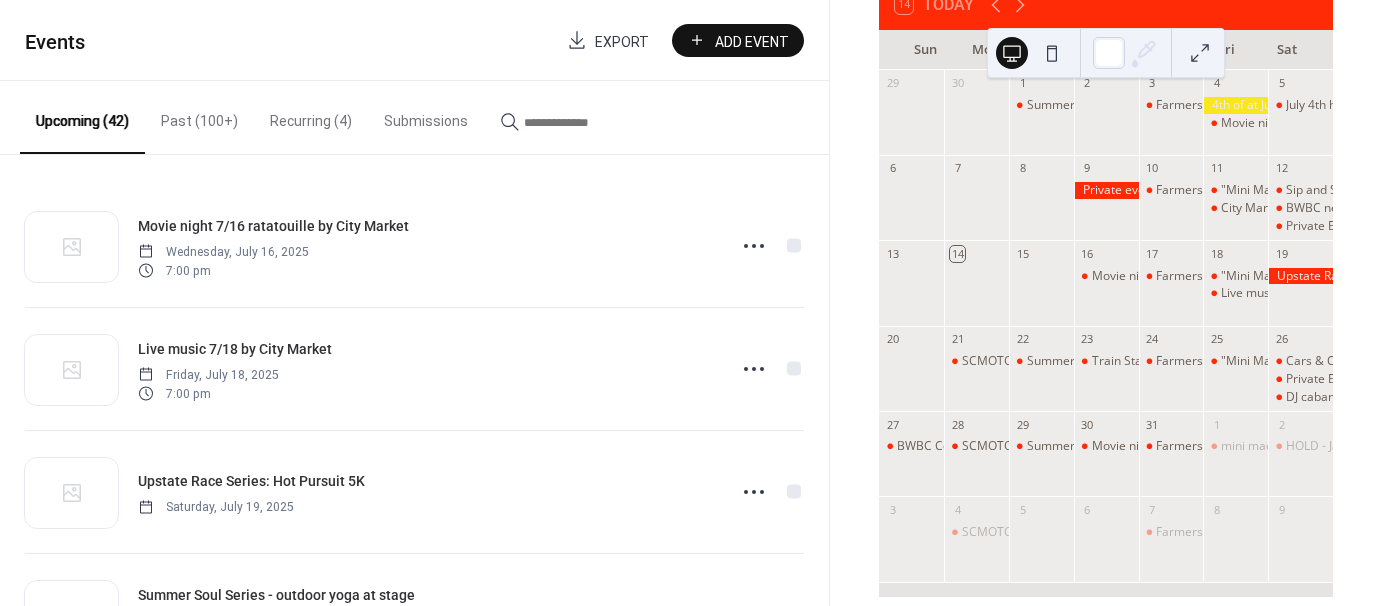 click on "Recurring (4)" at bounding box center [311, 116] 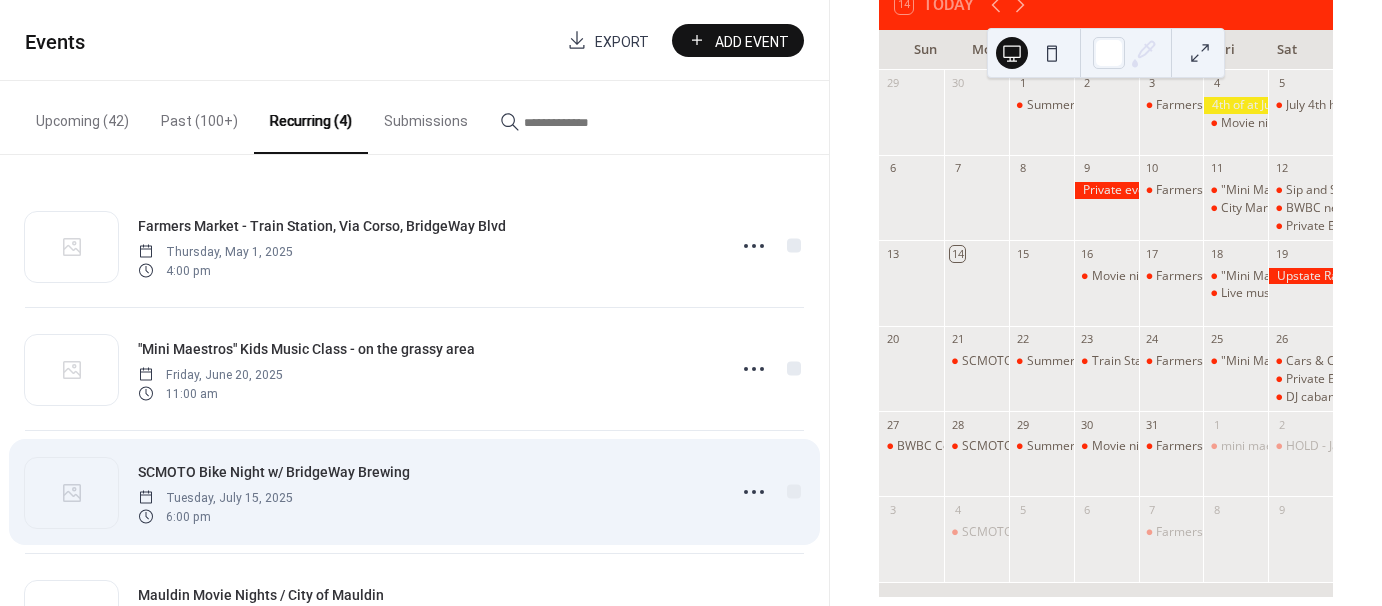 scroll, scrollTop: 49, scrollLeft: 0, axis: vertical 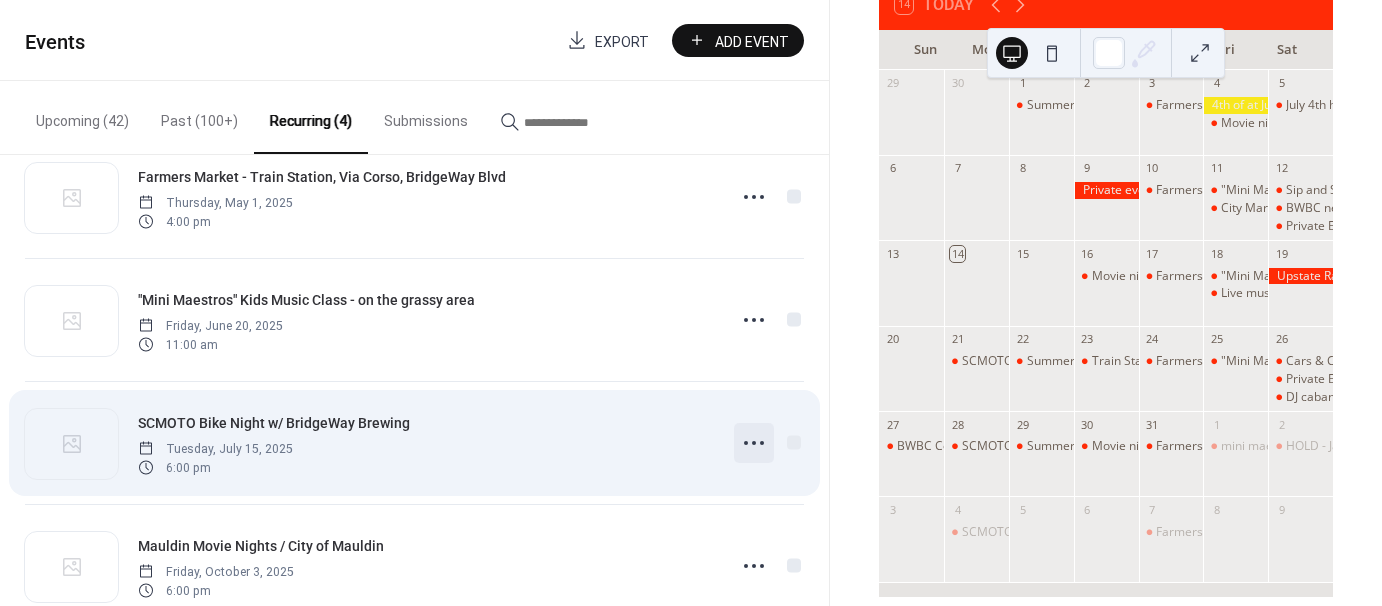 click 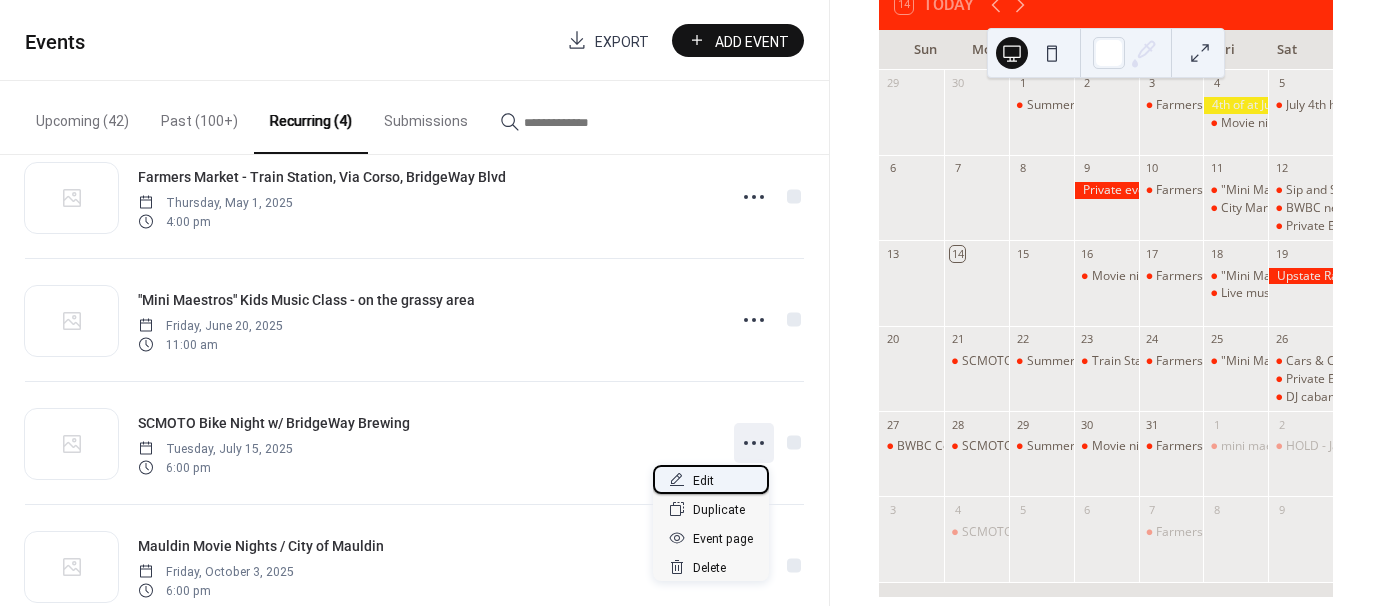 click on "Edit" at bounding box center (711, 479) 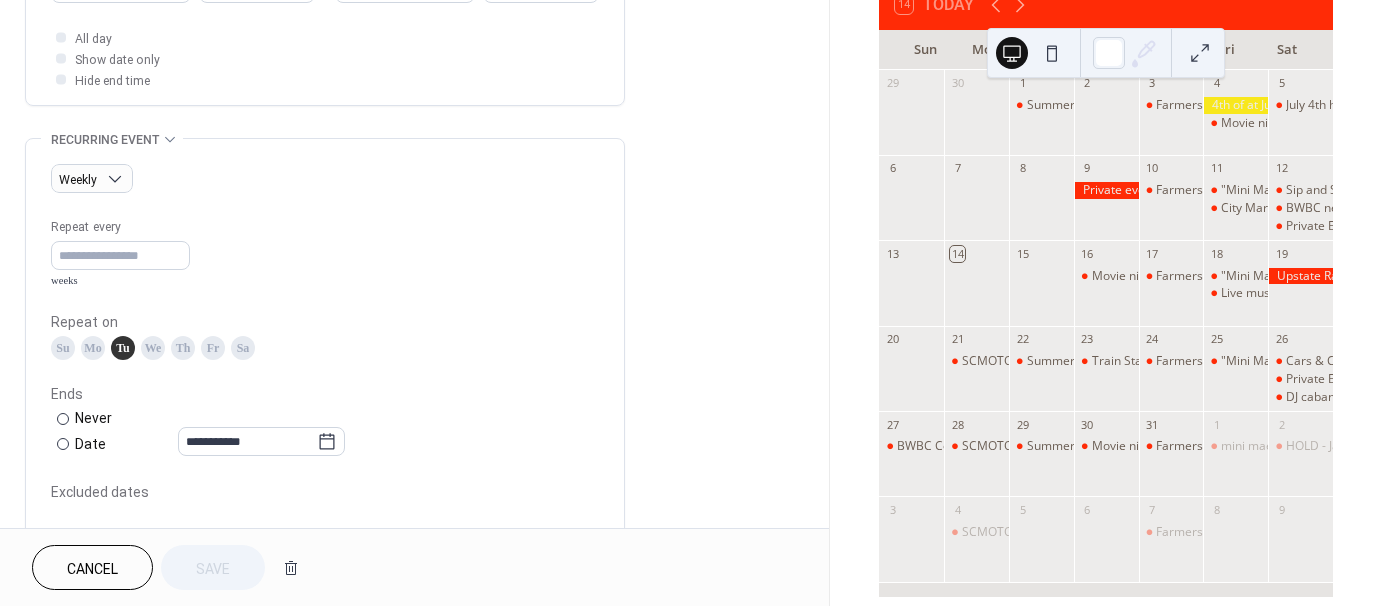 scroll, scrollTop: 723, scrollLeft: 0, axis: vertical 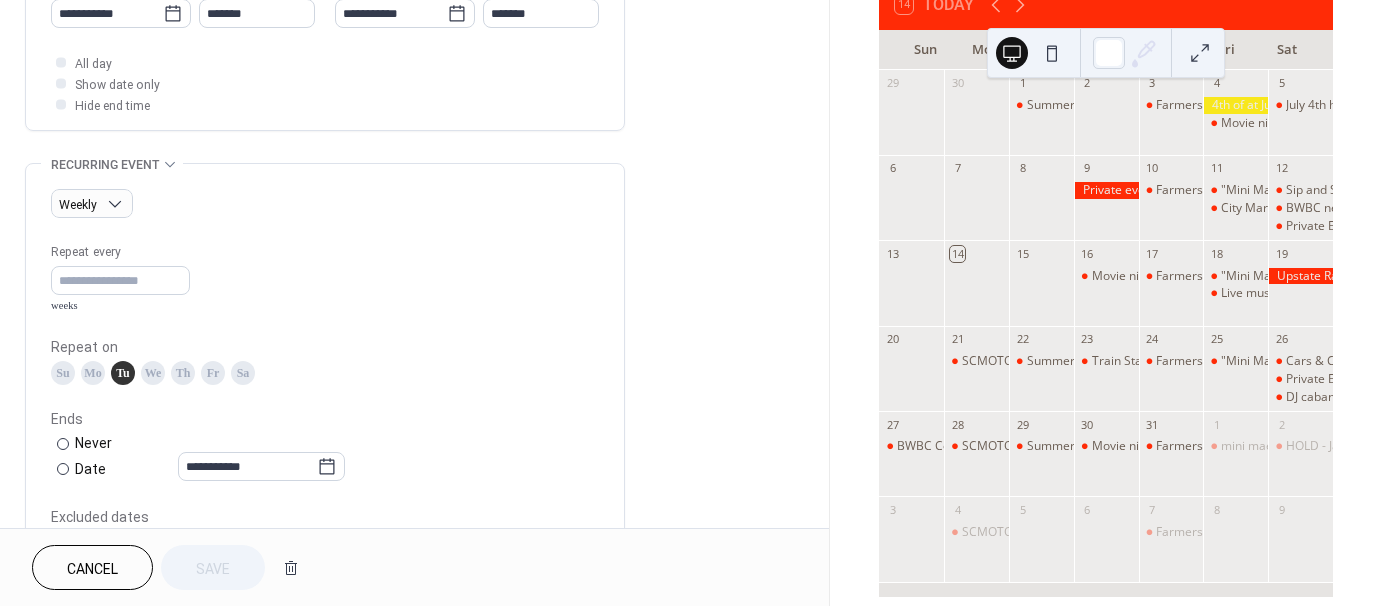 drag, startPoint x: 101, startPoint y: 374, endPoint x: 137, endPoint y: 410, distance: 50.91169 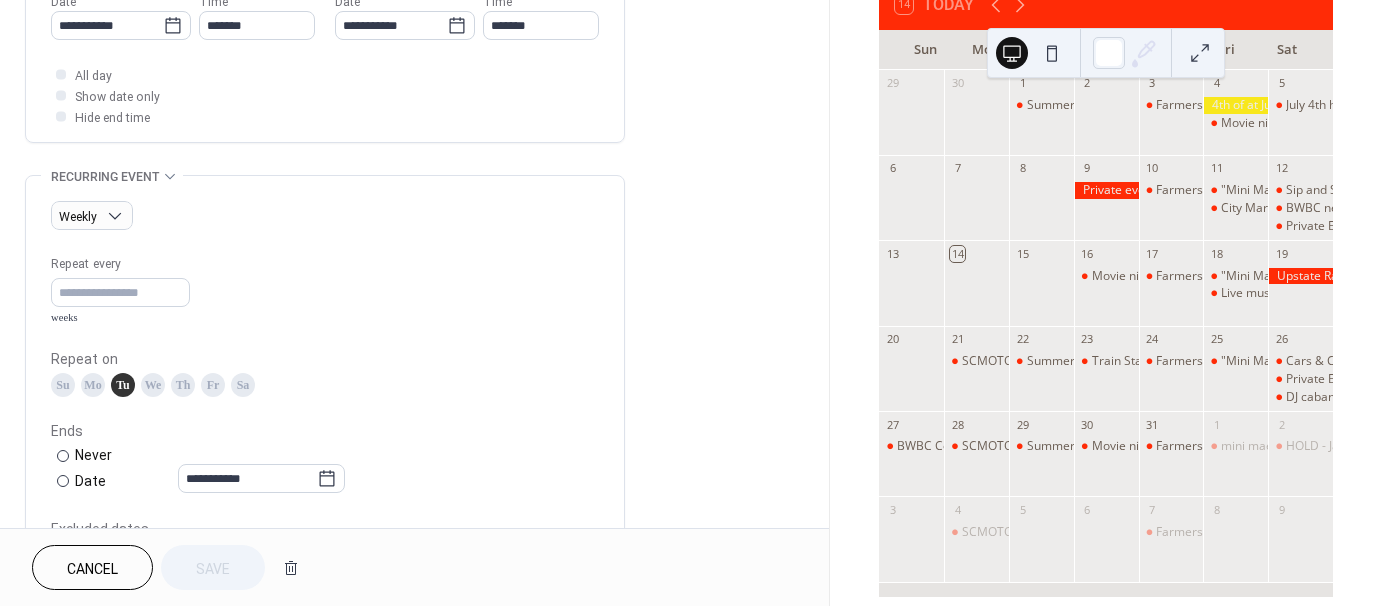 scroll, scrollTop: 703, scrollLeft: 0, axis: vertical 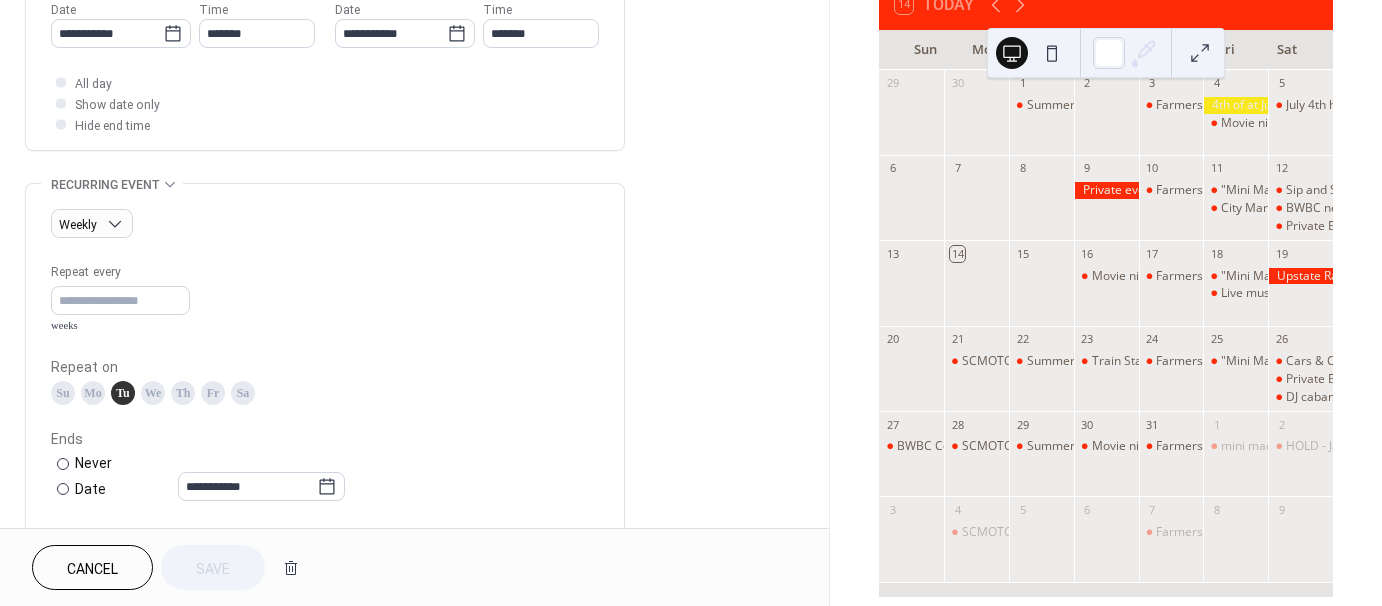 click on "Tu" at bounding box center (123, 393) 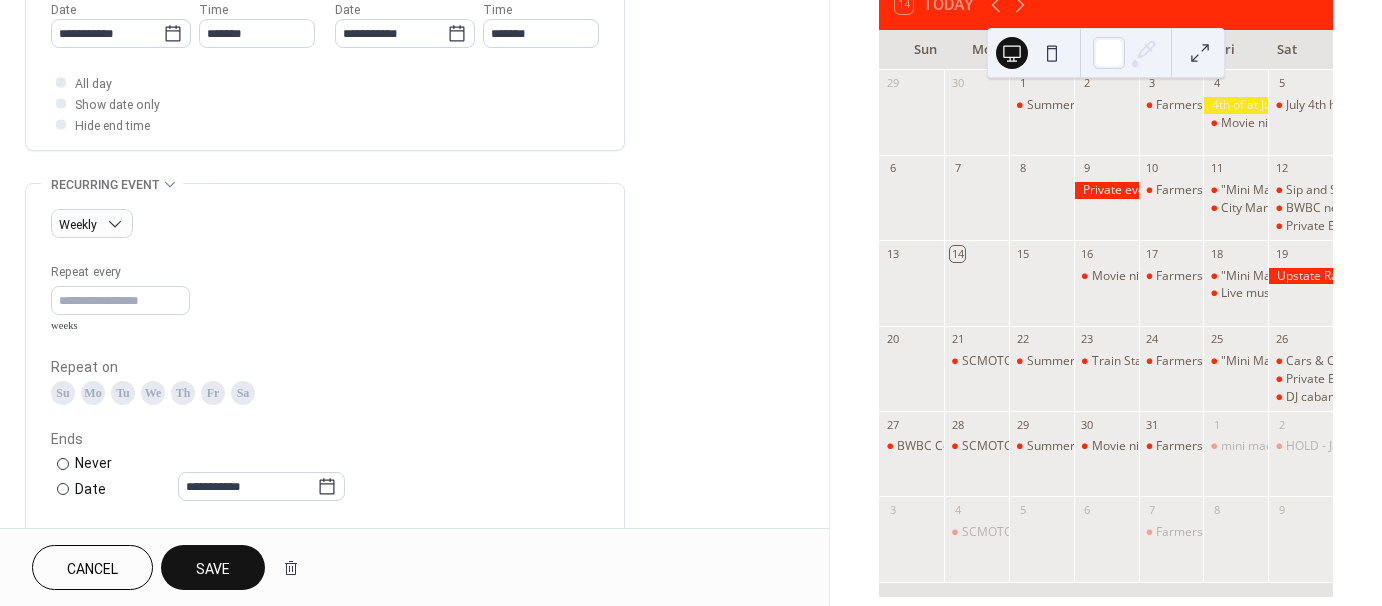 click on "Save" at bounding box center [213, 569] 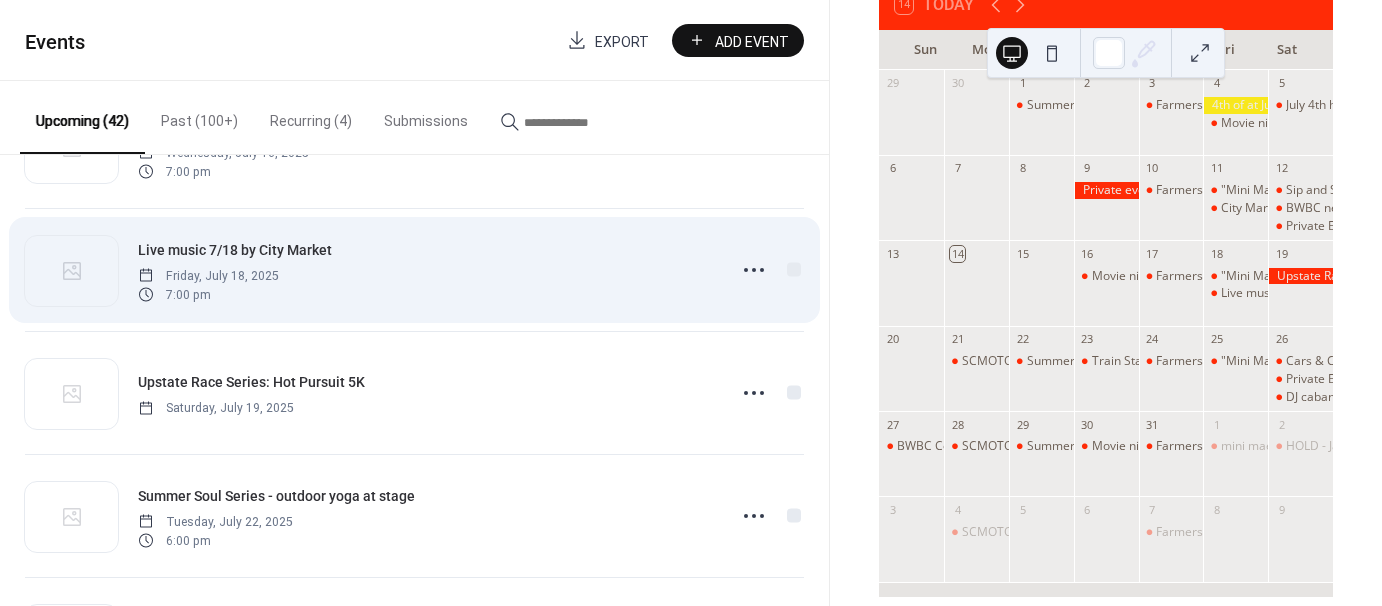scroll, scrollTop: 88, scrollLeft: 0, axis: vertical 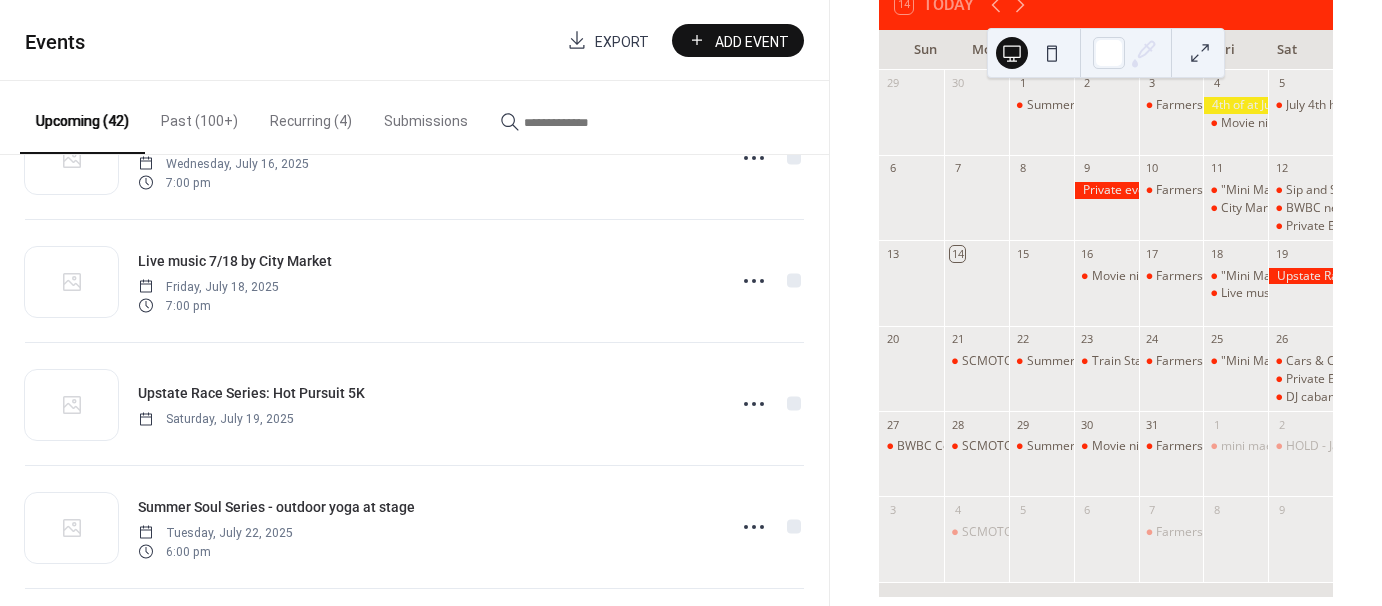 click on "Recurring (4)" at bounding box center [311, 116] 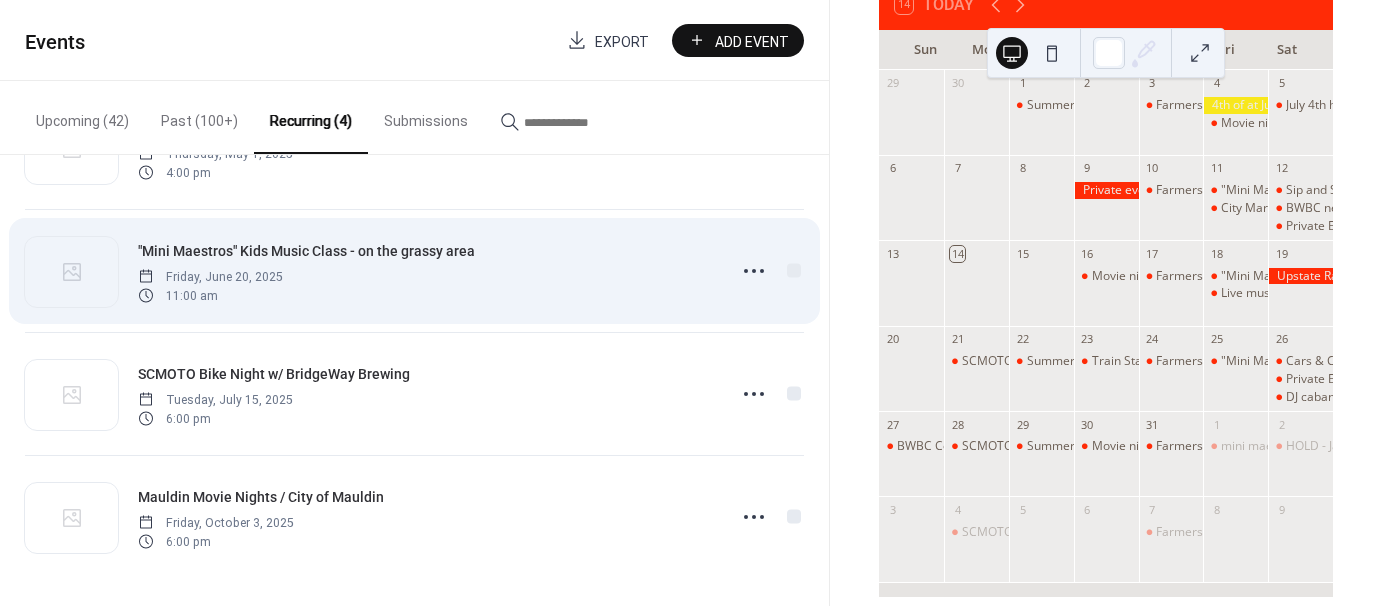 scroll, scrollTop: 96, scrollLeft: 0, axis: vertical 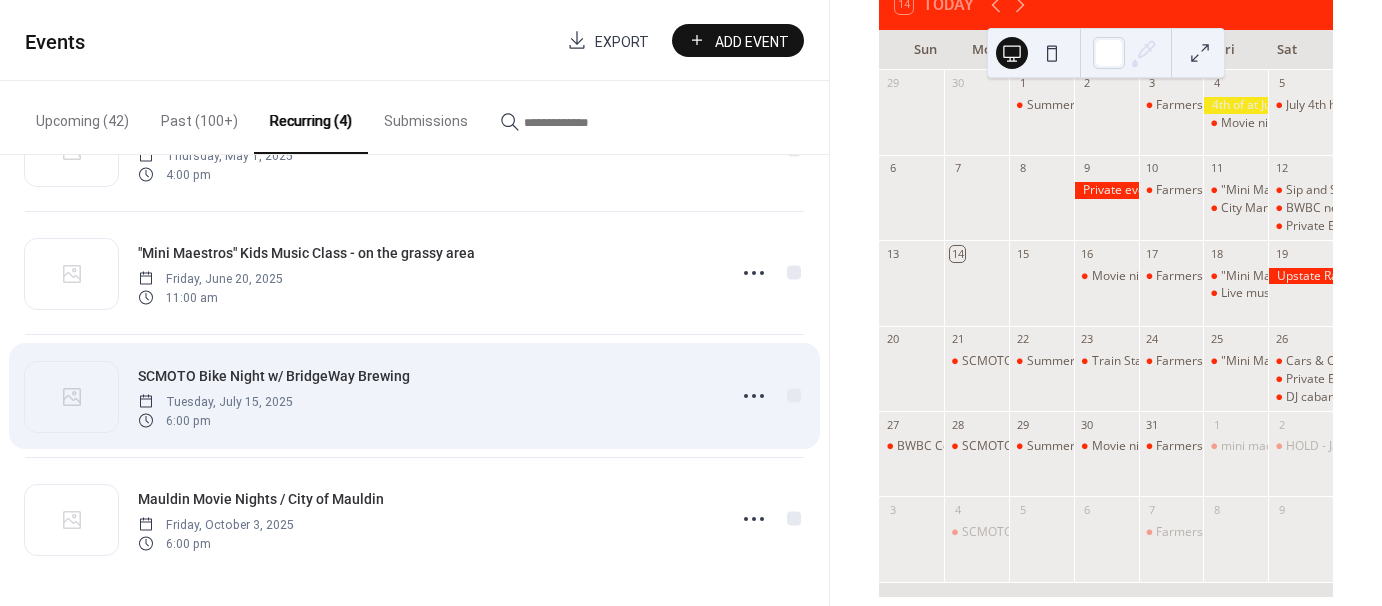 click on "SCMOTO Bike Night w/ BridgeWay Brewing" at bounding box center [274, 376] 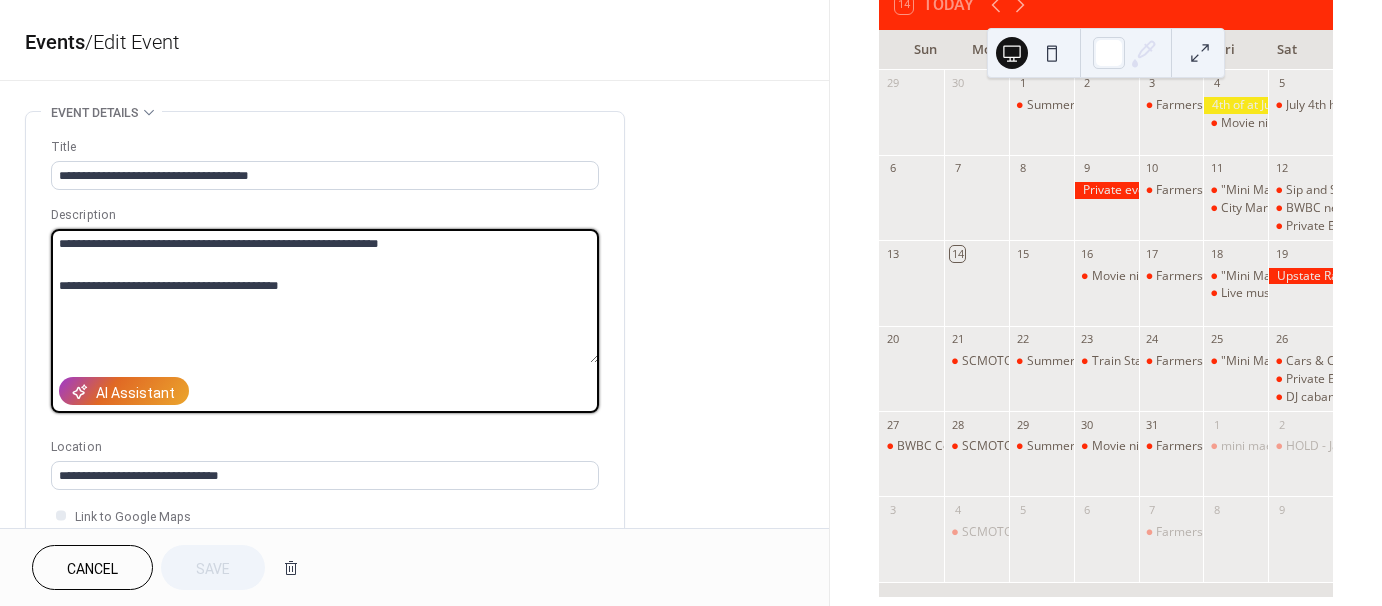 drag, startPoint x: 334, startPoint y: 298, endPoint x: -16, endPoint y: 202, distance: 362.927 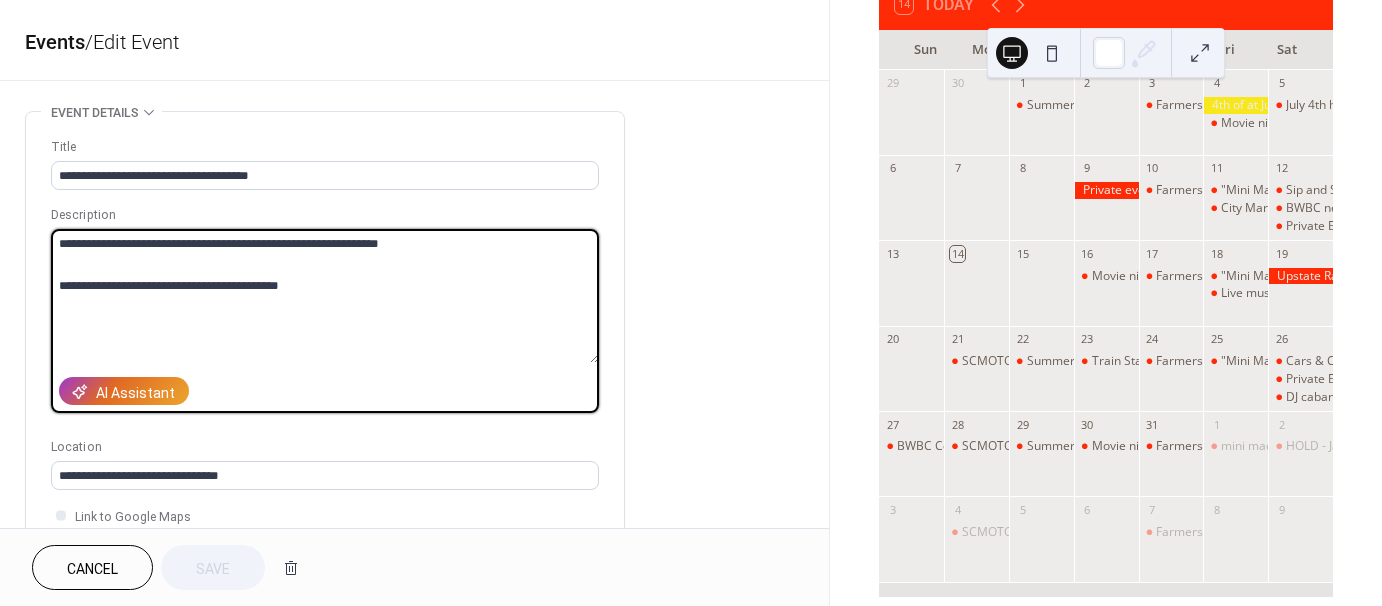 click on "**********" at bounding box center [691, 303] 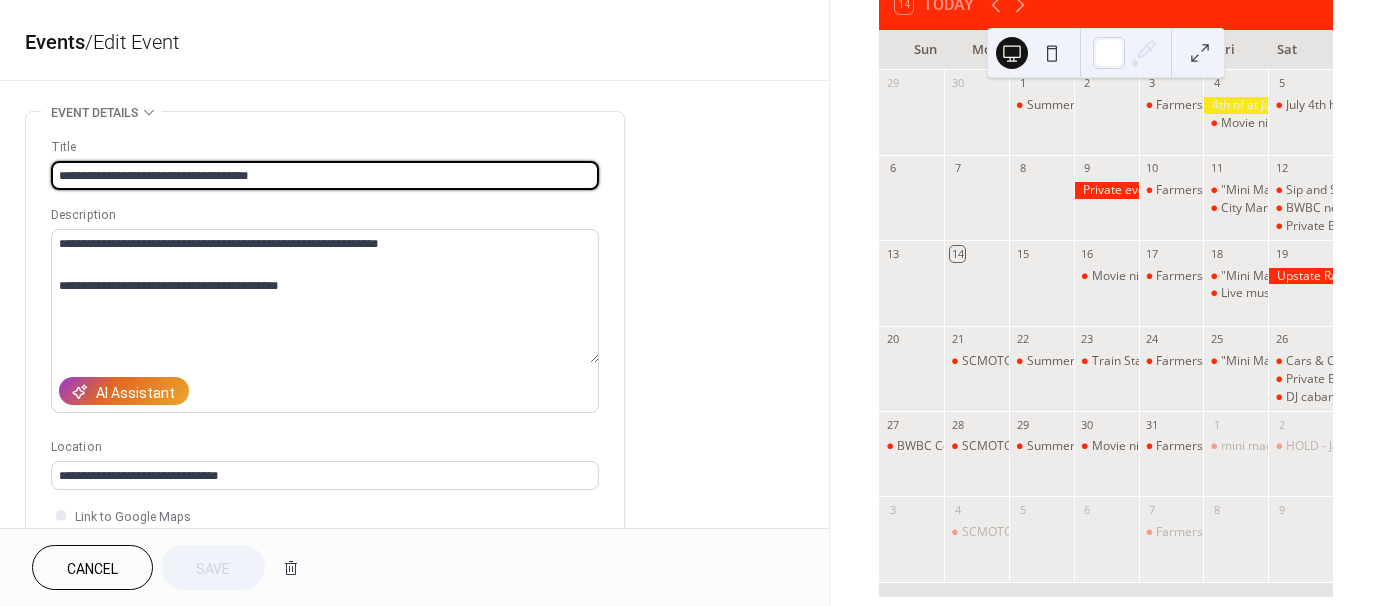 click on "**********" at bounding box center (325, 175) 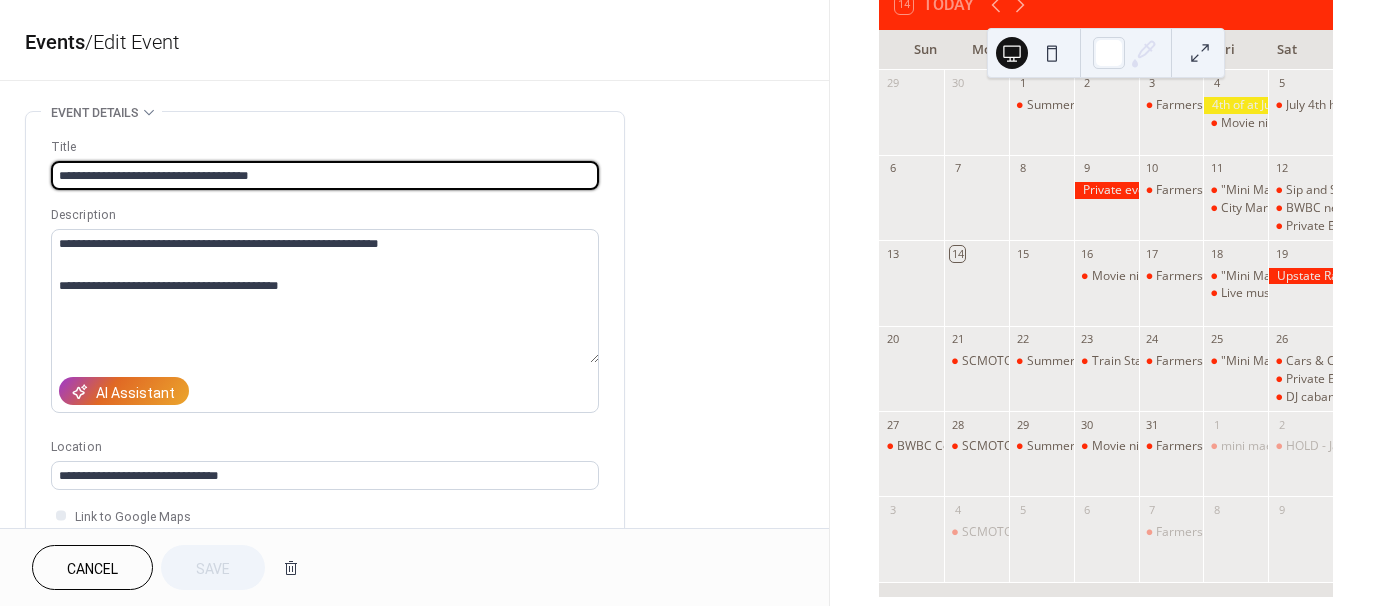 drag, startPoint x: 330, startPoint y: 183, endPoint x: 47, endPoint y: 176, distance: 283.08655 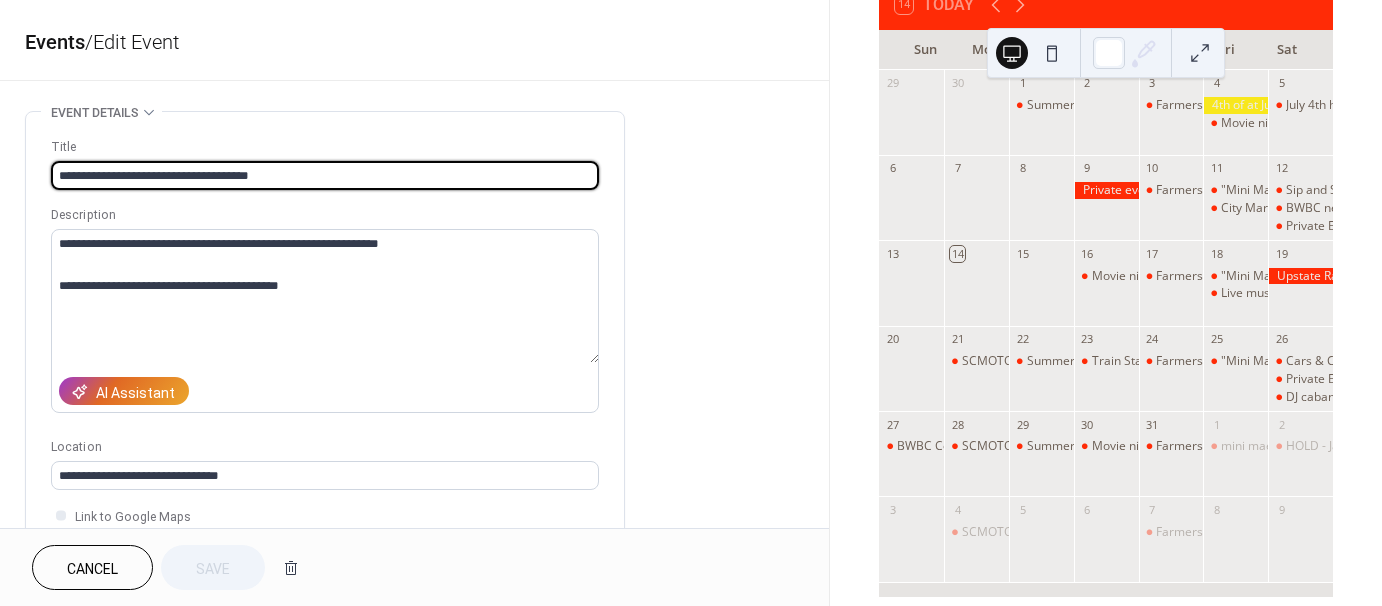 click on "**********" at bounding box center (325, 365) 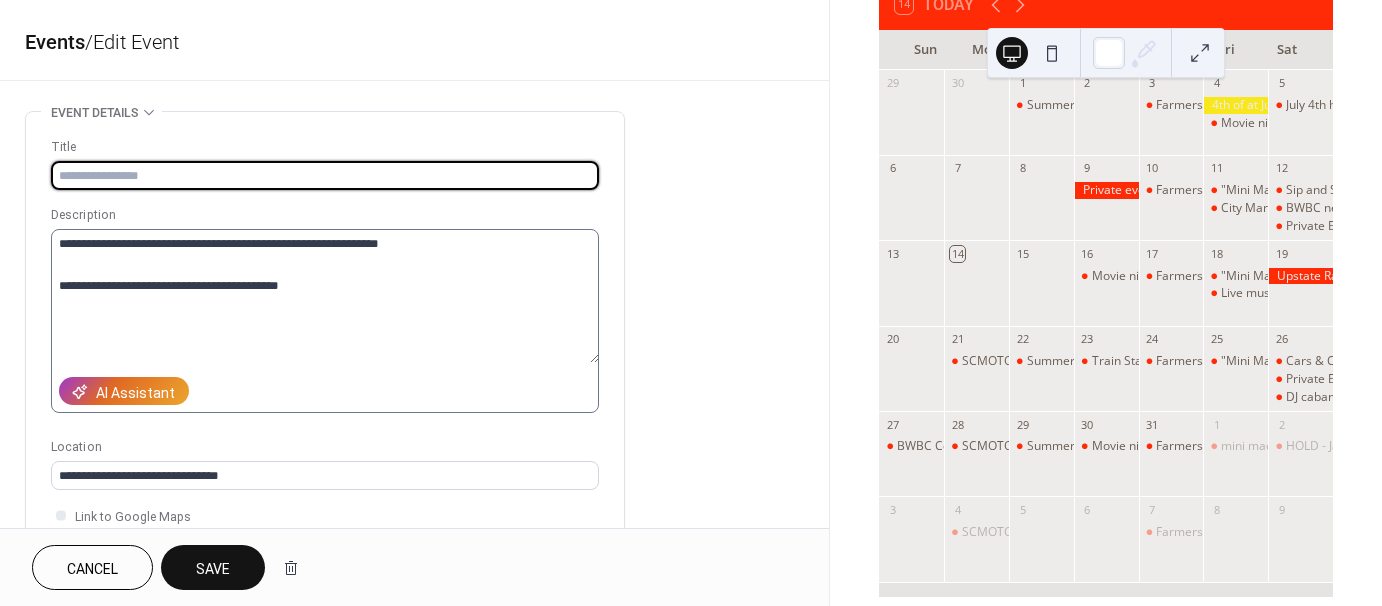 type 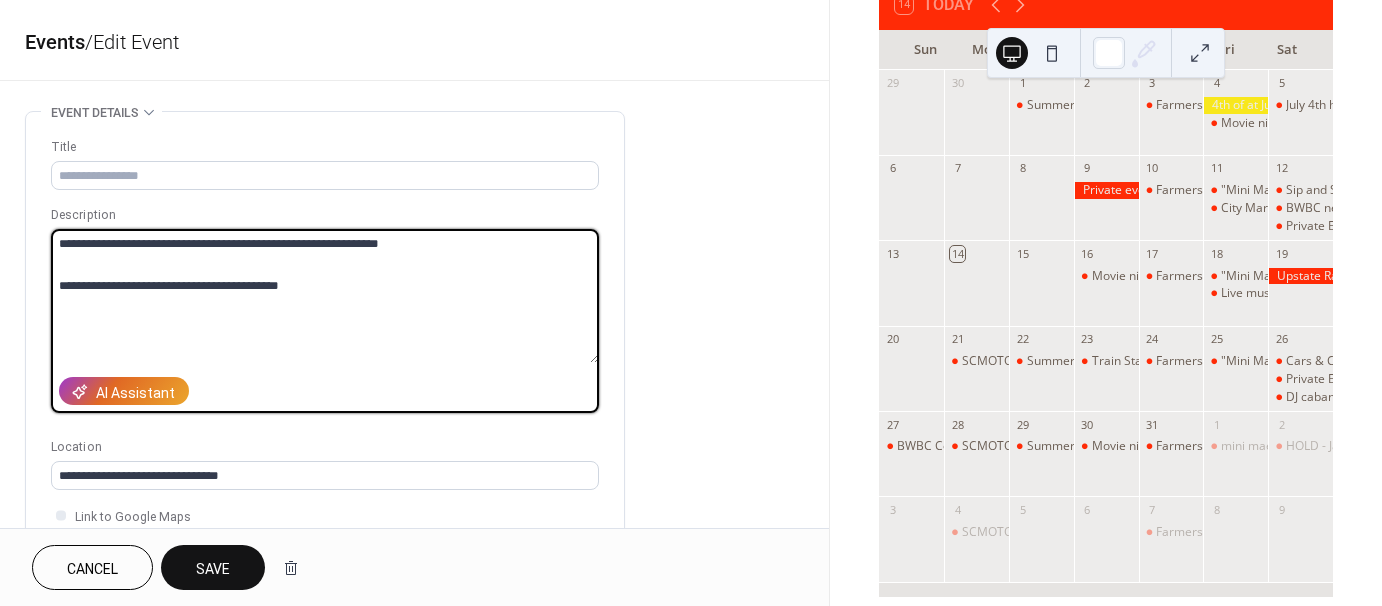 click on "**********" at bounding box center [325, 296] 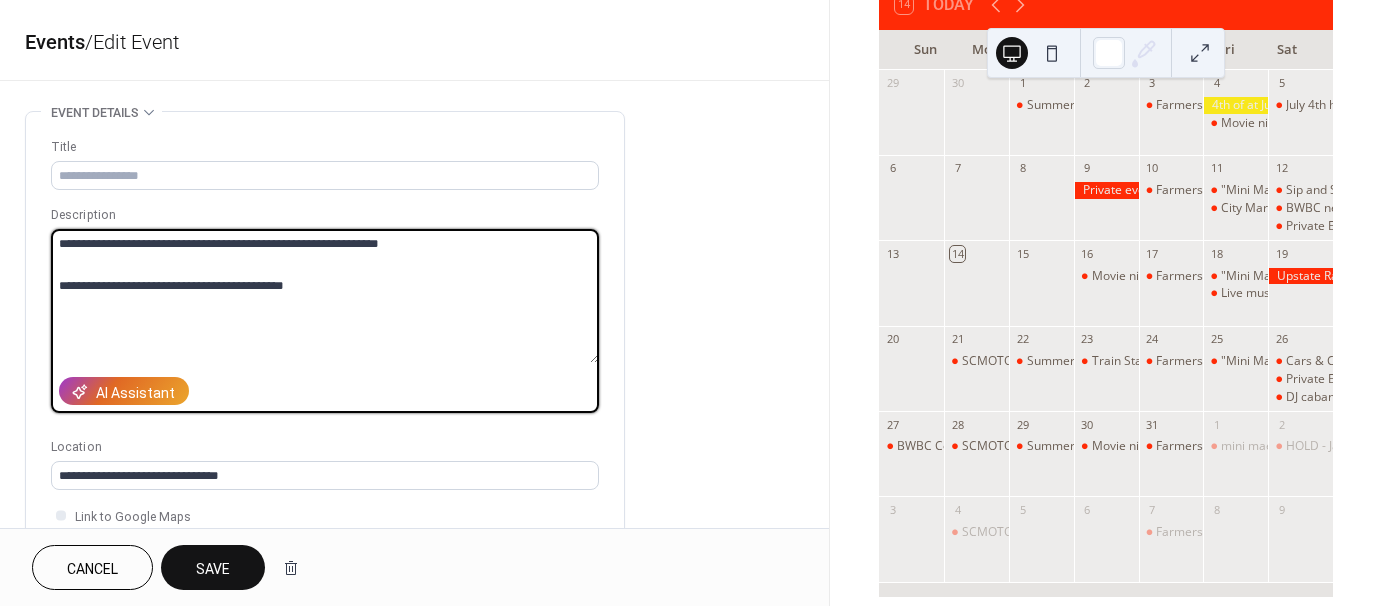 paste on "**********" 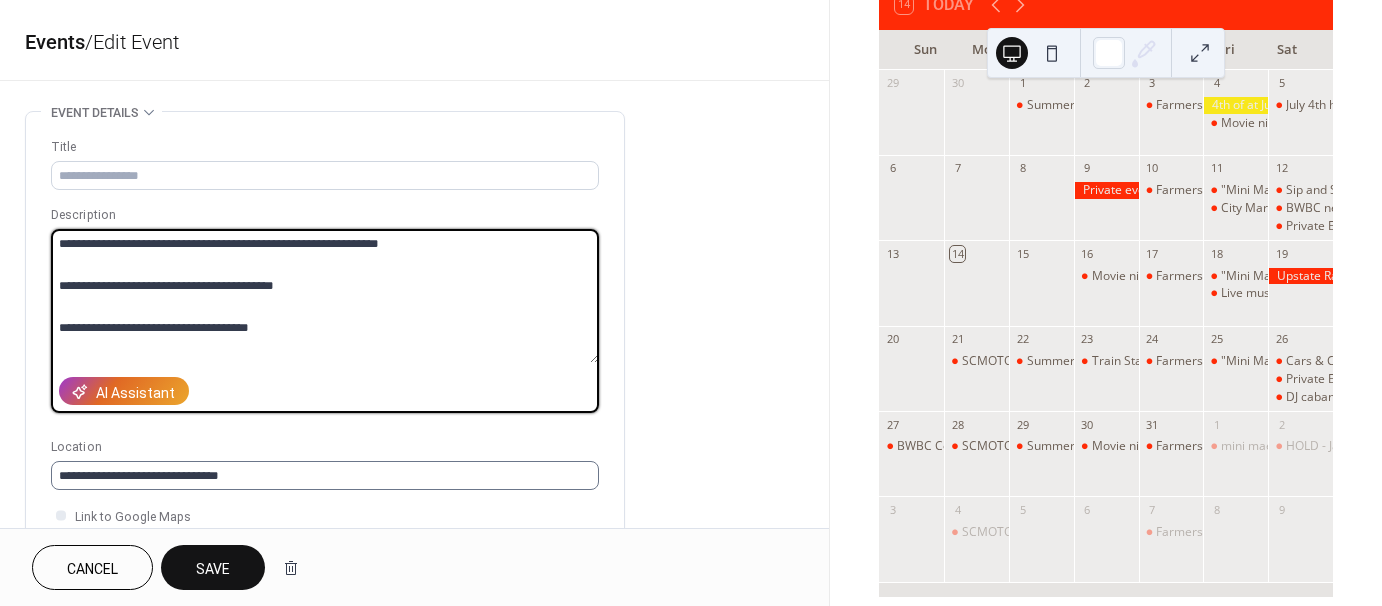 type on "**********" 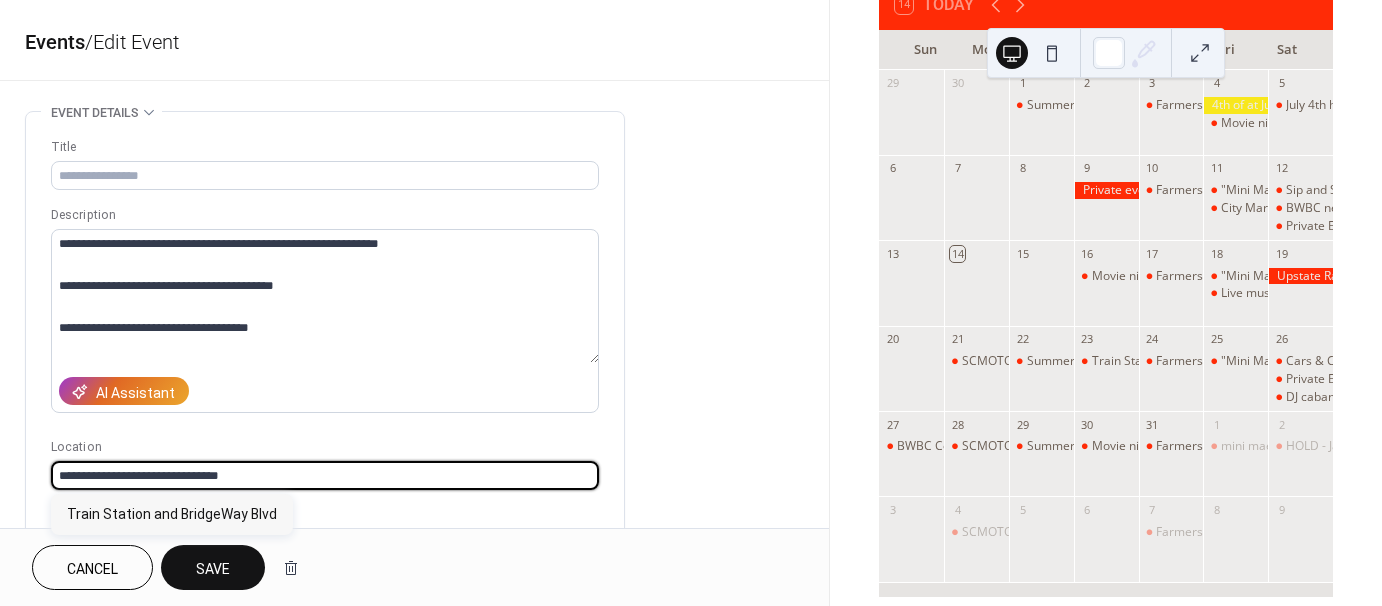 drag, startPoint x: 251, startPoint y: 470, endPoint x: 32, endPoint y: 478, distance: 219.14607 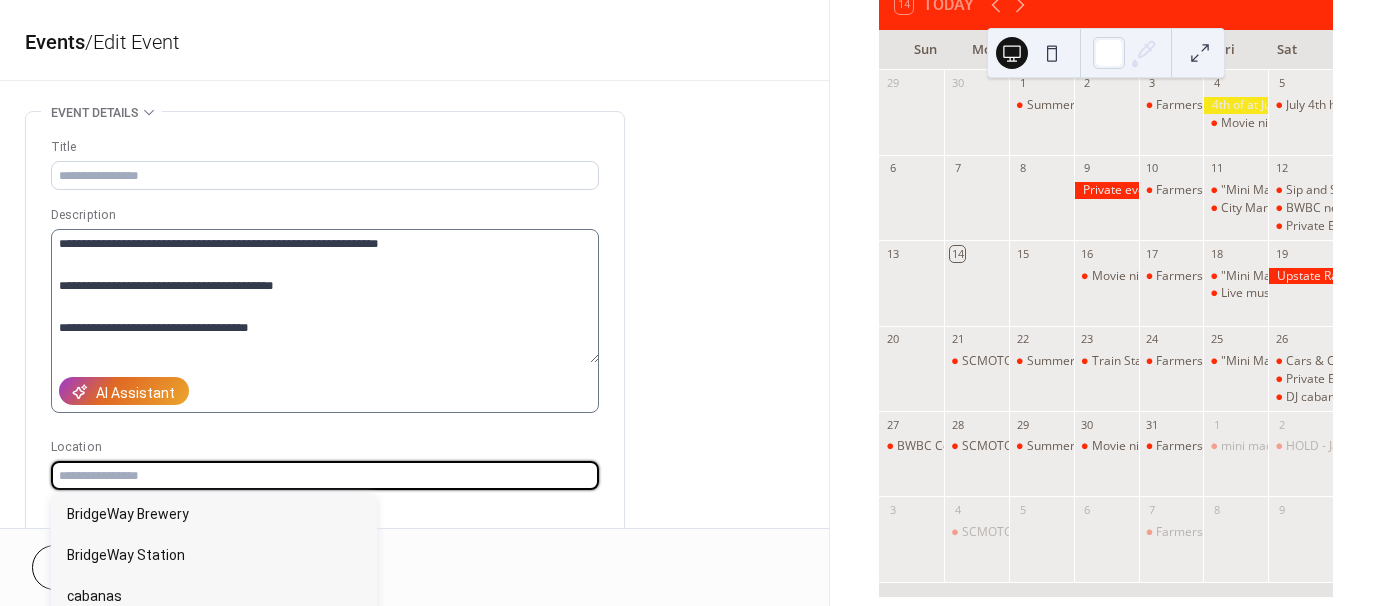type 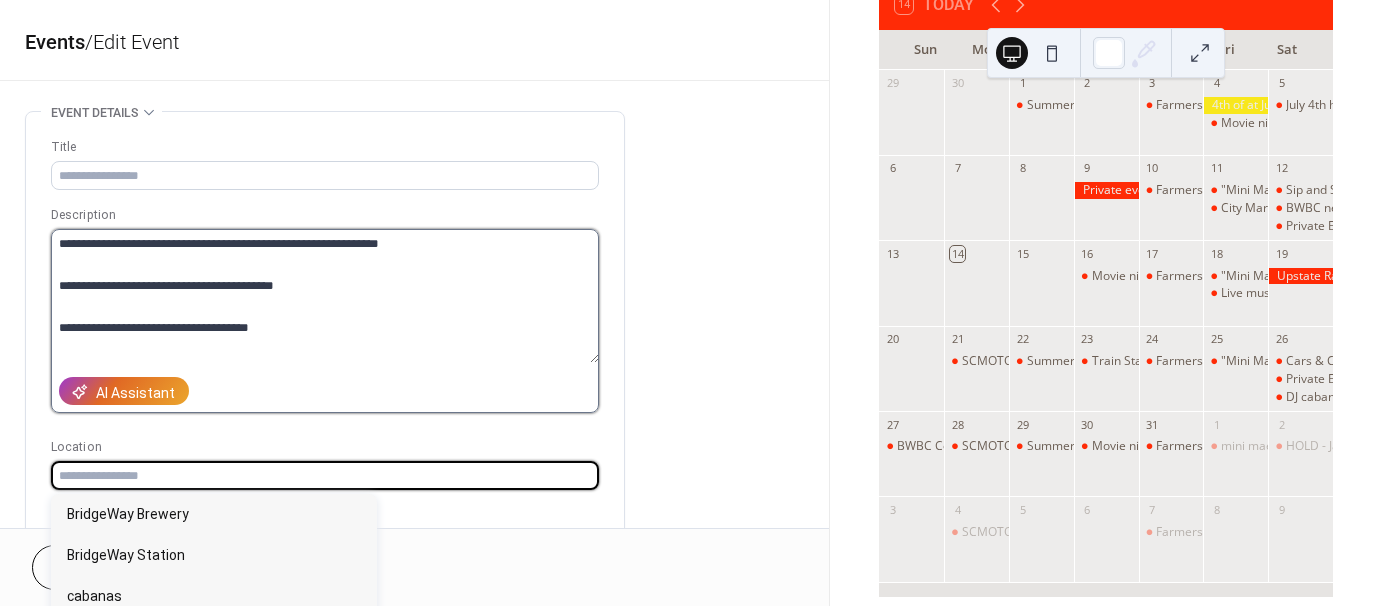 click on "**********" at bounding box center [325, 296] 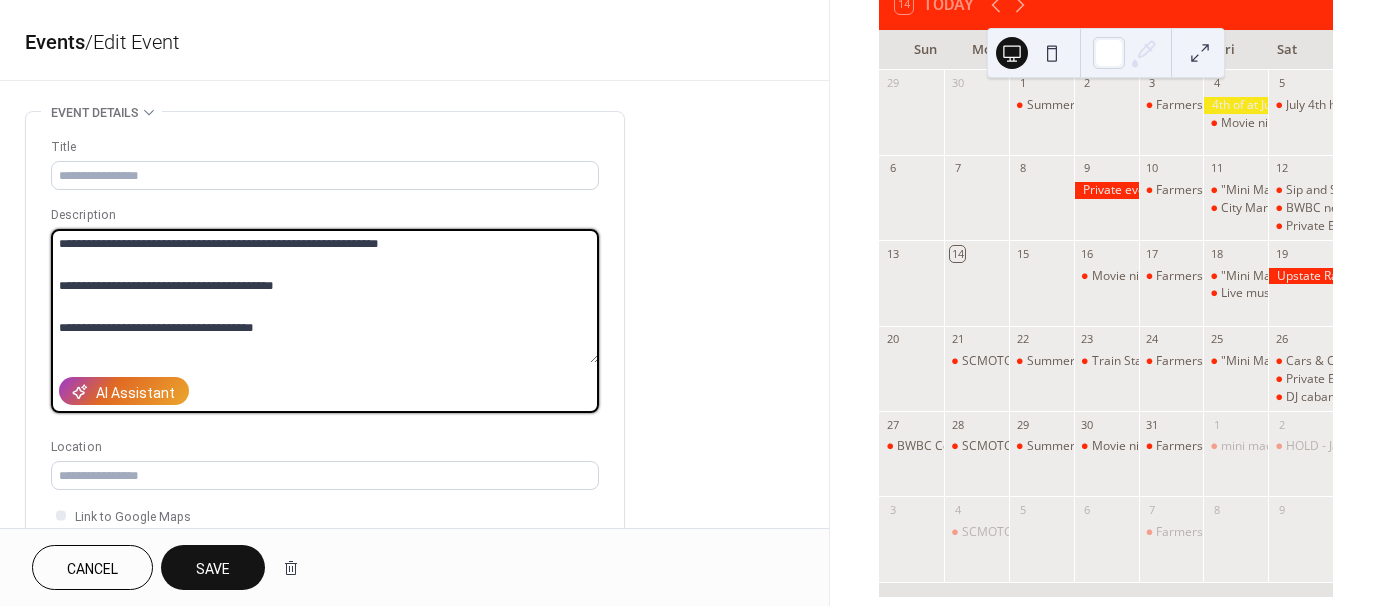 paste on "**********" 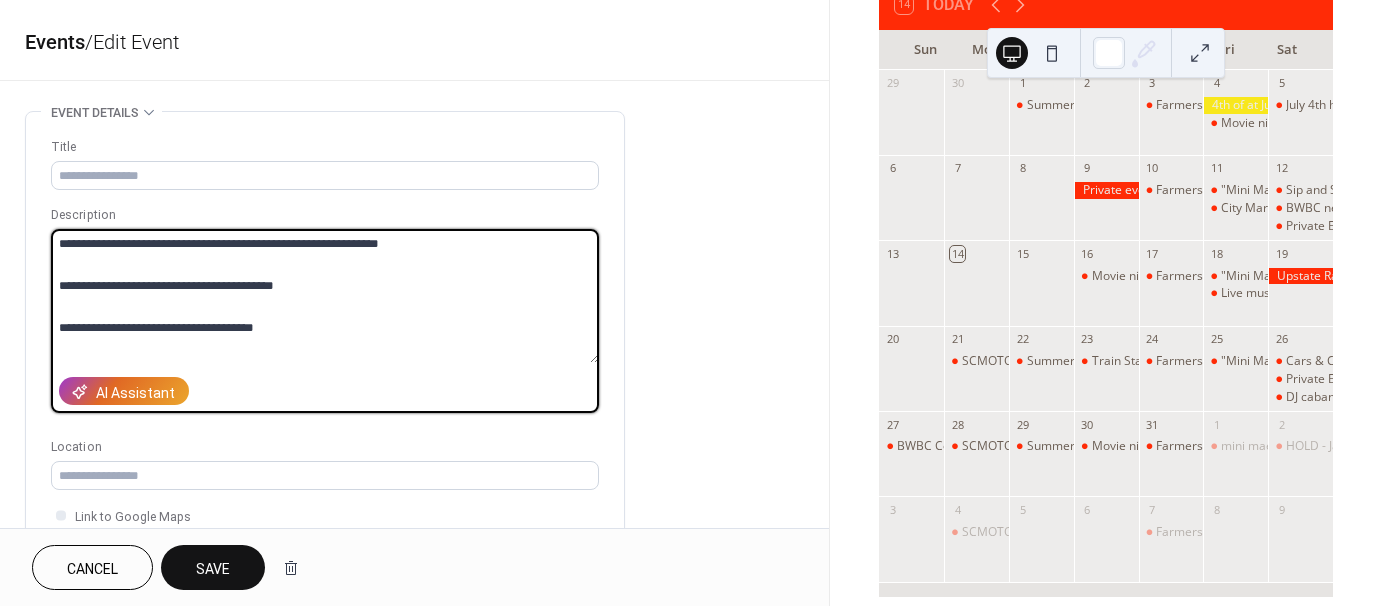 type on "**********" 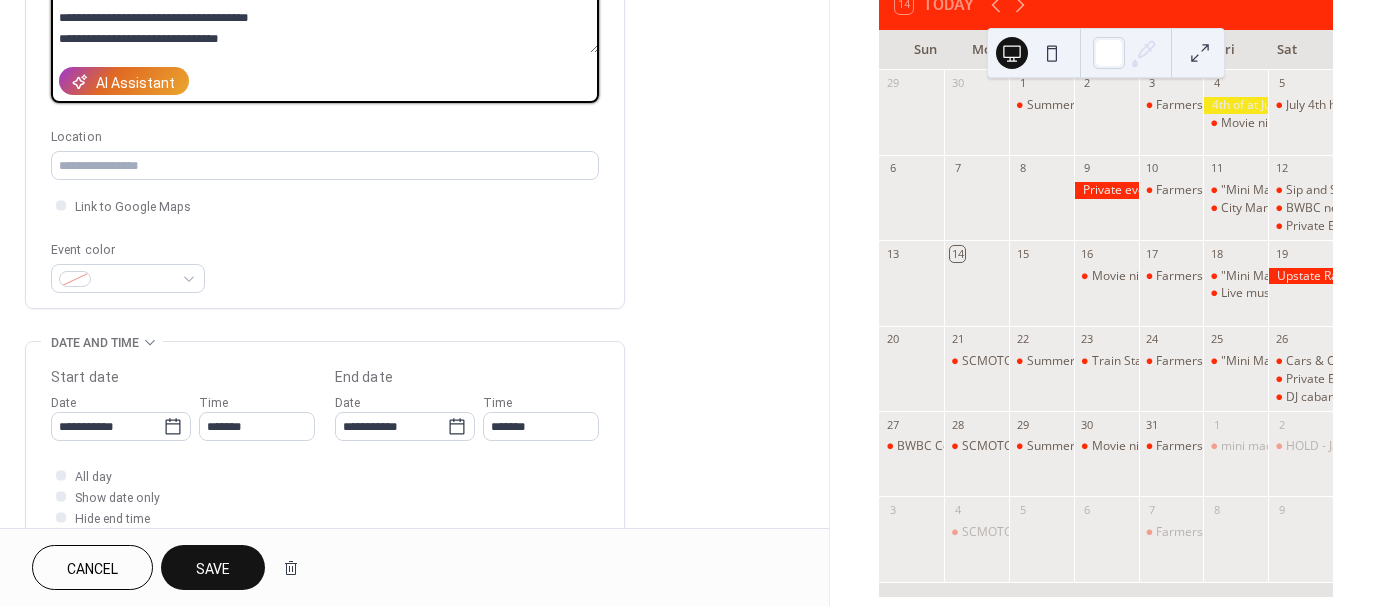 scroll, scrollTop: 168, scrollLeft: 0, axis: vertical 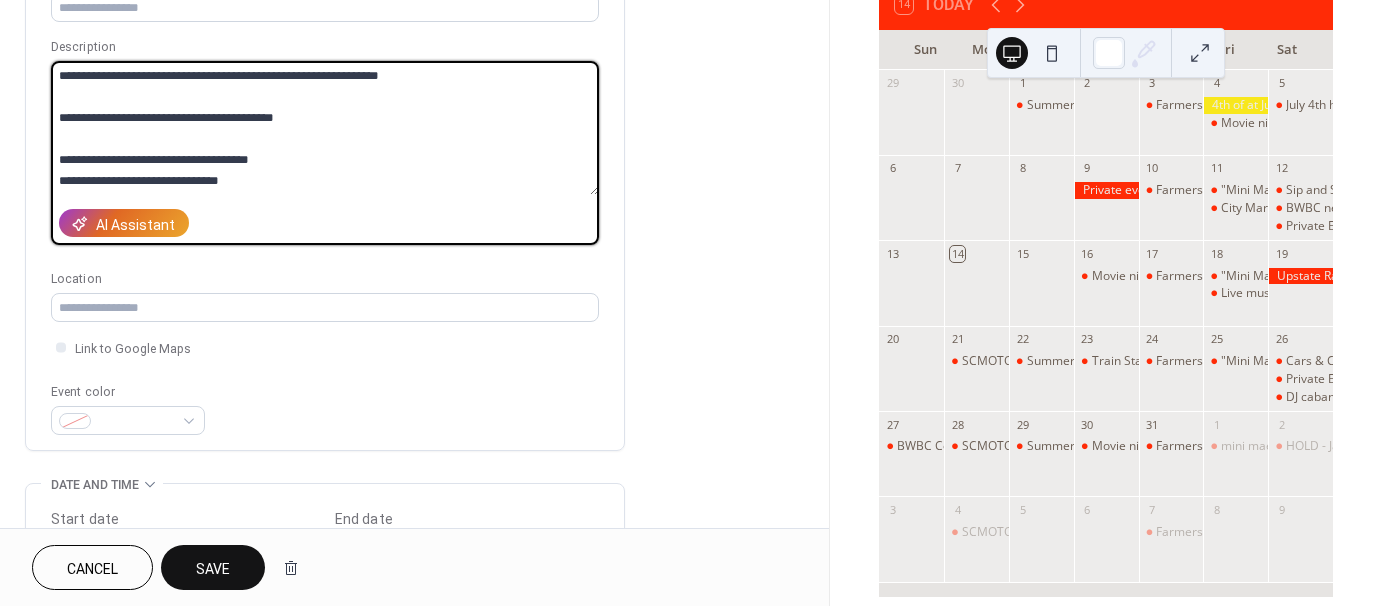 drag, startPoint x: 272, startPoint y: 181, endPoint x: 32, endPoint y: 69, distance: 264.84714 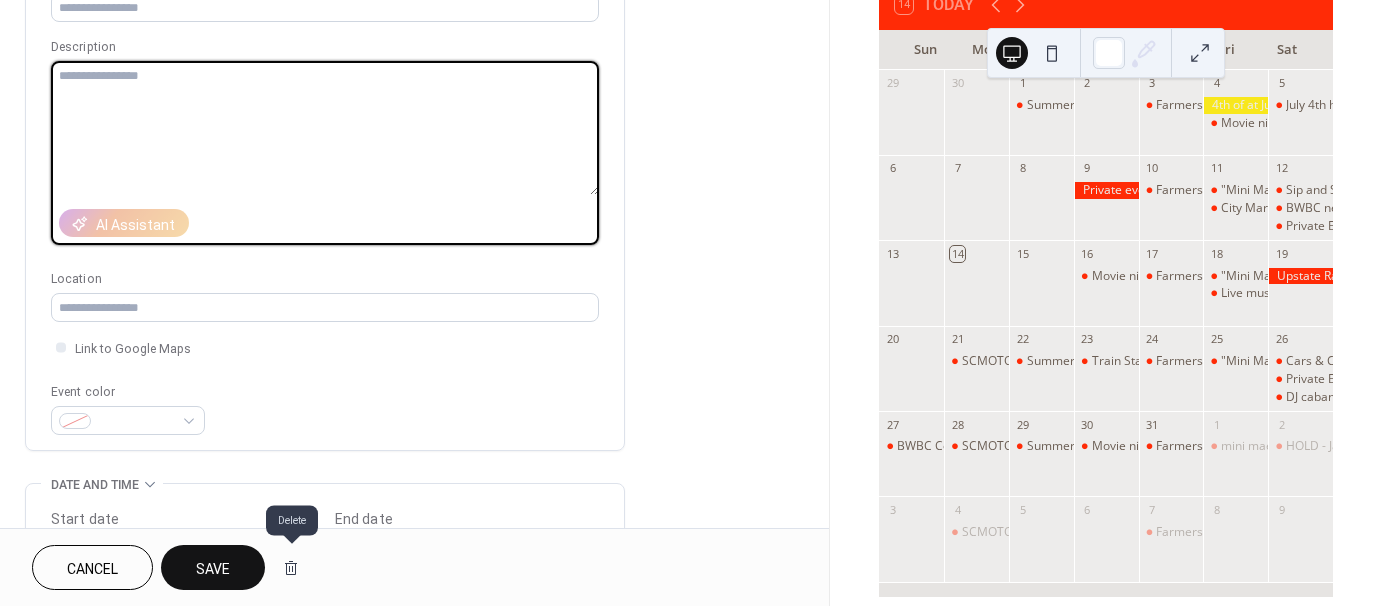type 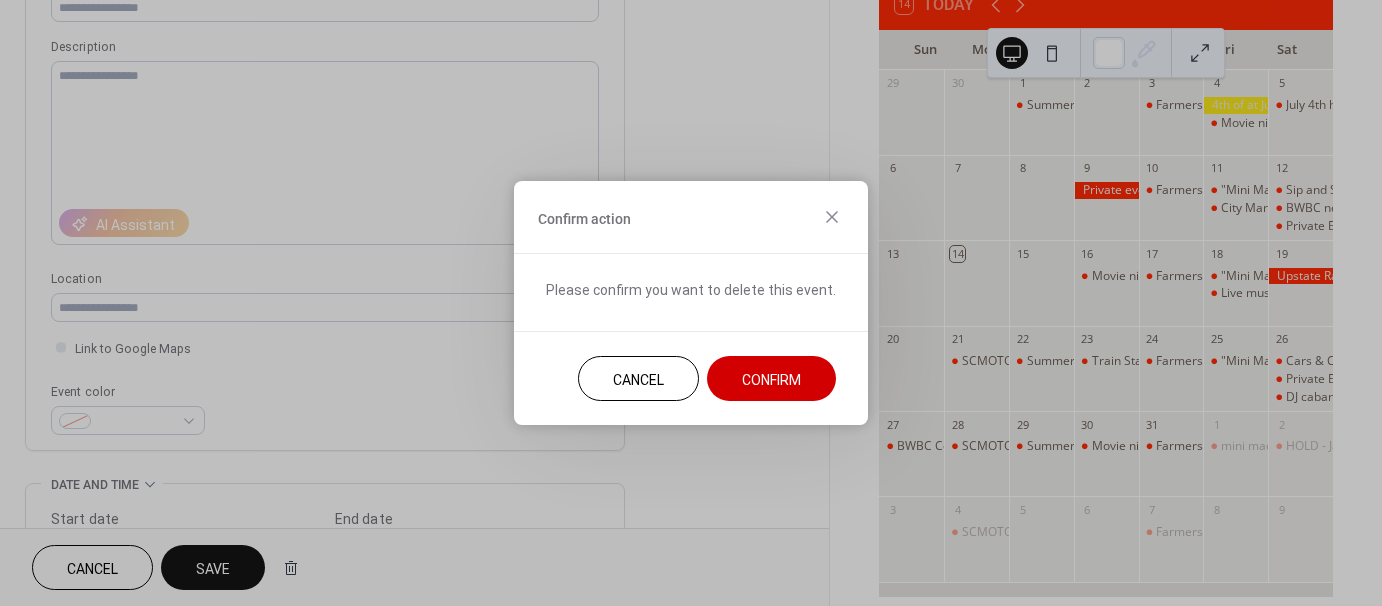 click on "Confirm" at bounding box center [771, 380] 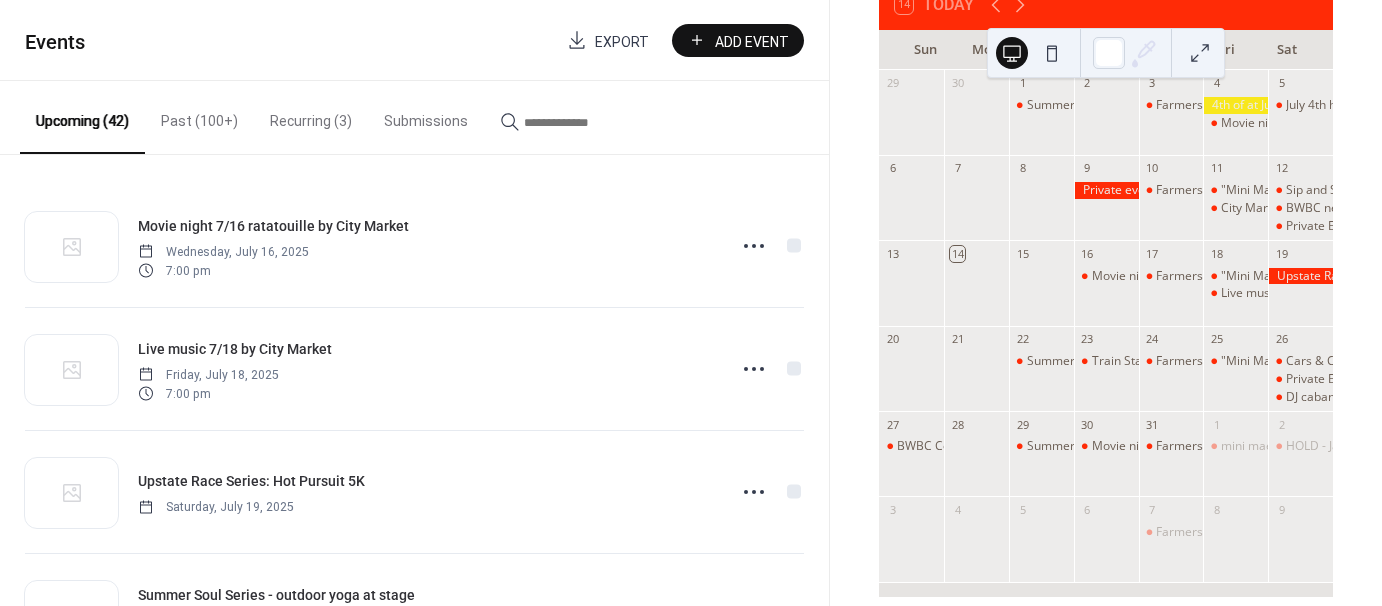 click on "Add Event" at bounding box center [752, 41] 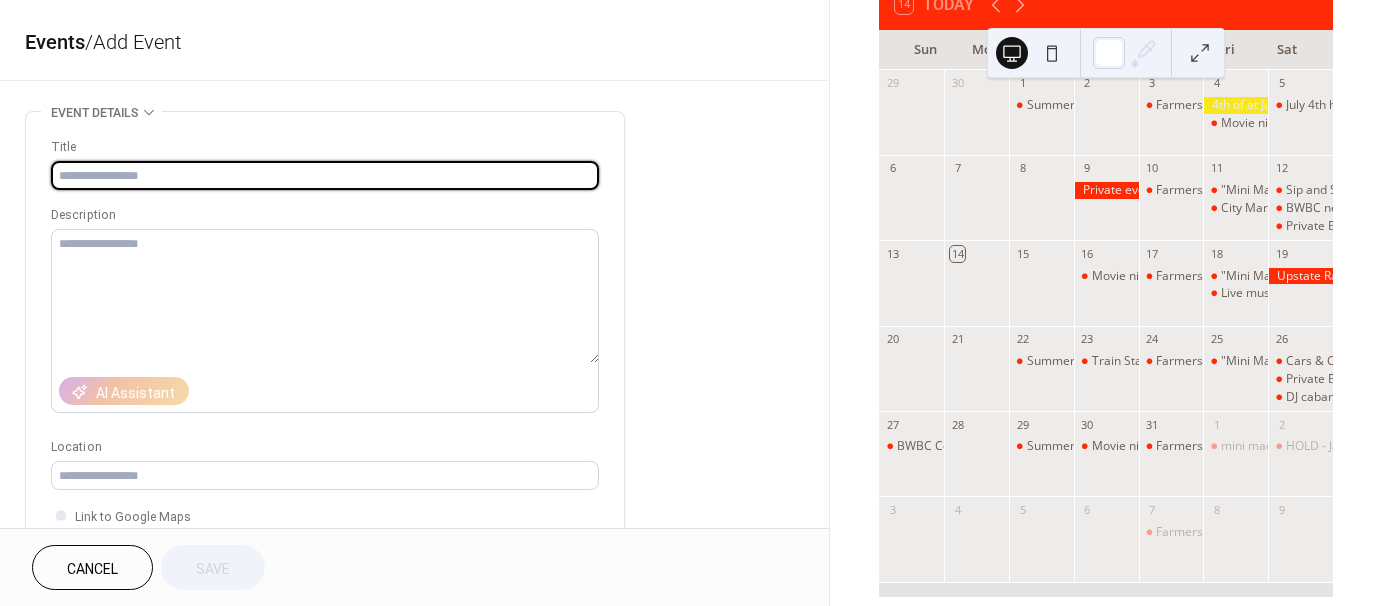 click at bounding box center [325, 175] 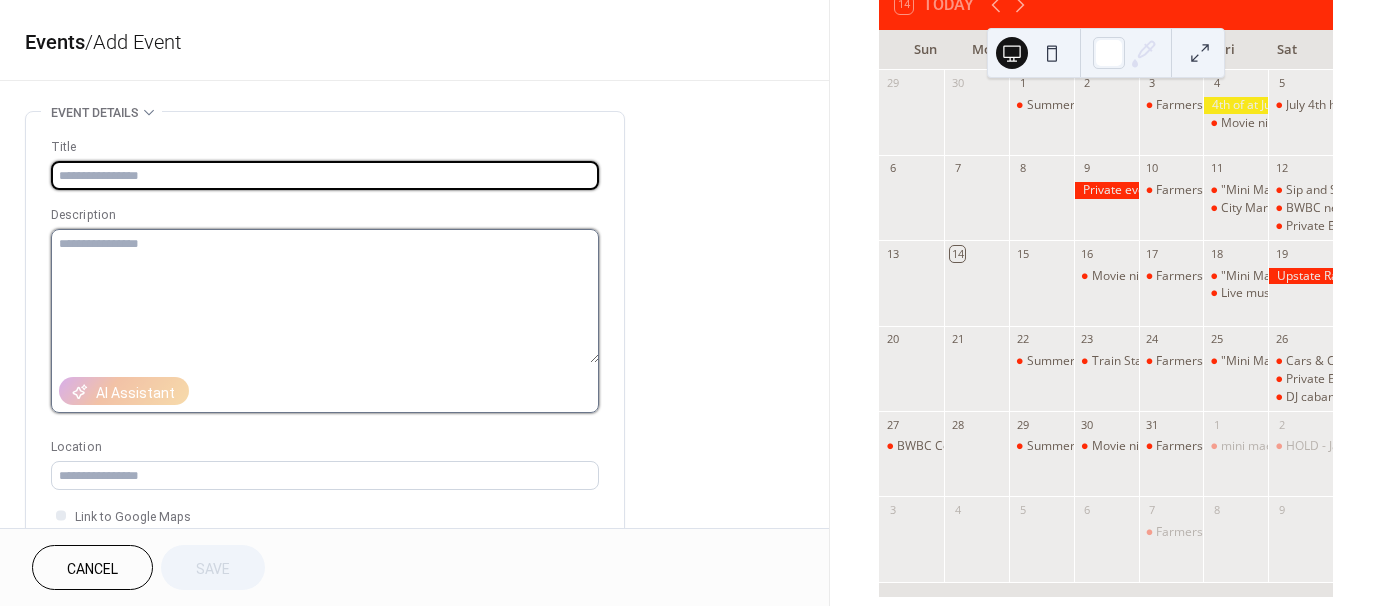 click at bounding box center [325, 296] 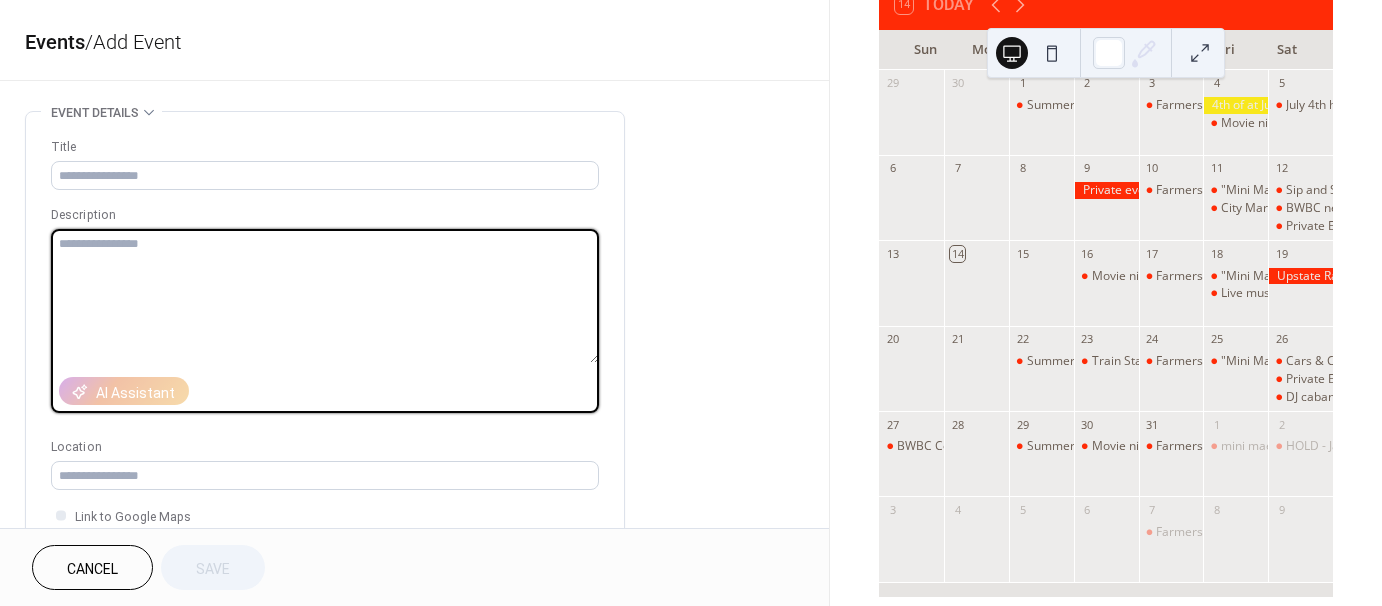 paste on "**********" 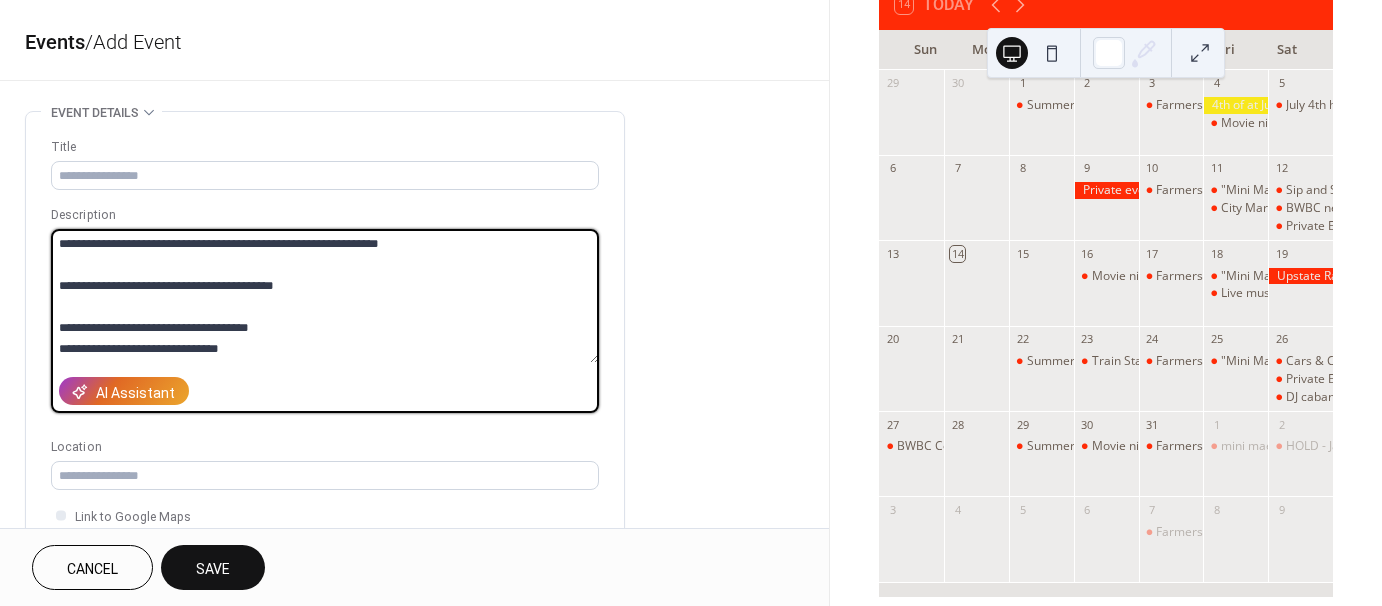 drag, startPoint x: 301, startPoint y: 318, endPoint x: 40, endPoint y: 320, distance: 261.00766 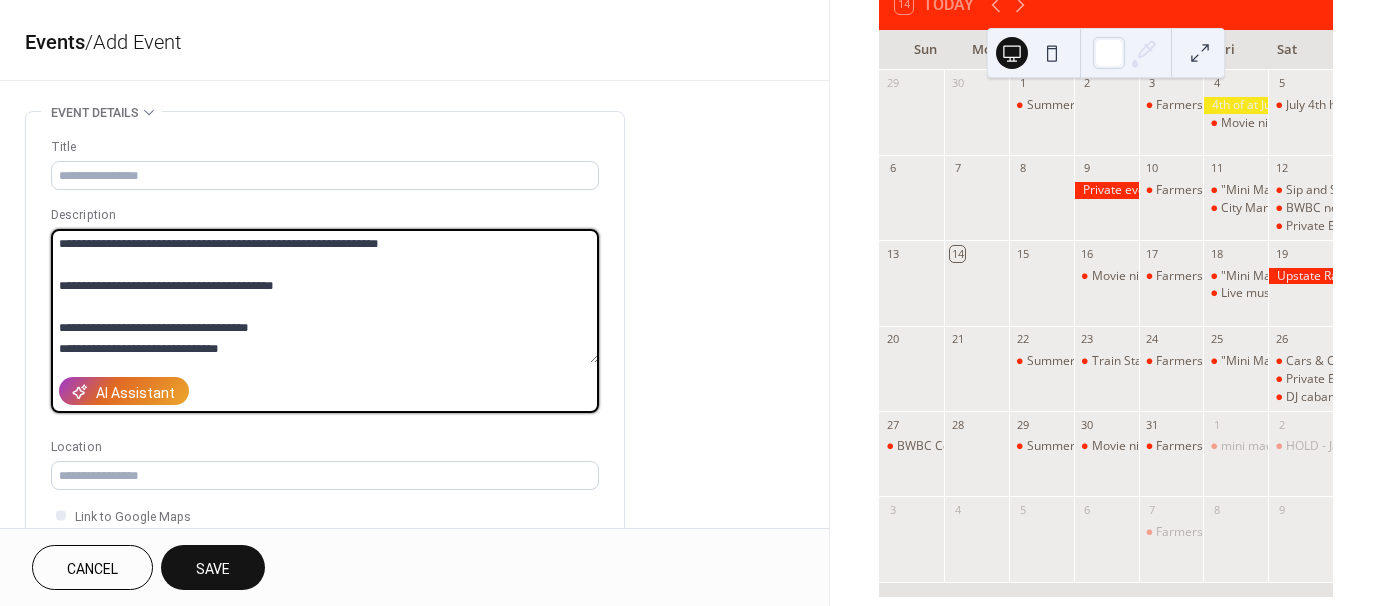 click on "**********" at bounding box center (325, 365) 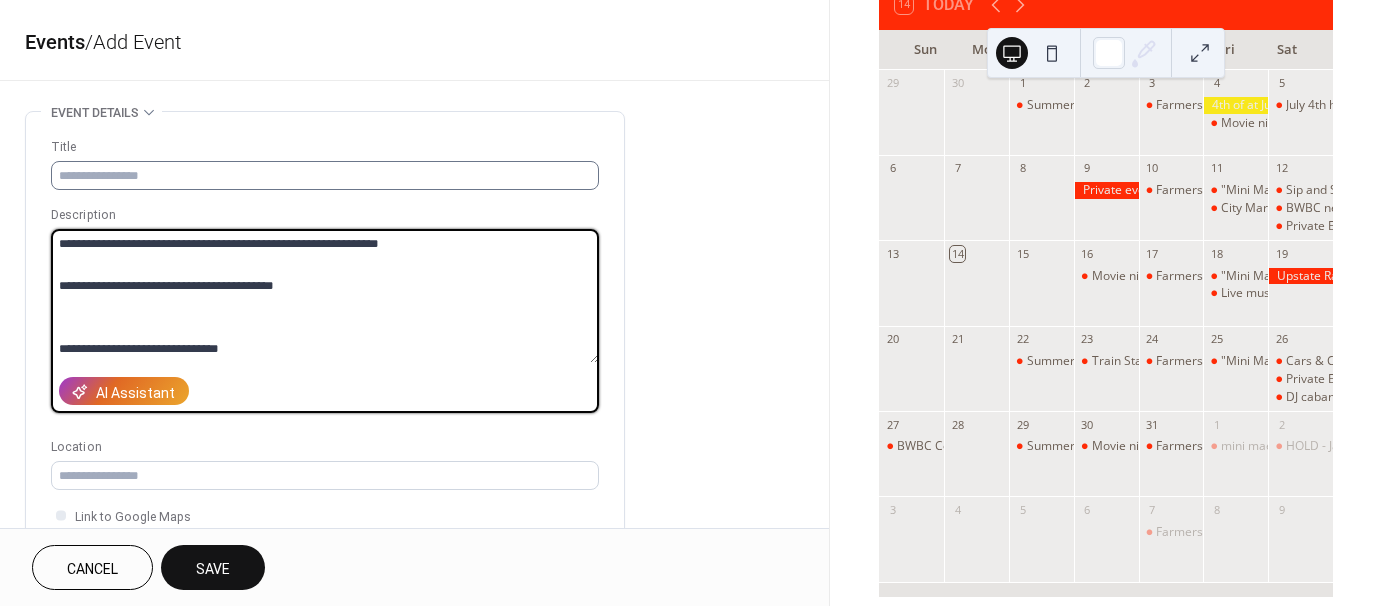 type on "**********" 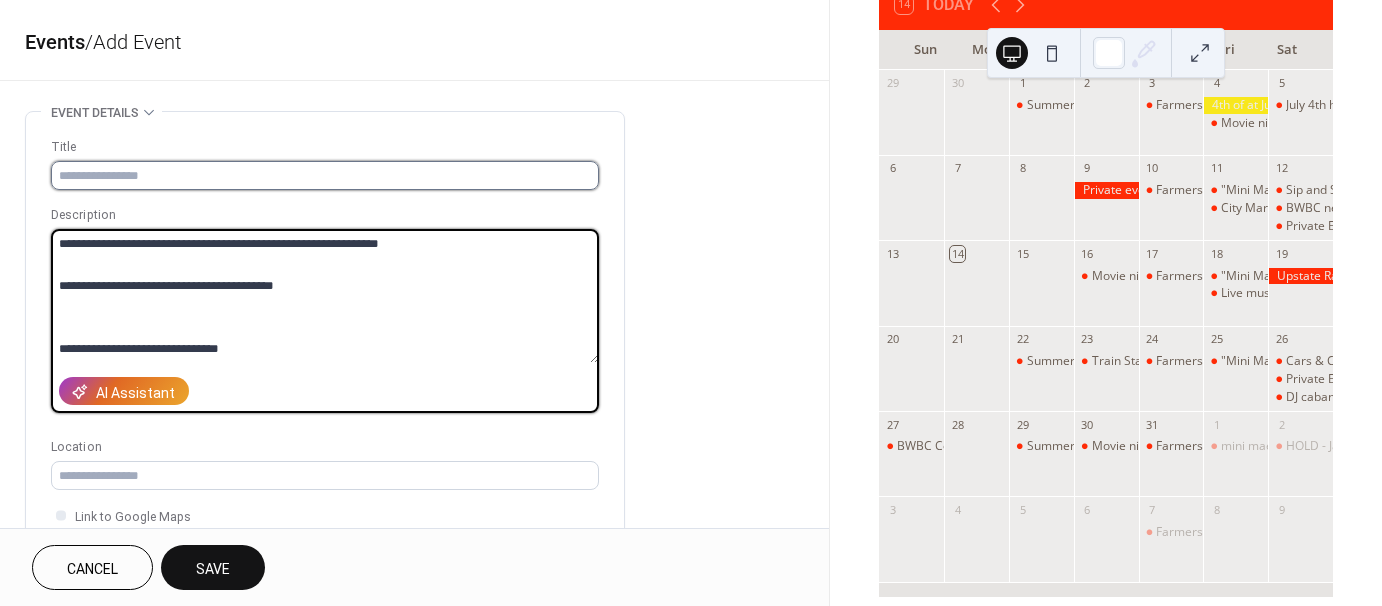 click at bounding box center (325, 175) 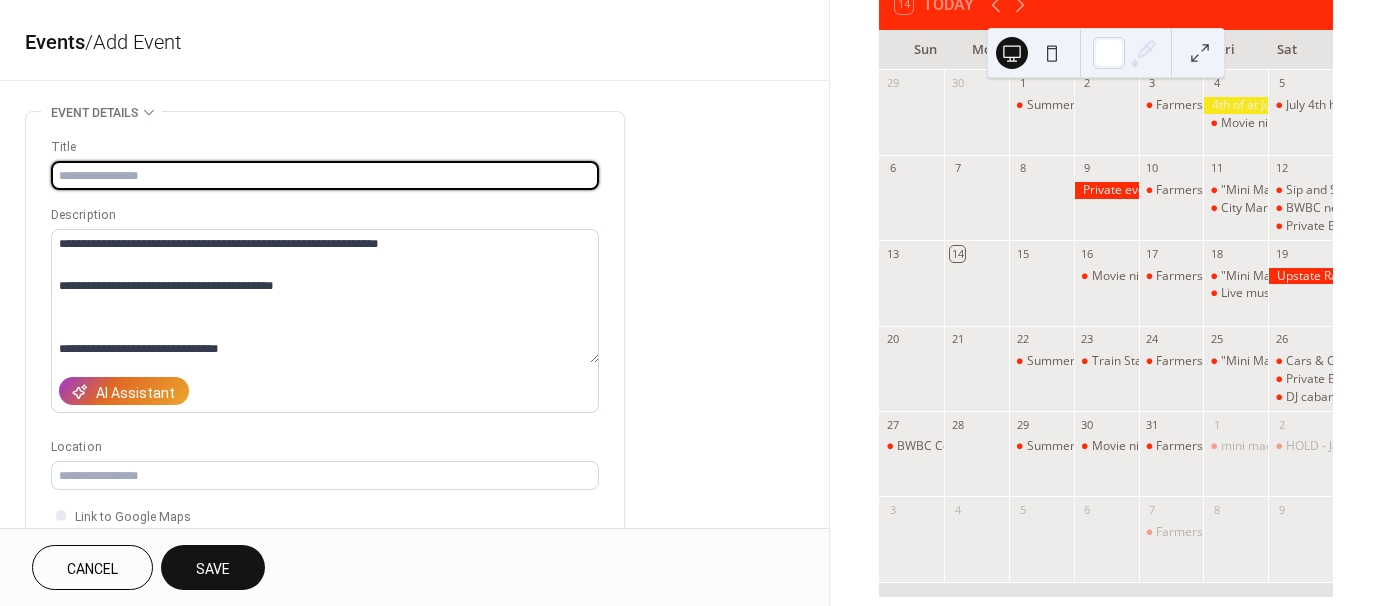 paste on "**********" 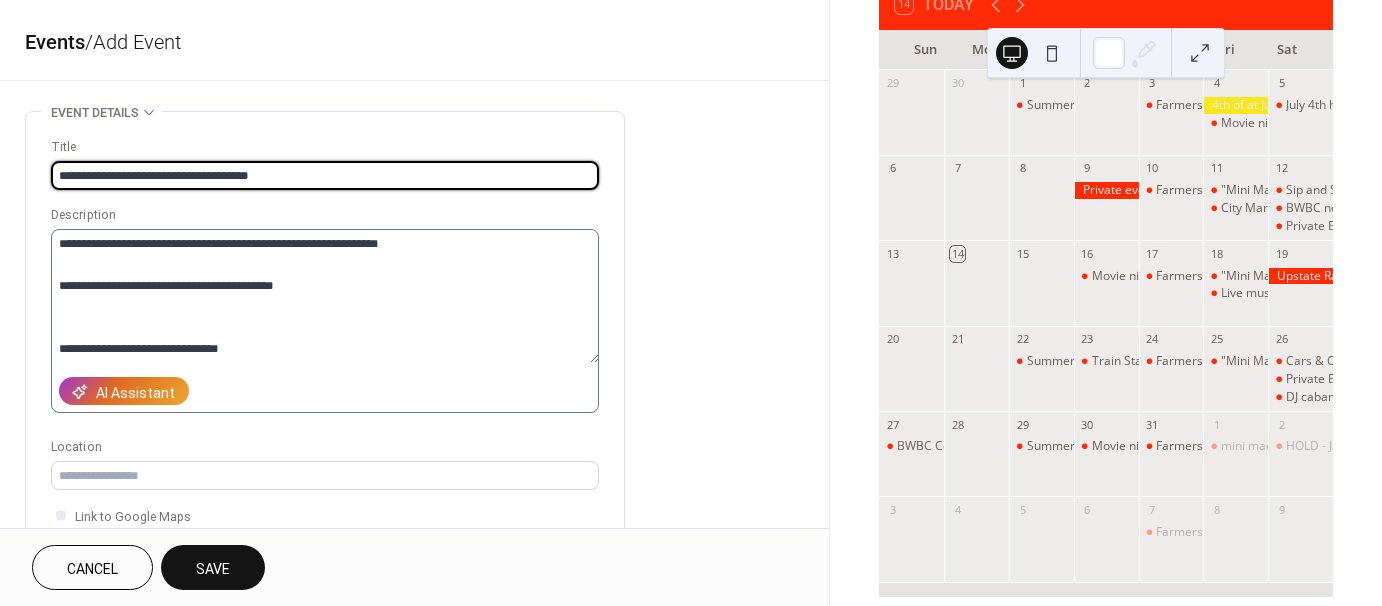 type on "**********" 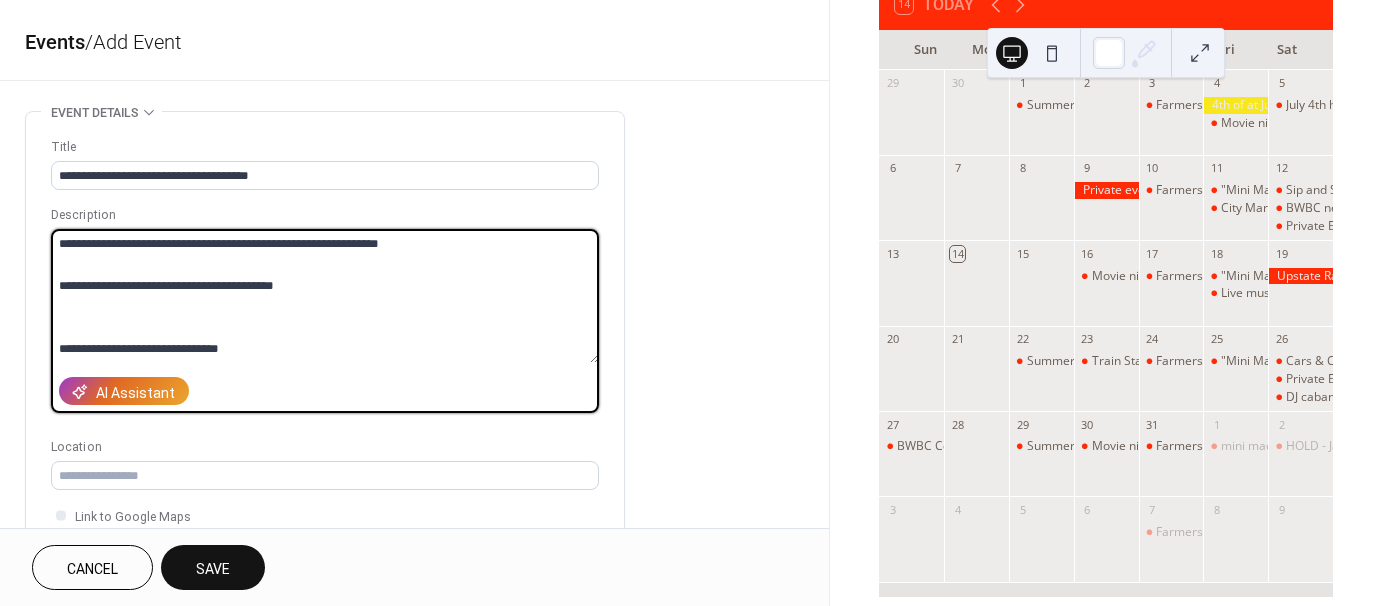 drag, startPoint x: 249, startPoint y: 344, endPoint x: 24, endPoint y: 345, distance: 225.00223 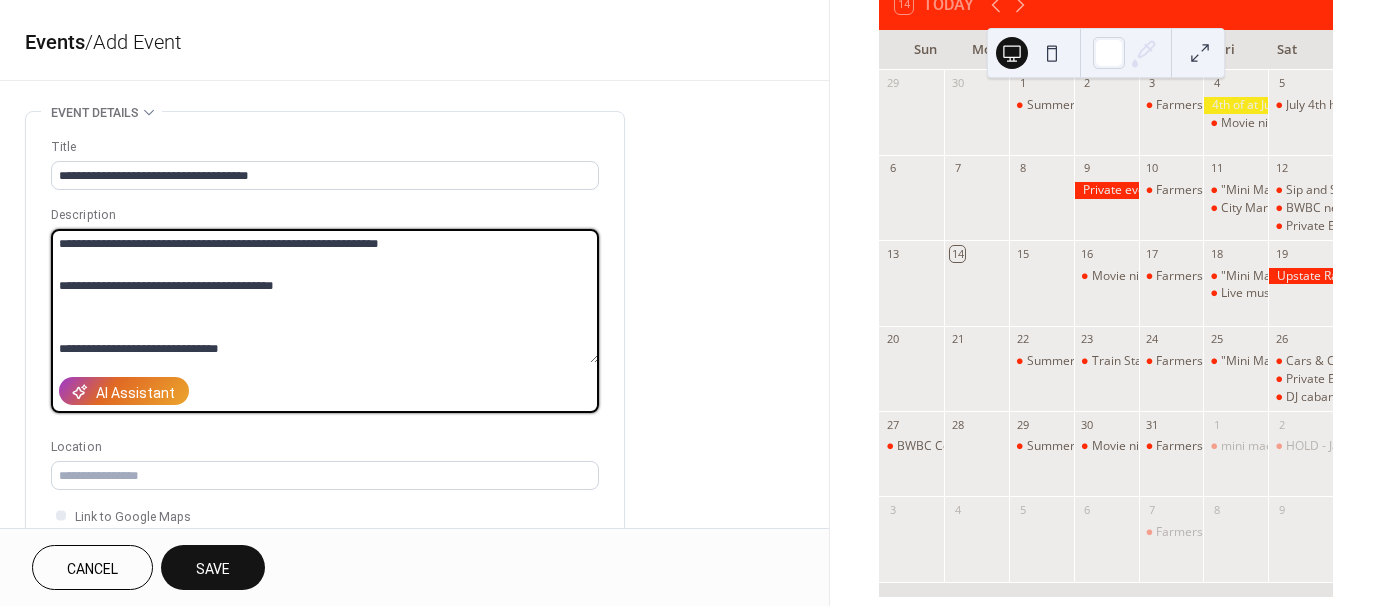 click on "**********" at bounding box center [325, 365] 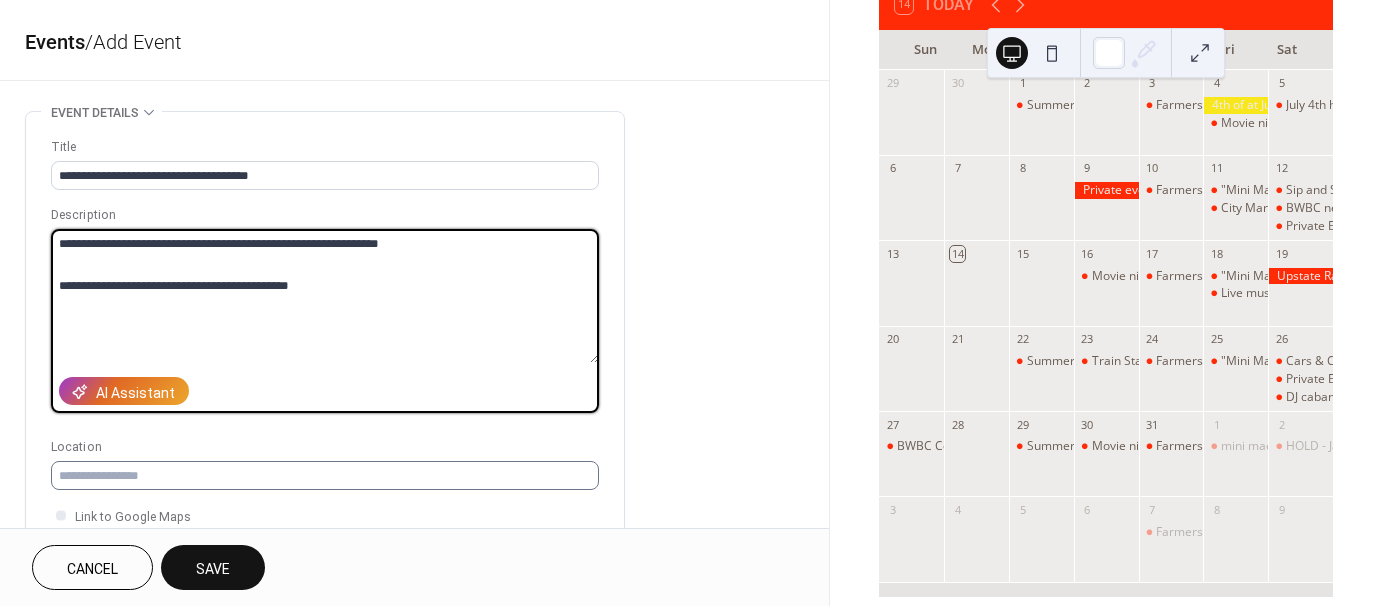 type on "**********" 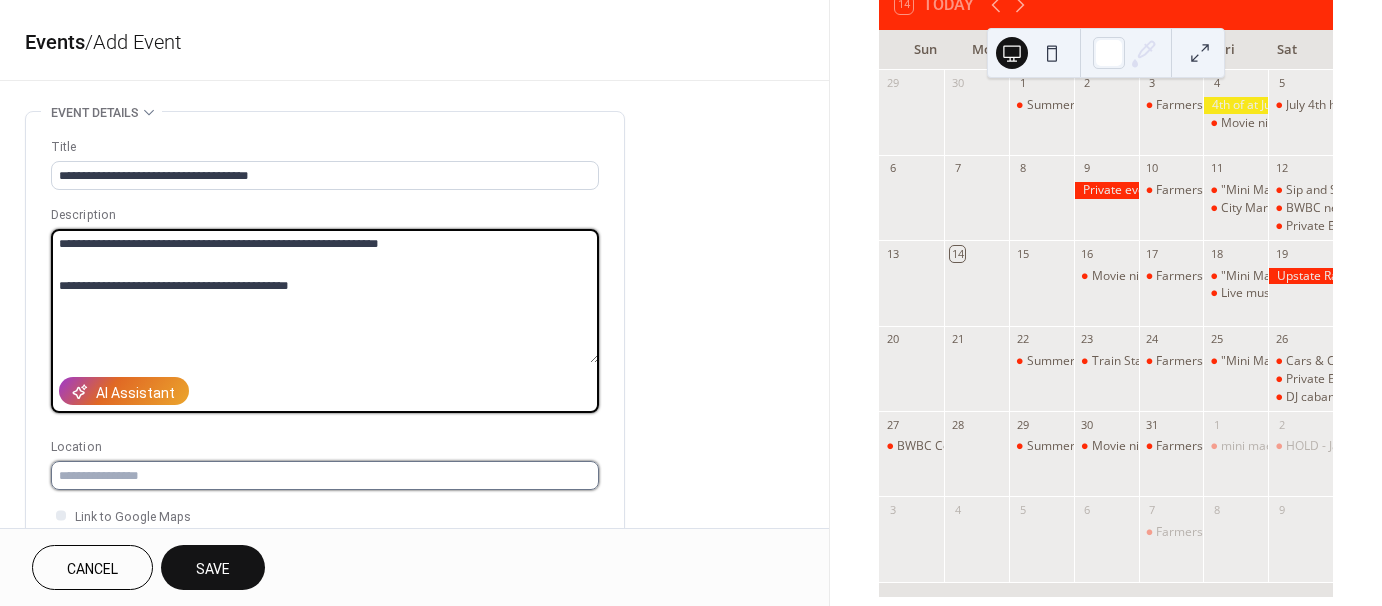 click at bounding box center [325, 475] 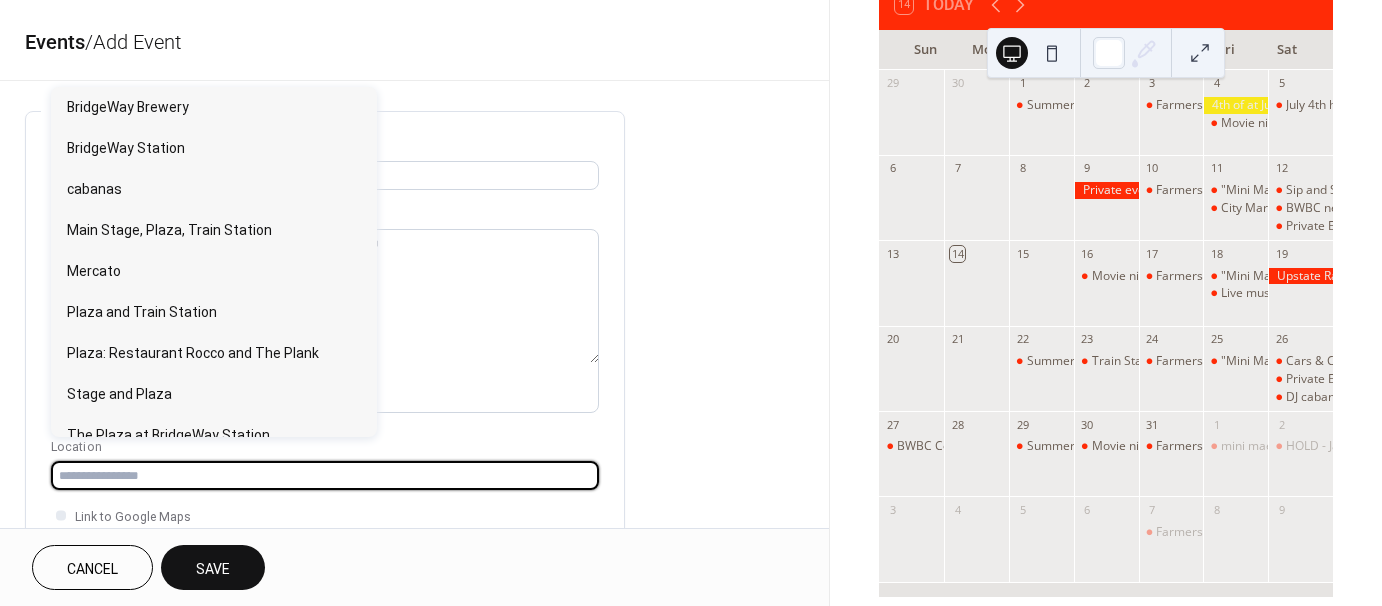 paste on "**********" 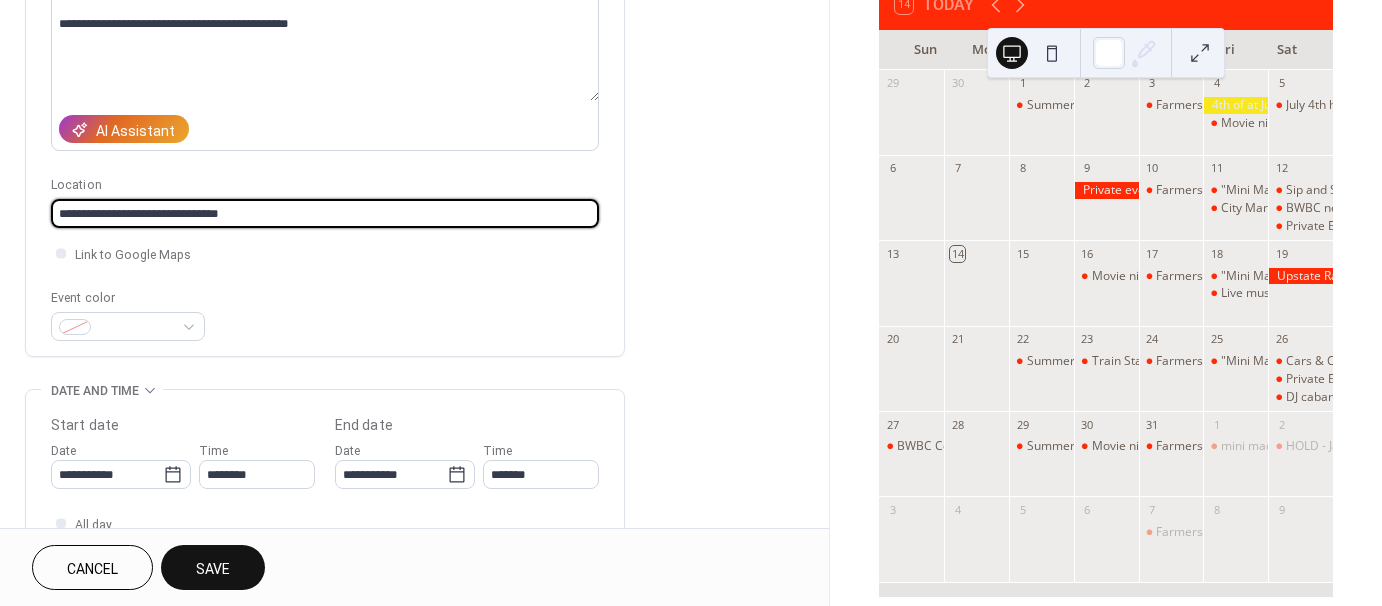 scroll, scrollTop: 436, scrollLeft: 0, axis: vertical 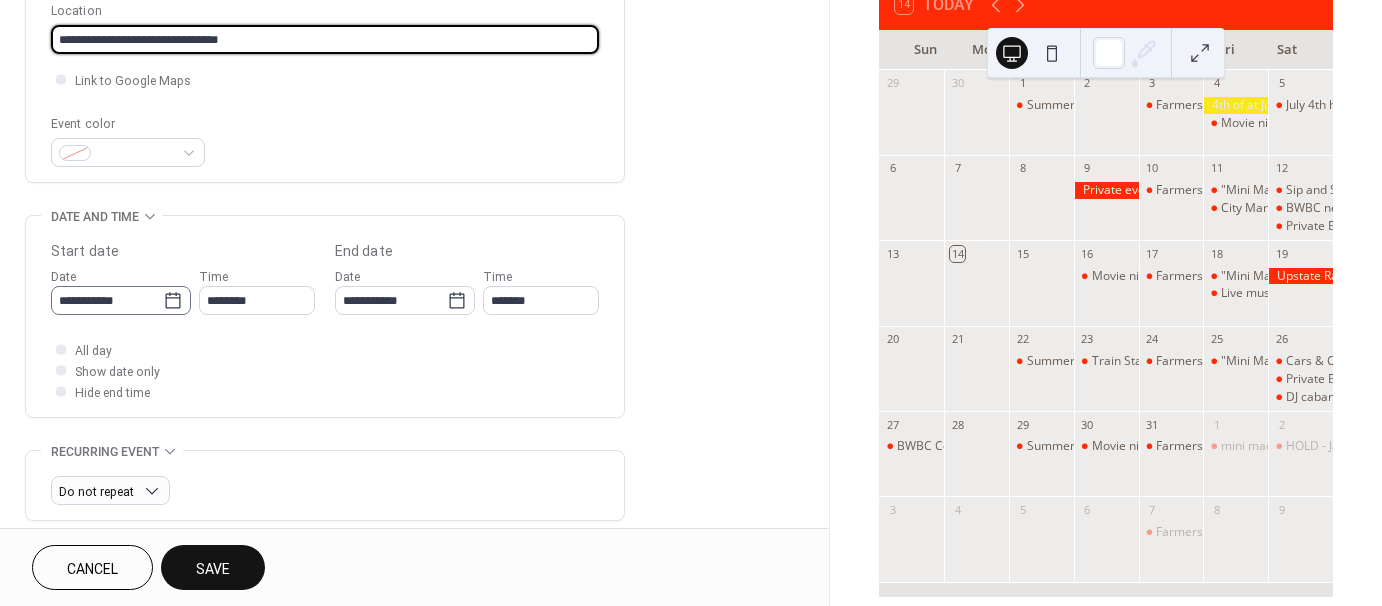 type on "**********" 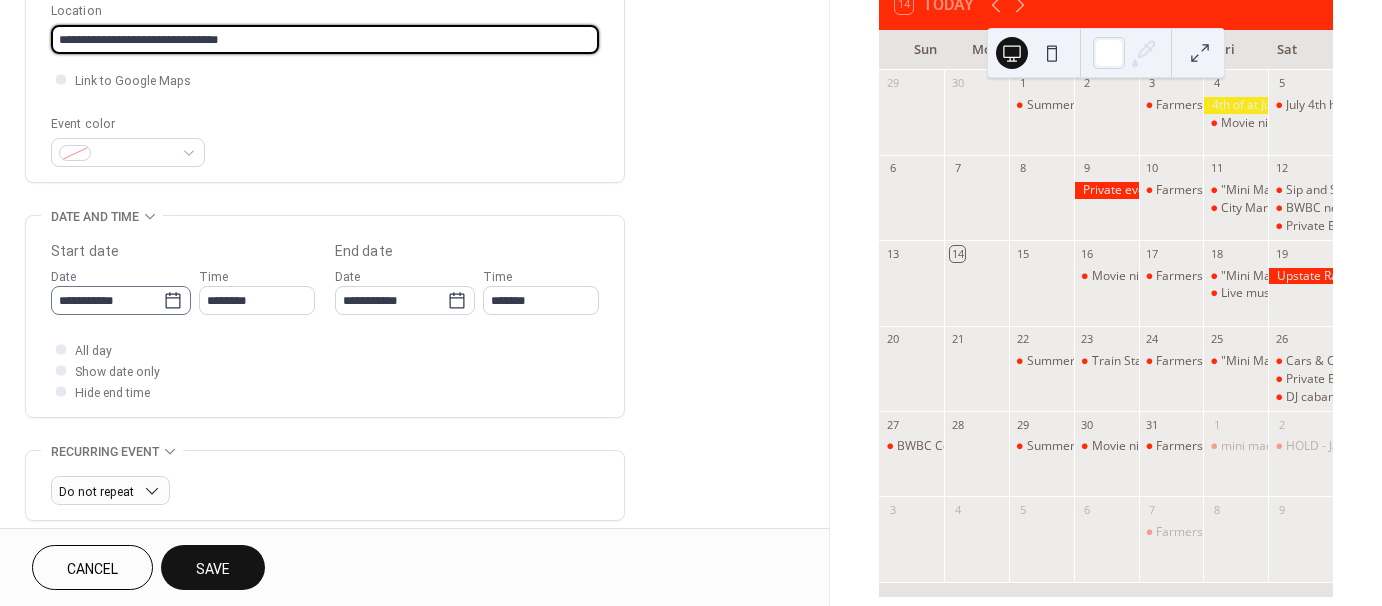 click 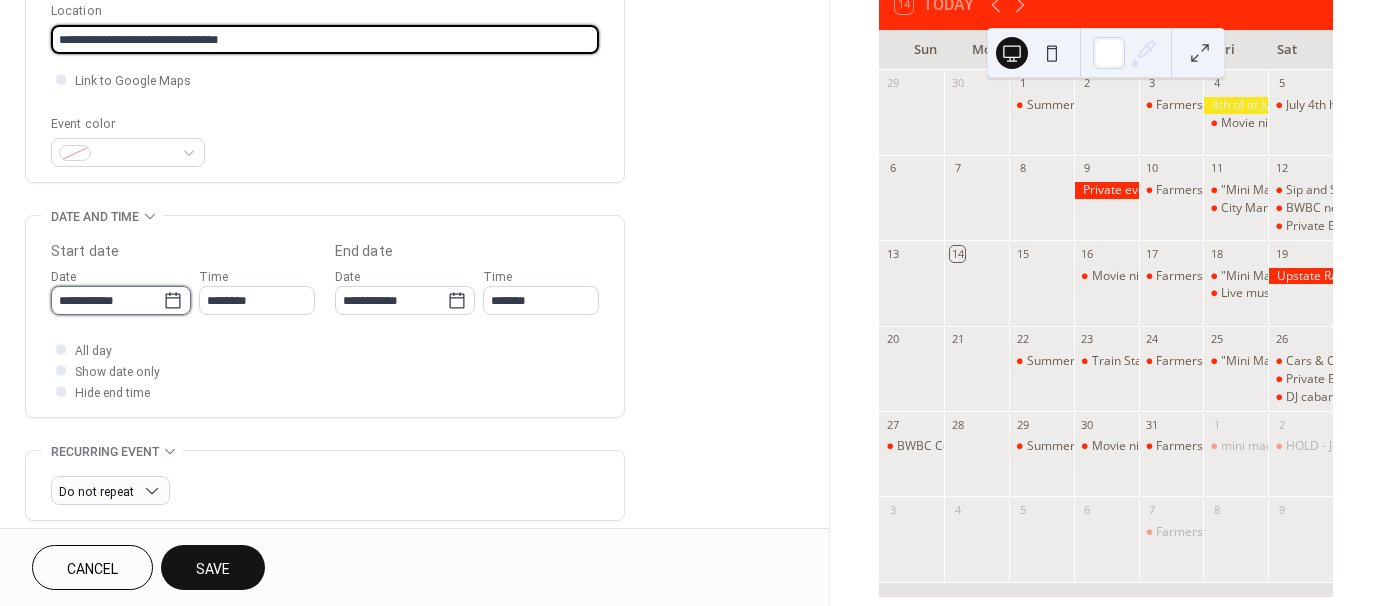 click on "**********" at bounding box center [107, 300] 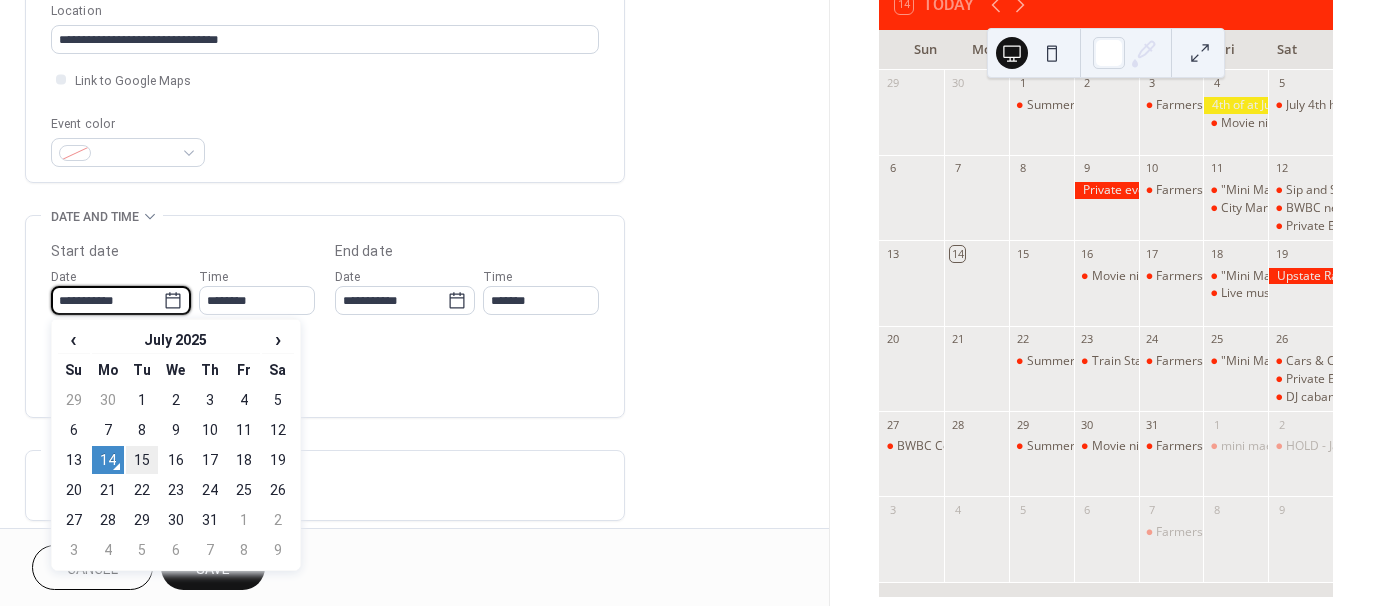 click on "15" at bounding box center (142, 460) 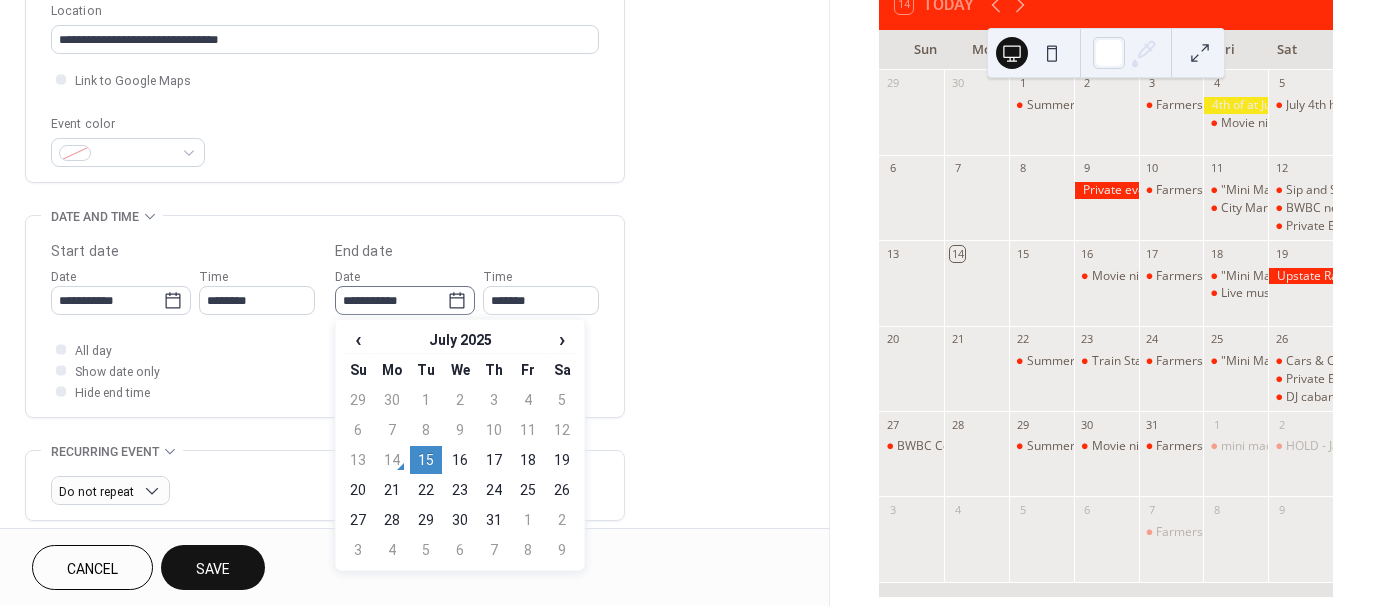 click 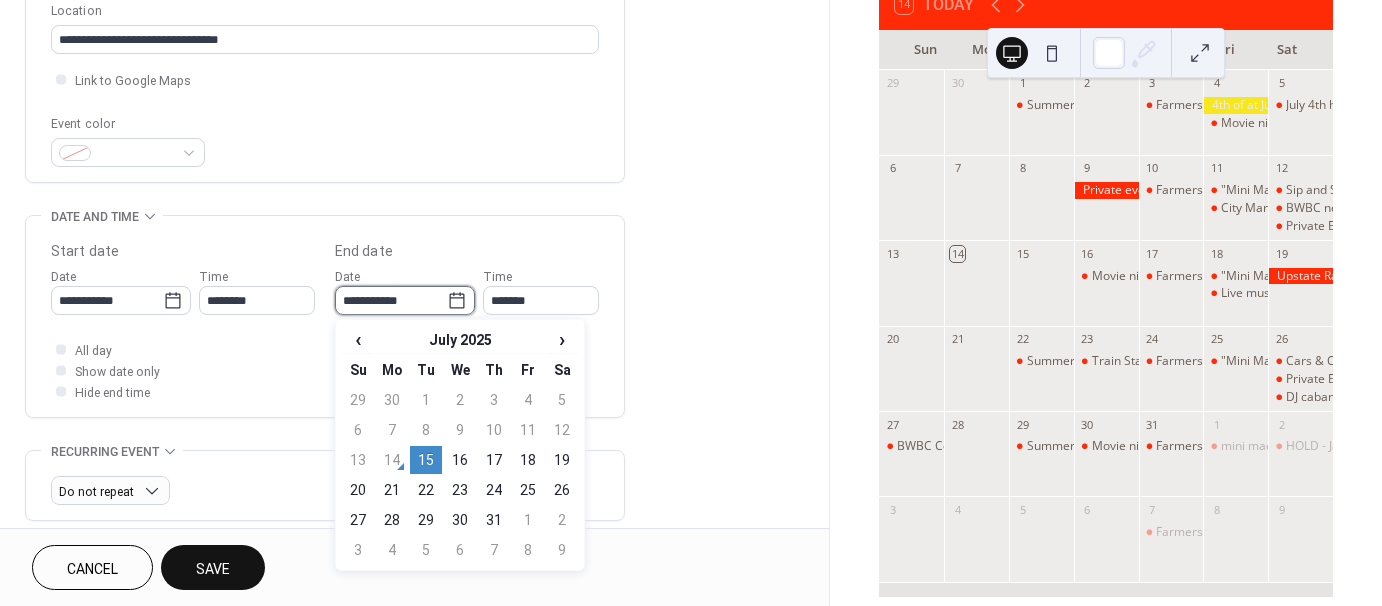click on "**********" at bounding box center [391, 300] 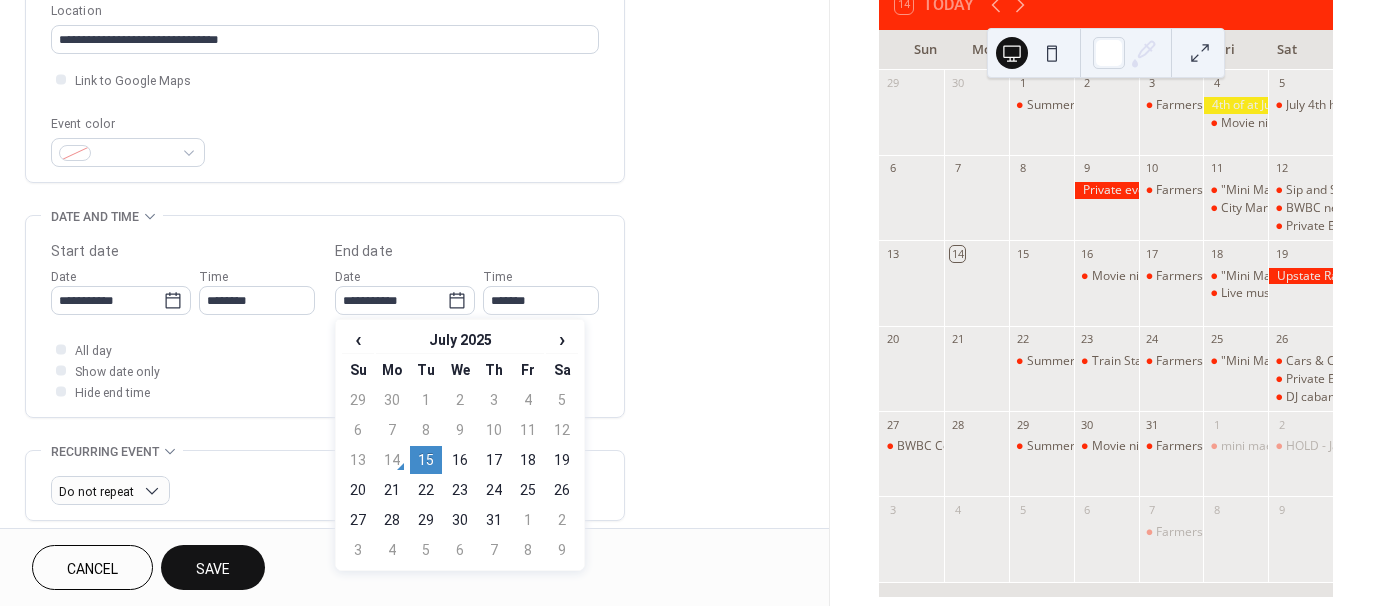 click on "15" at bounding box center (426, 460) 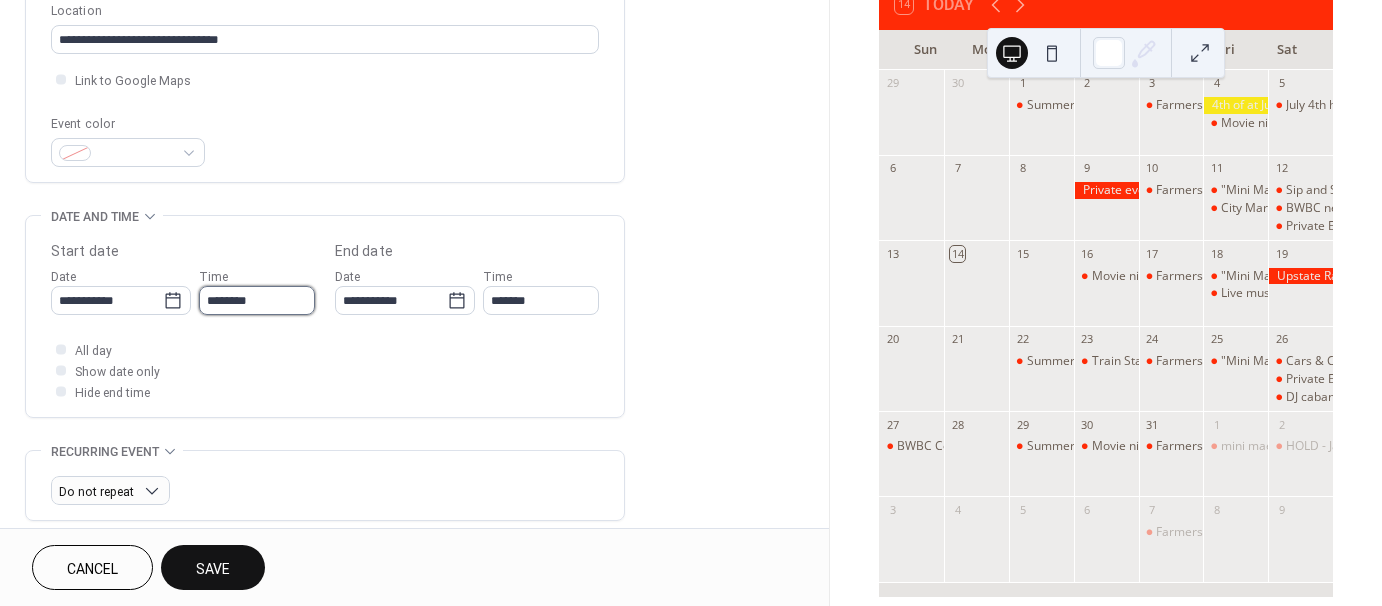 click on "********" at bounding box center (257, 300) 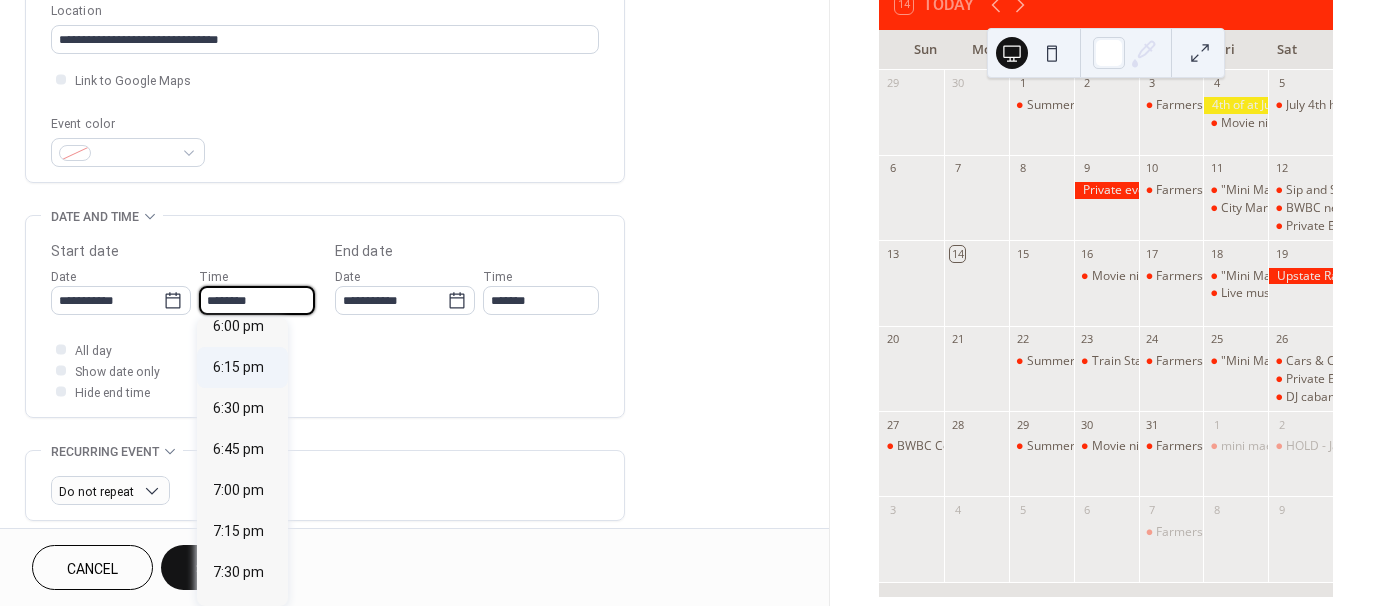 scroll, scrollTop: 2950, scrollLeft: 0, axis: vertical 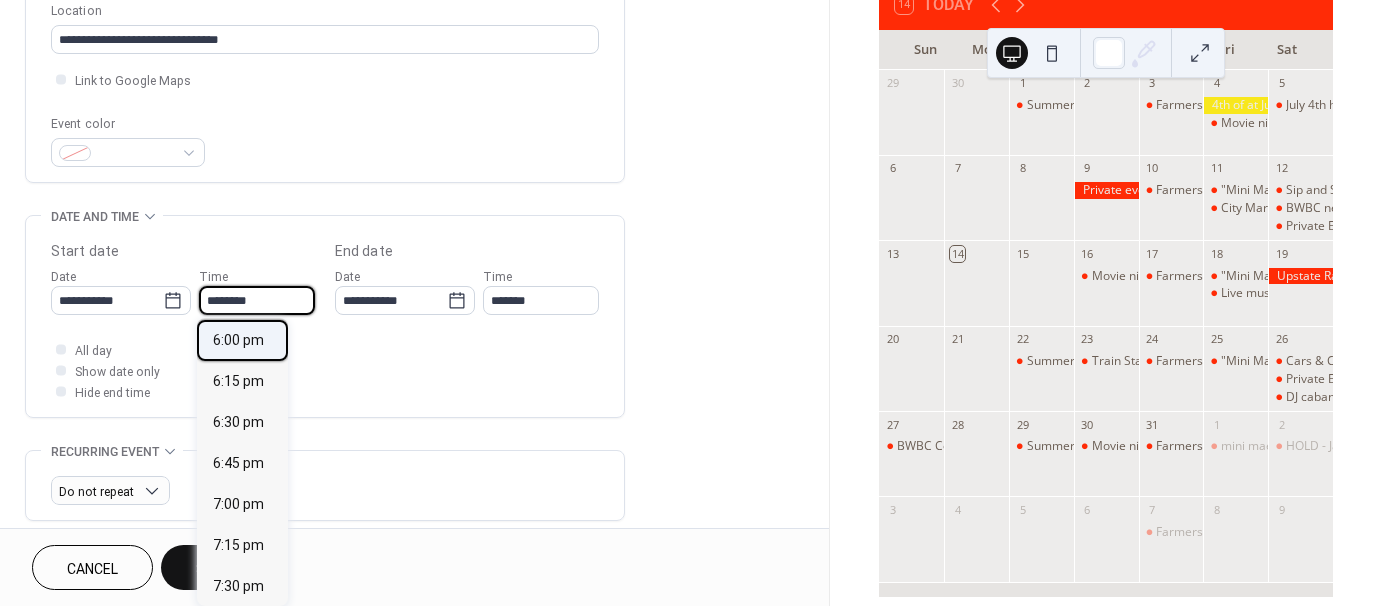 click on "6:00 pm" at bounding box center (238, 340) 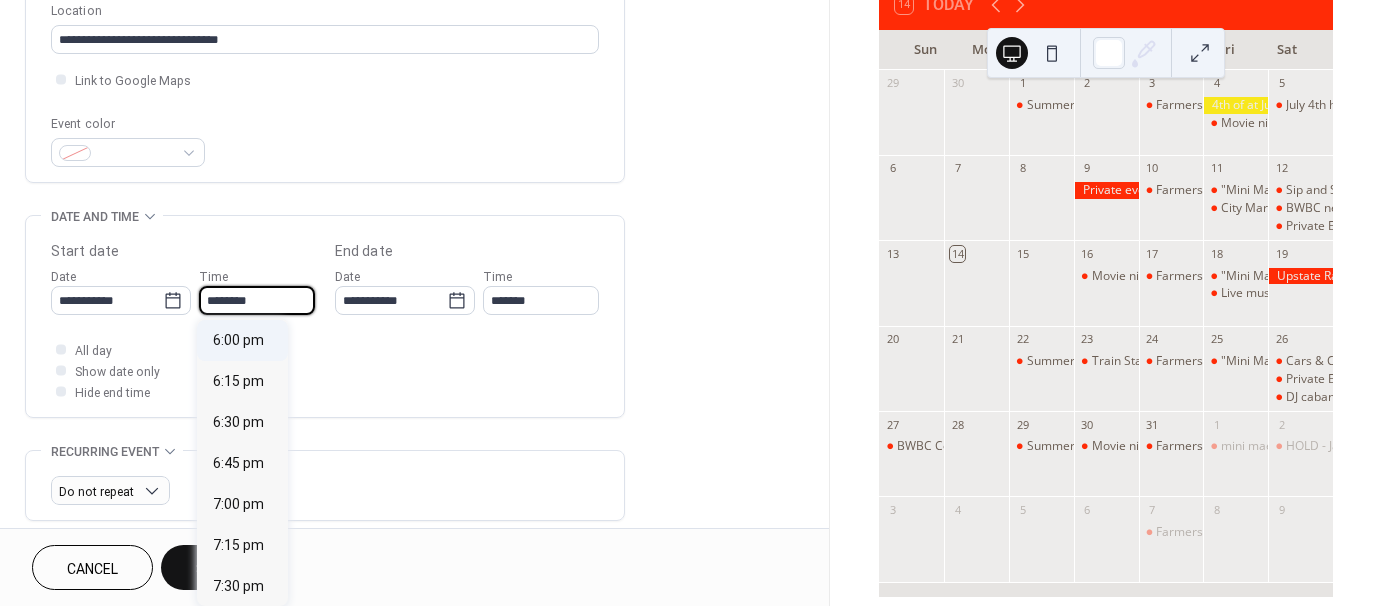 type on "*******" 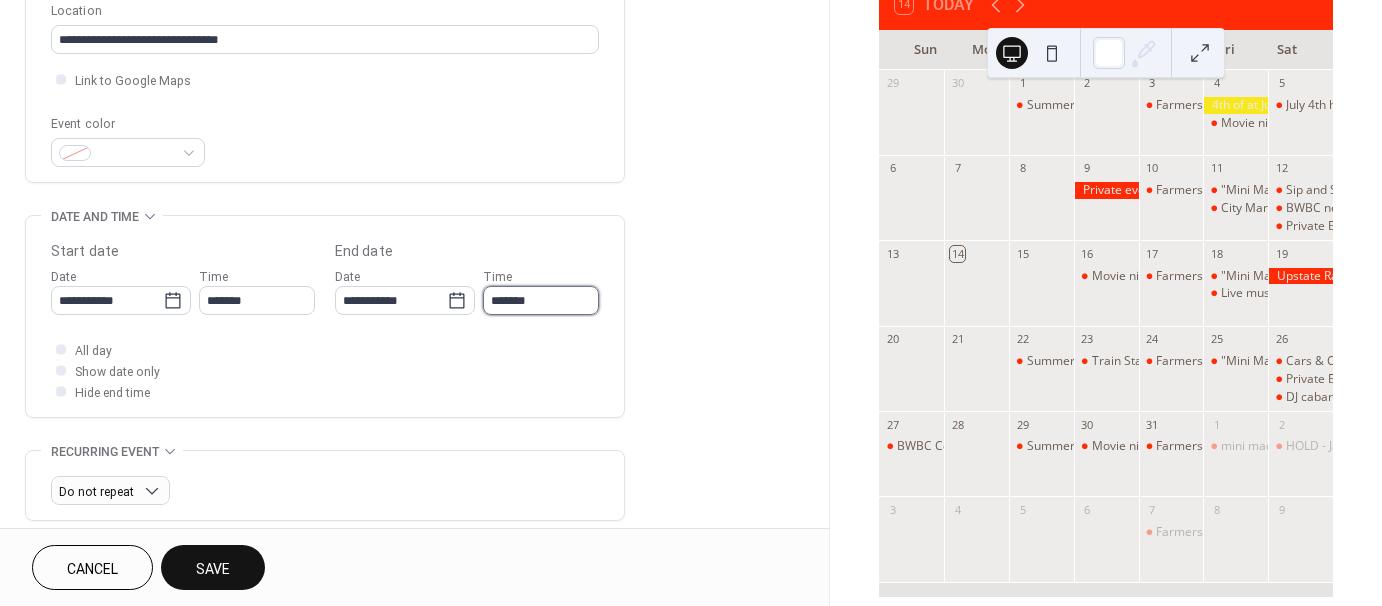 click on "*******" at bounding box center [541, 300] 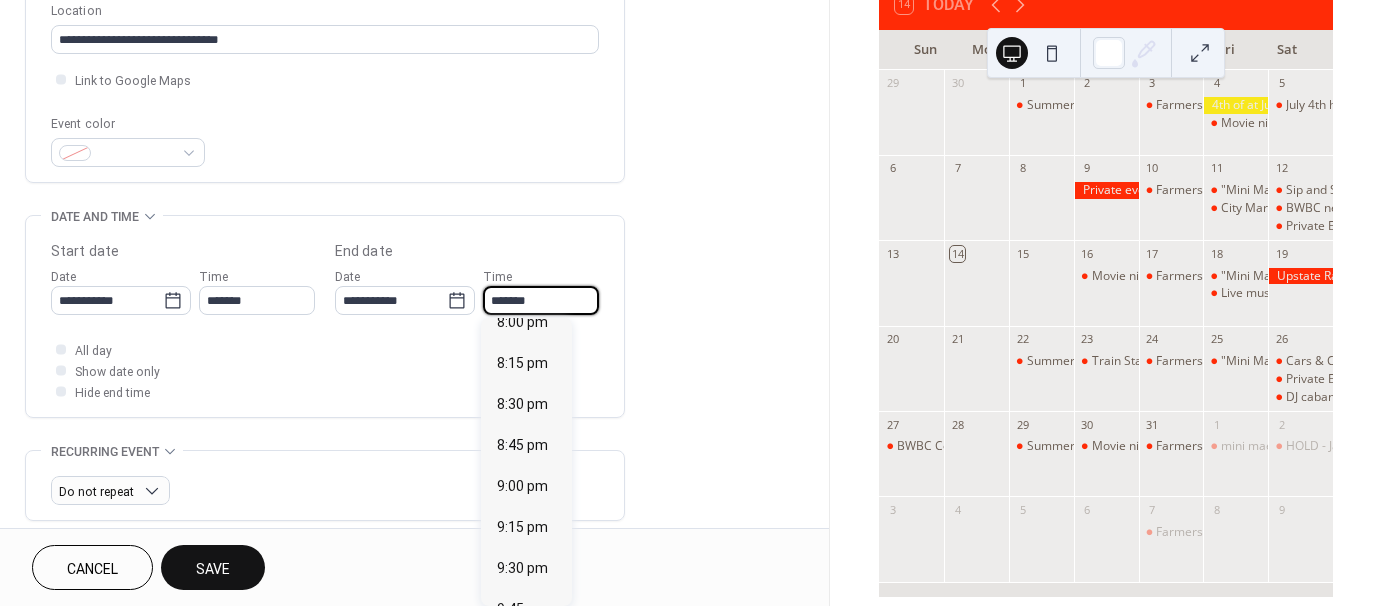 scroll, scrollTop: 411, scrollLeft: 0, axis: vertical 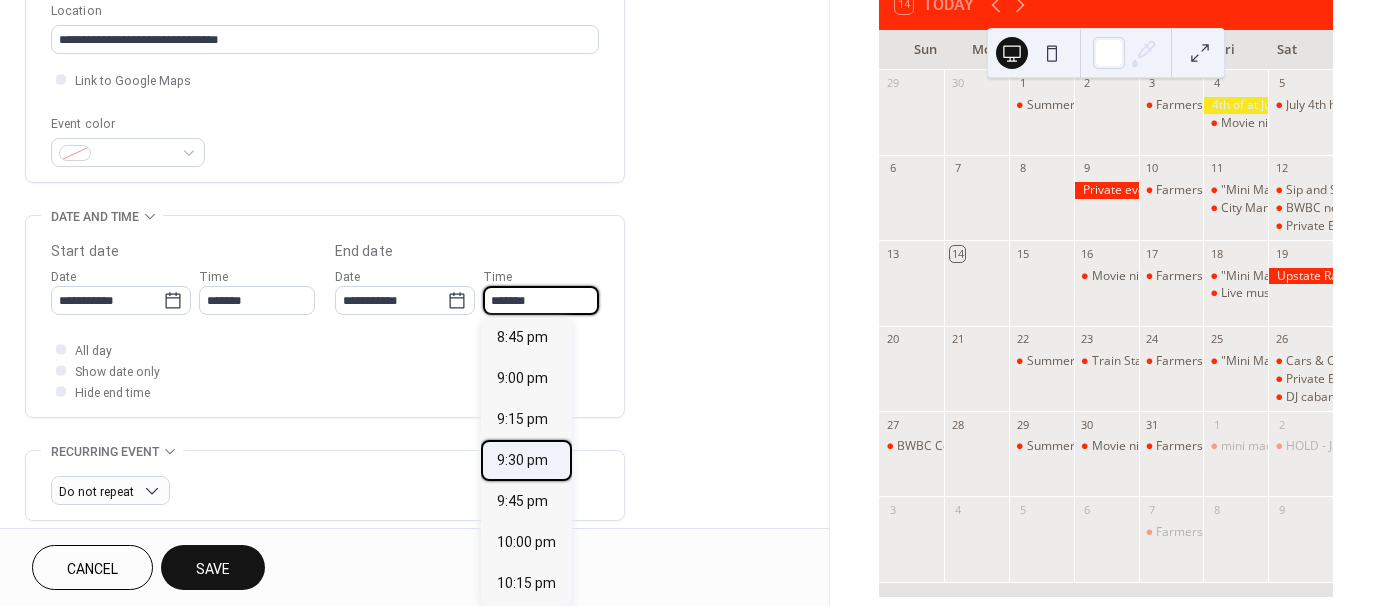 click on "9:30 pm" at bounding box center [522, 460] 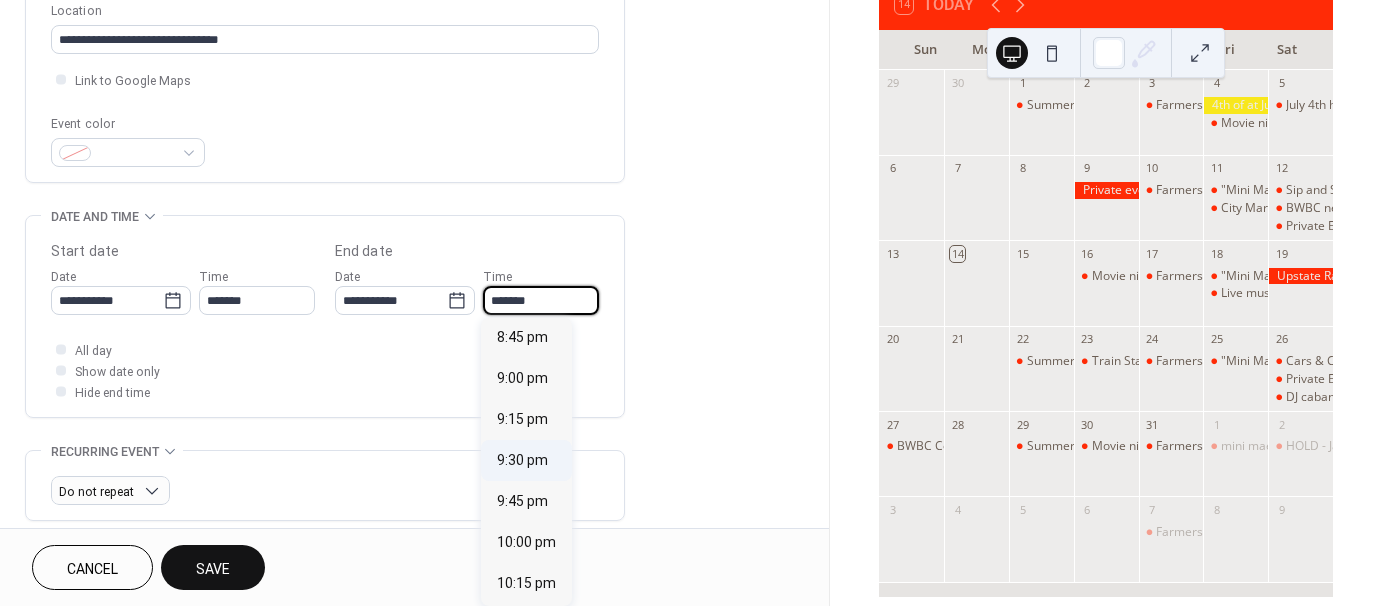 type on "*******" 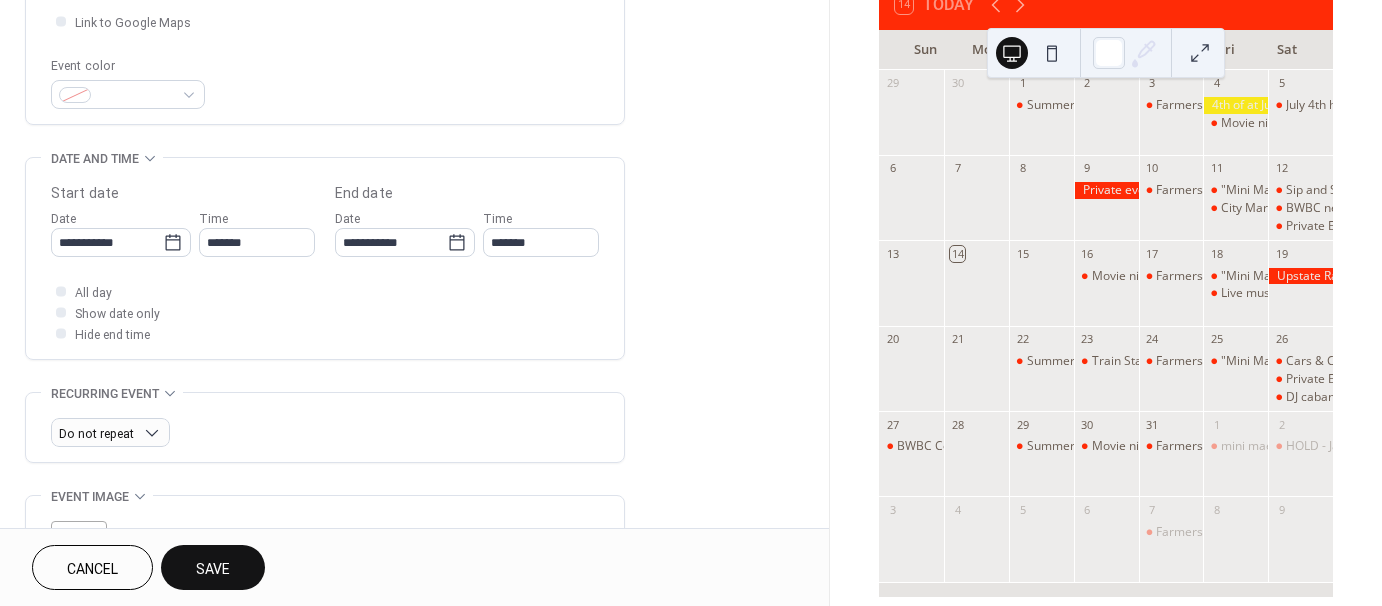 scroll, scrollTop: 460, scrollLeft: 0, axis: vertical 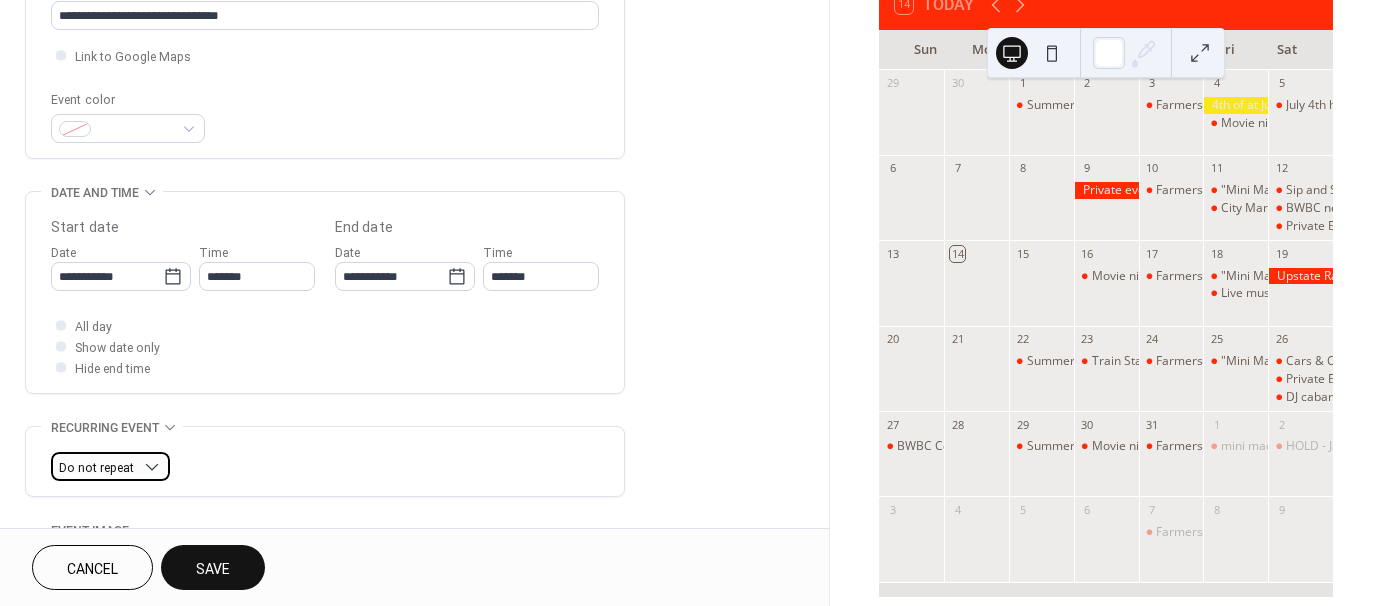 click on "Do not repeat" at bounding box center [96, 468] 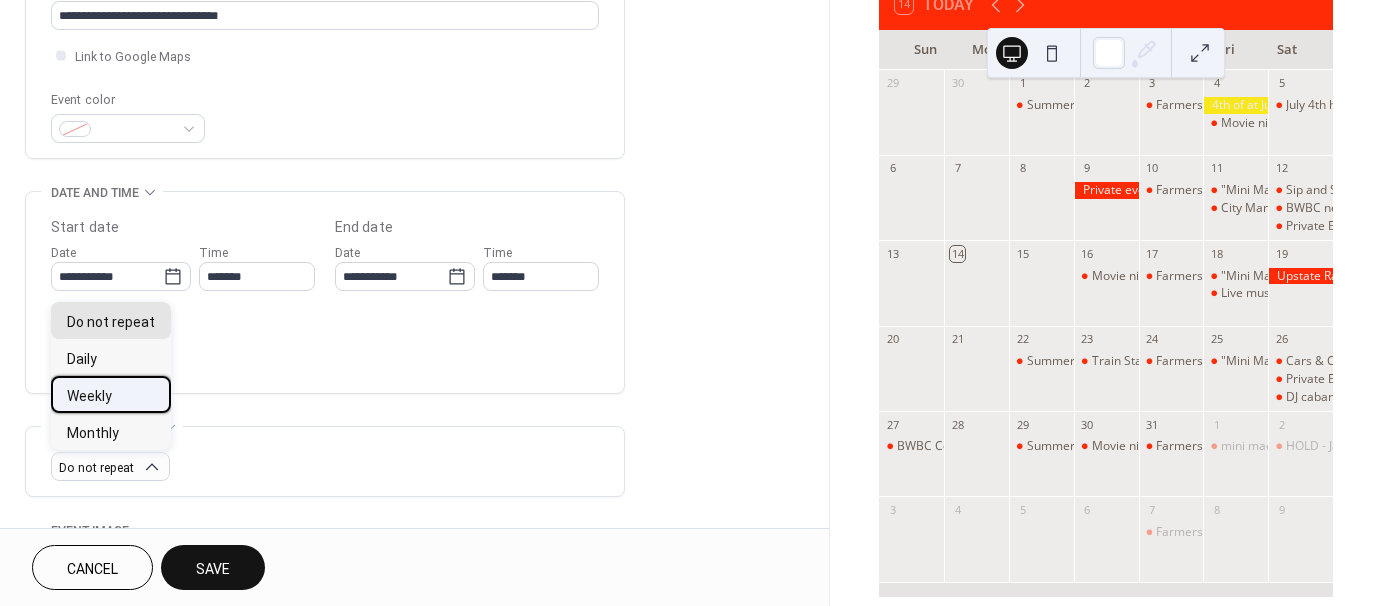 click on "Weekly" at bounding box center [111, 394] 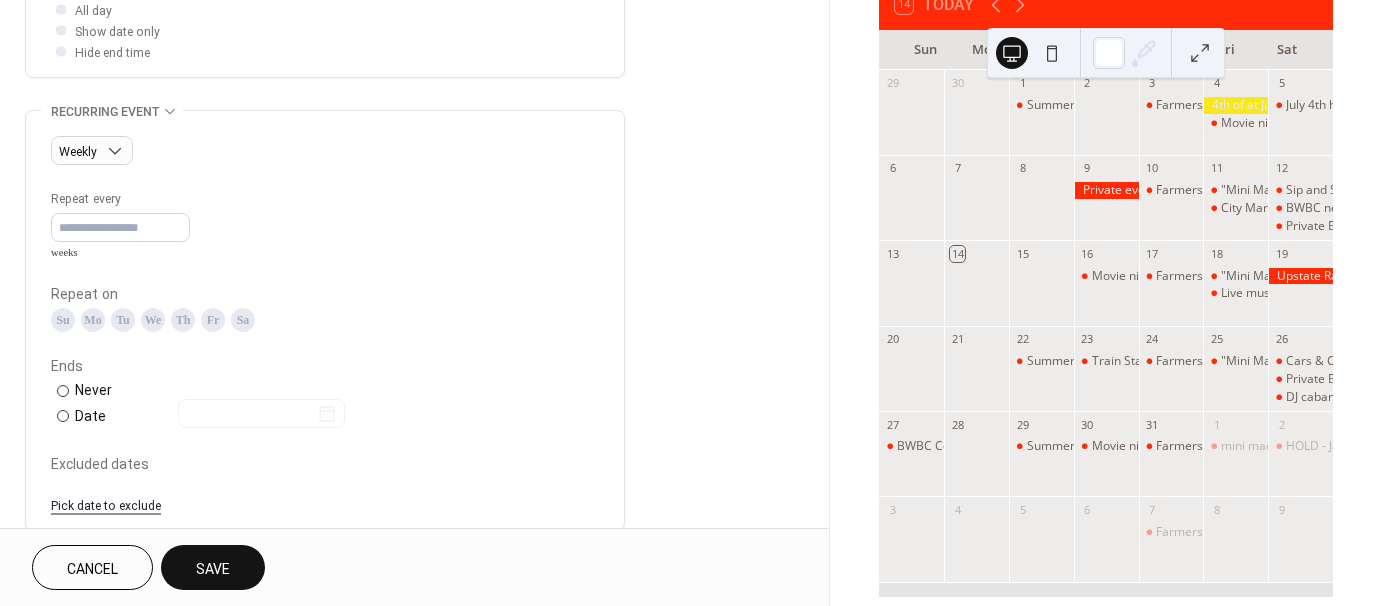 scroll, scrollTop: 776, scrollLeft: 0, axis: vertical 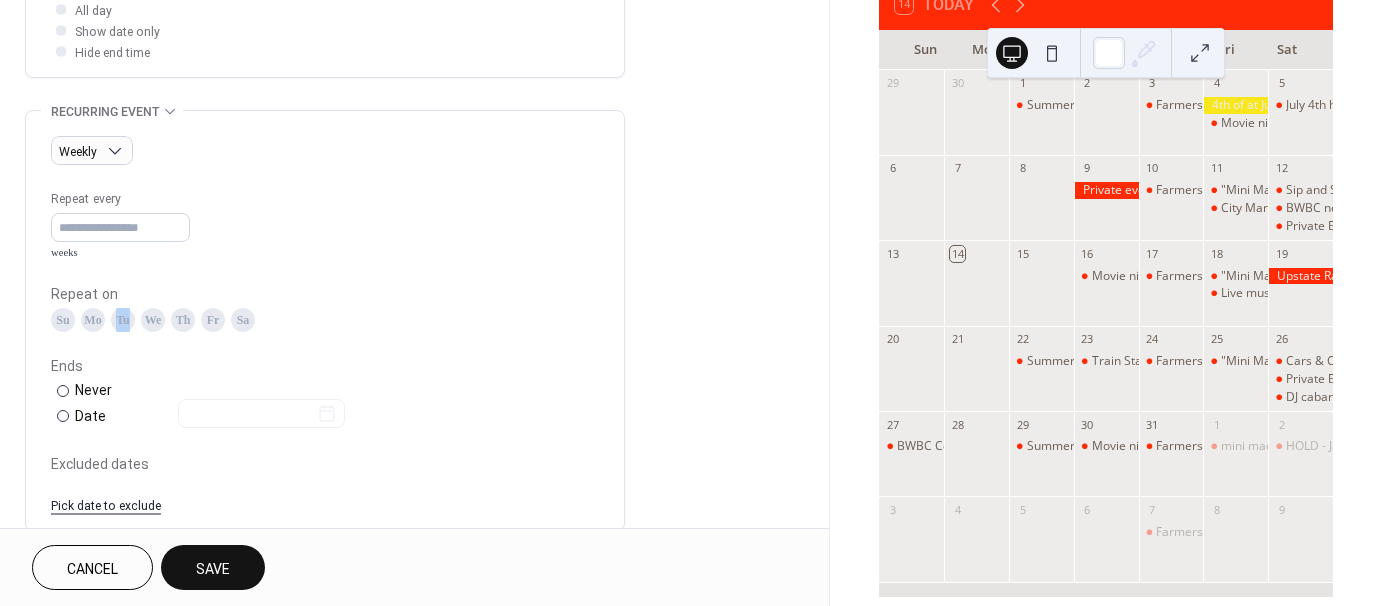 click on "Repeat on Su Mo Tu We Th Fr Sa" at bounding box center [325, 308] 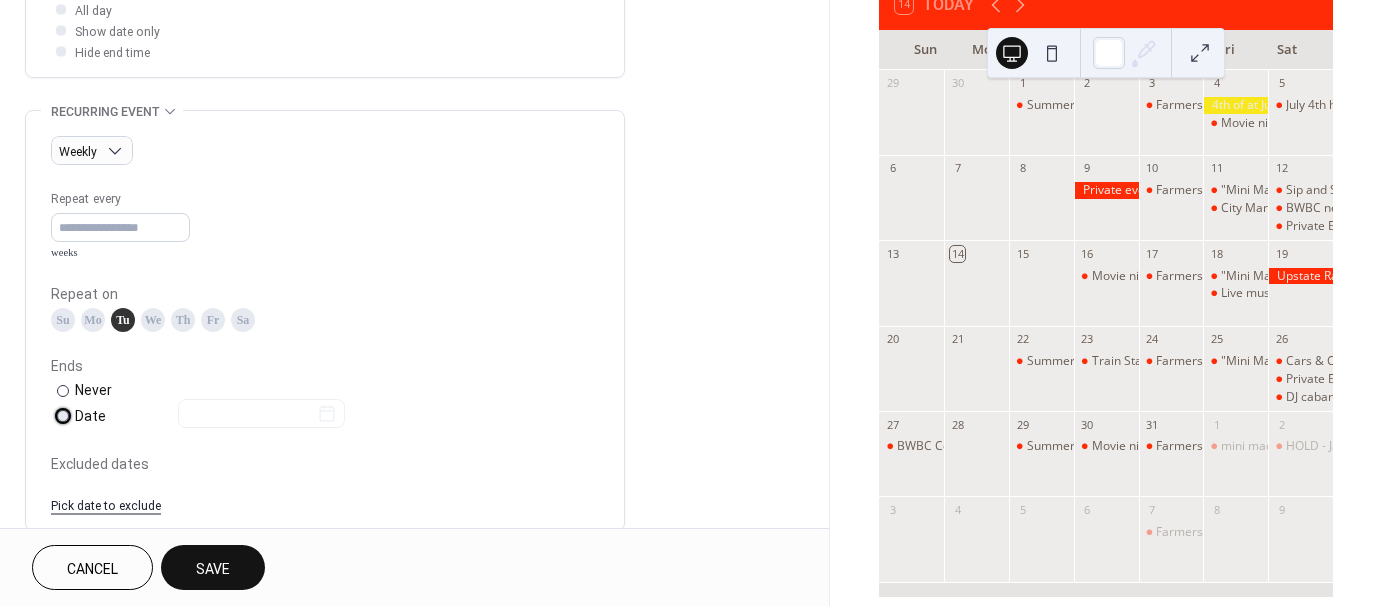 click on "Date" at bounding box center (210, 416) 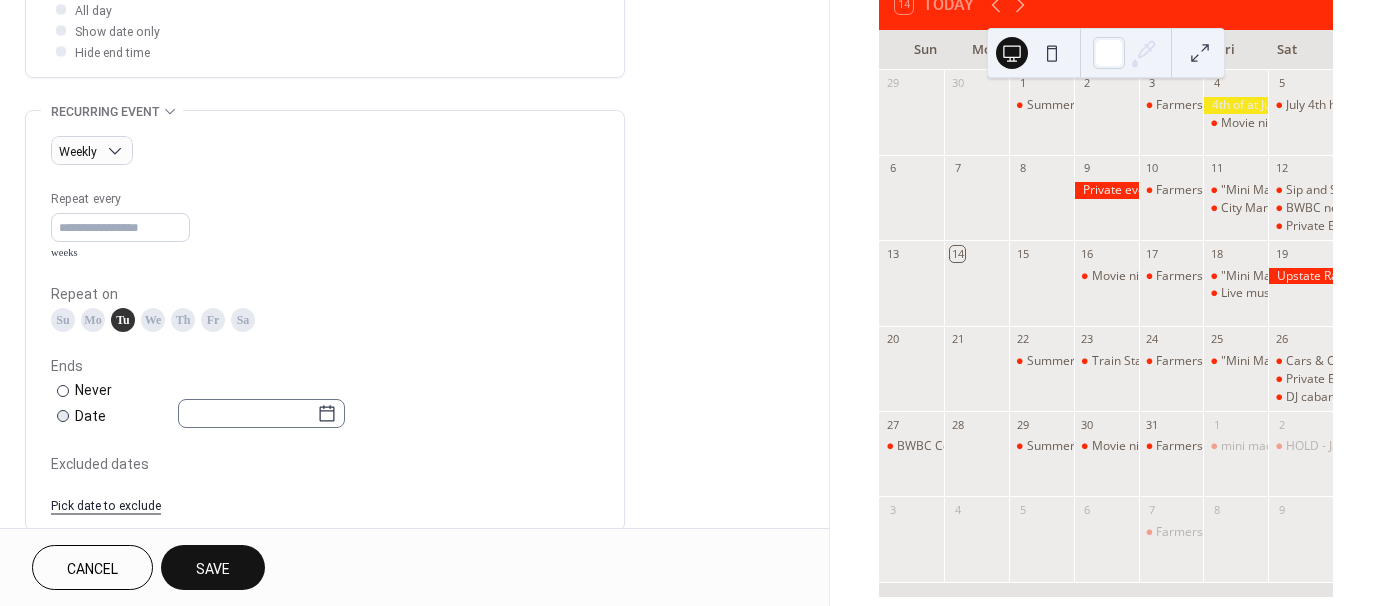 click 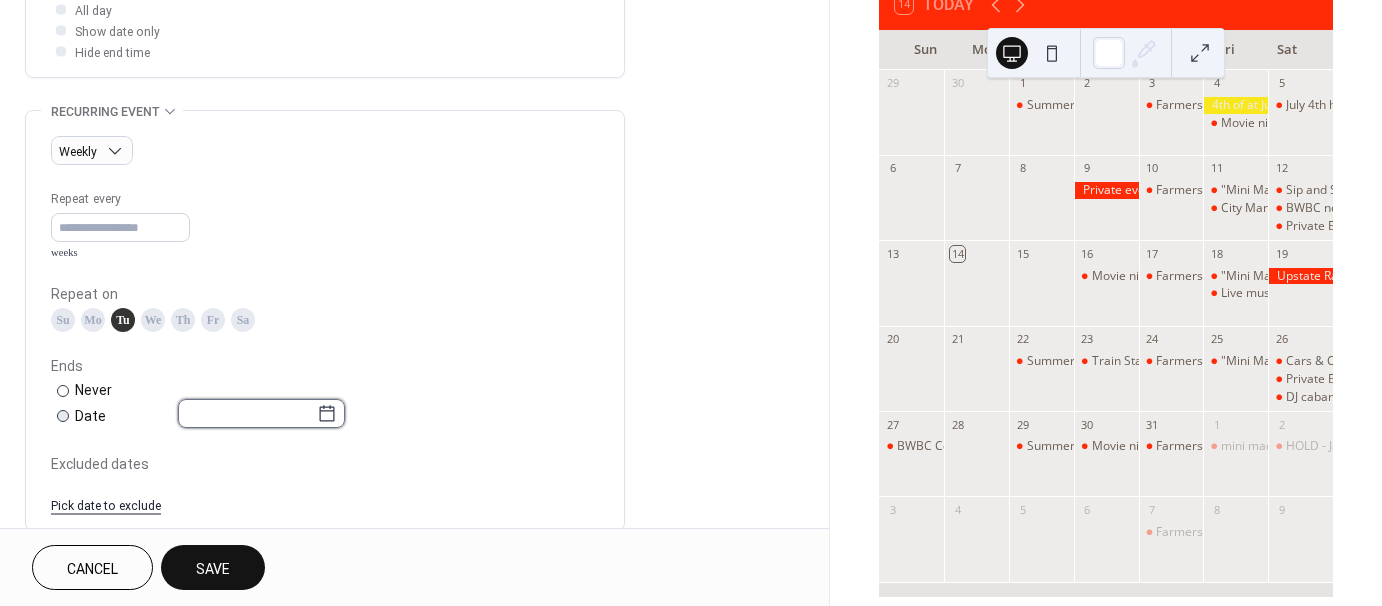 click at bounding box center (247, 413) 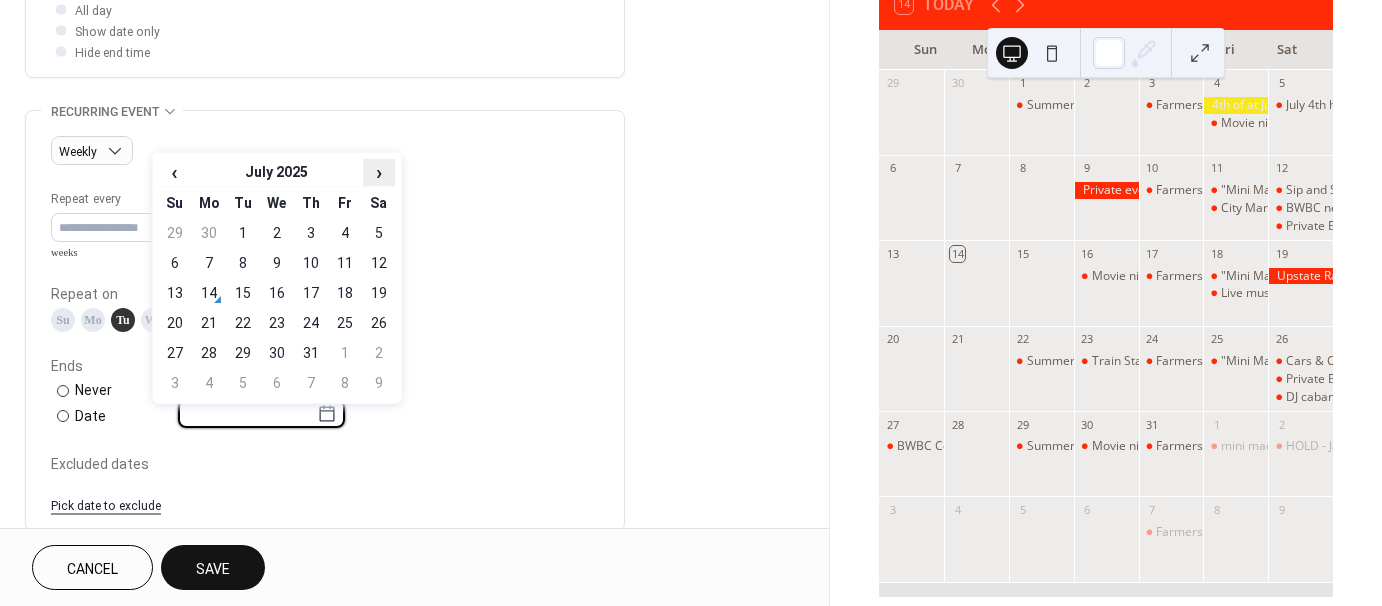 click on "›" at bounding box center (379, 172) 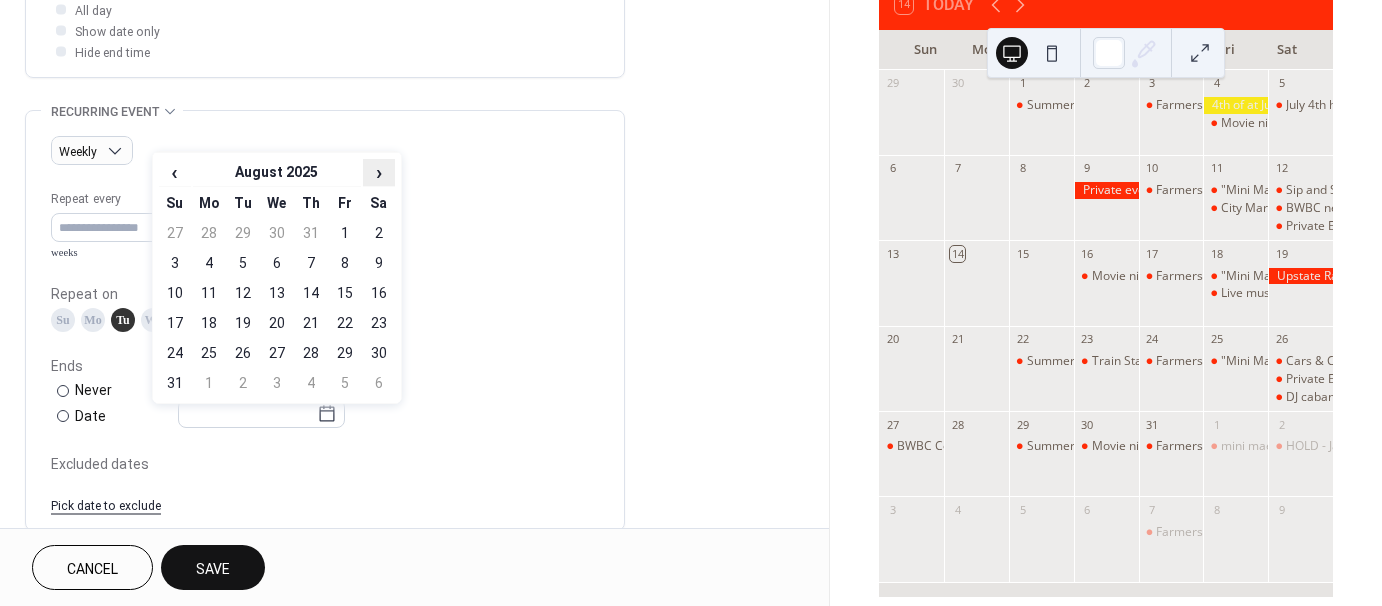 click on "›" at bounding box center [379, 172] 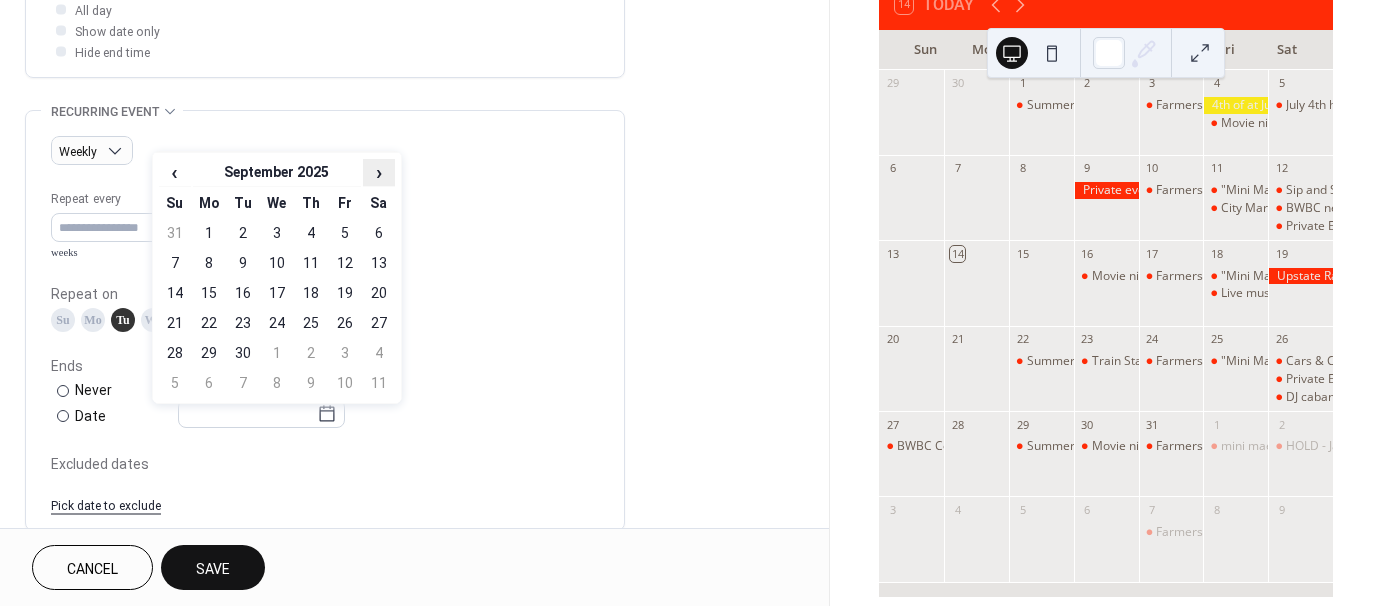 click on "›" at bounding box center (379, 172) 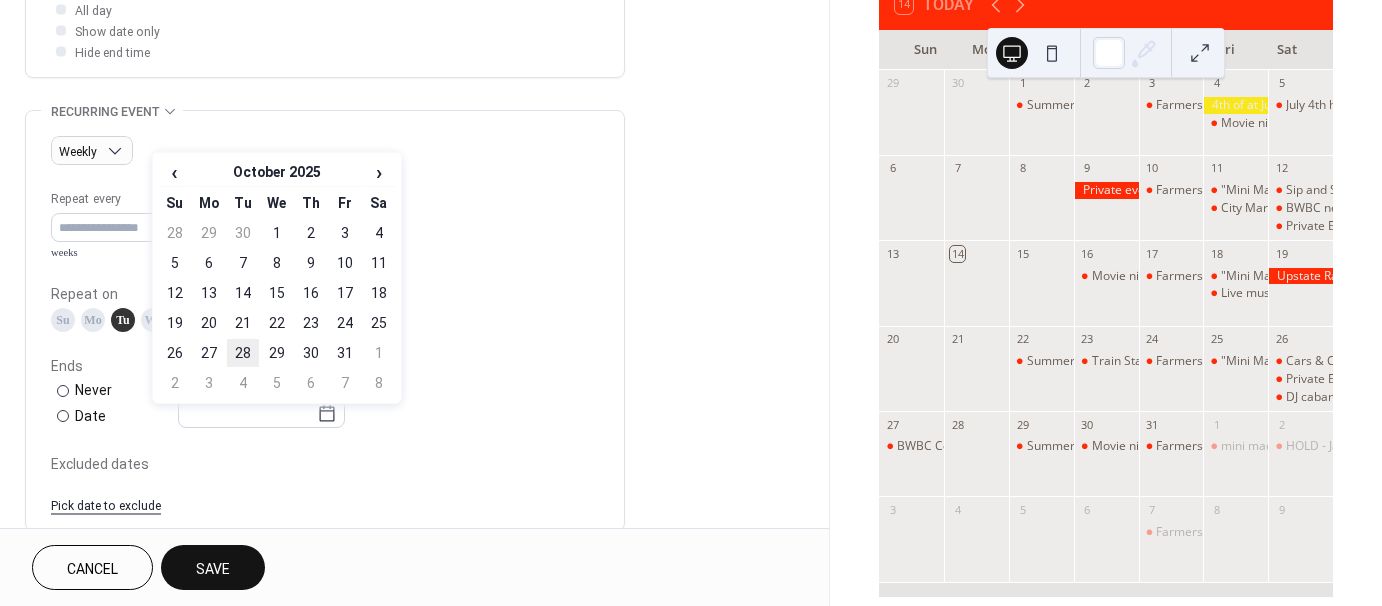 click on "28" at bounding box center [243, 353] 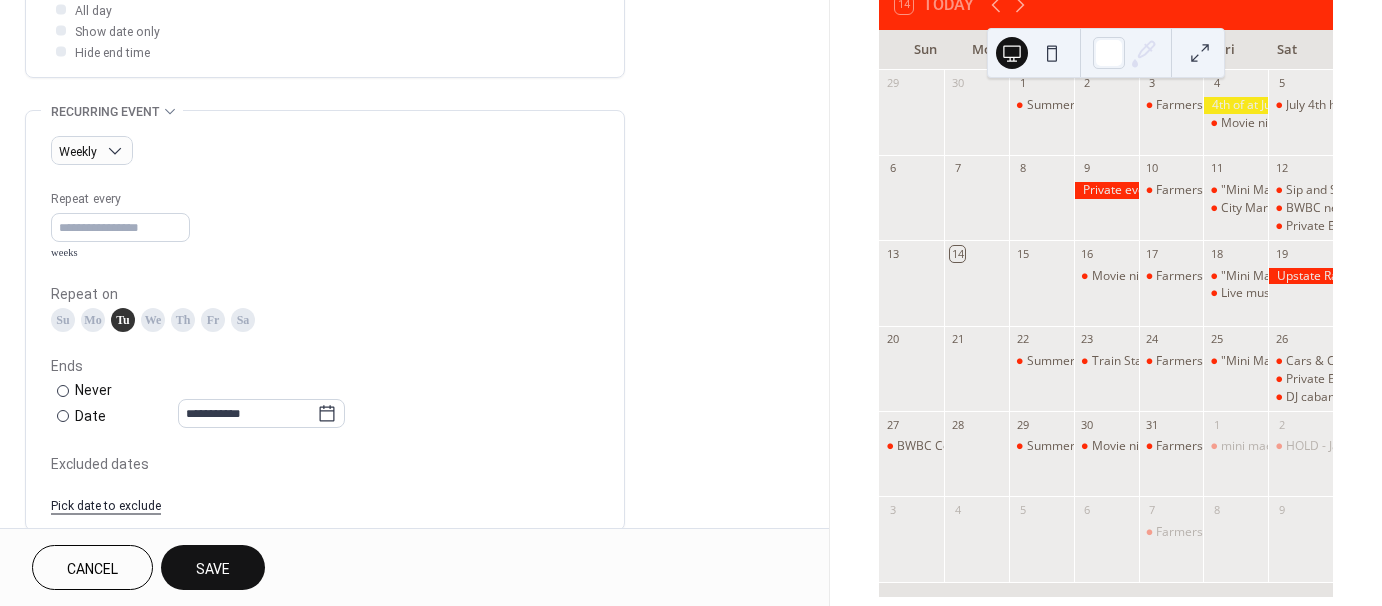 scroll, scrollTop: 905, scrollLeft: 0, axis: vertical 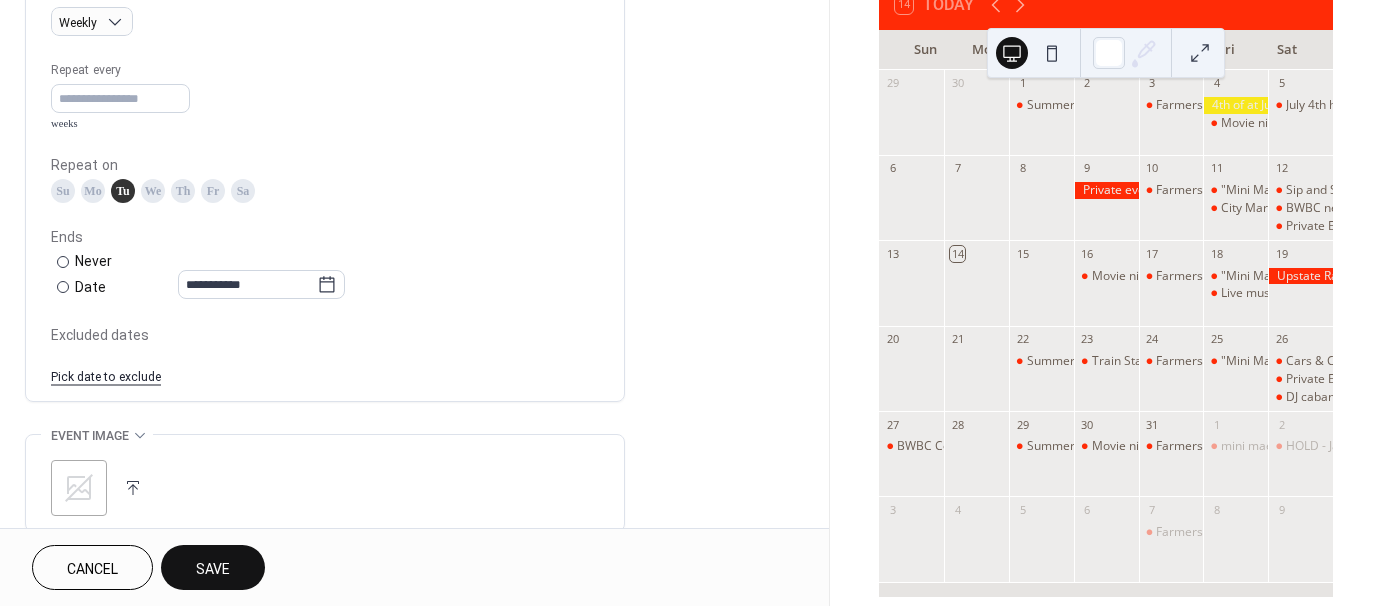click on "Save" at bounding box center [213, 569] 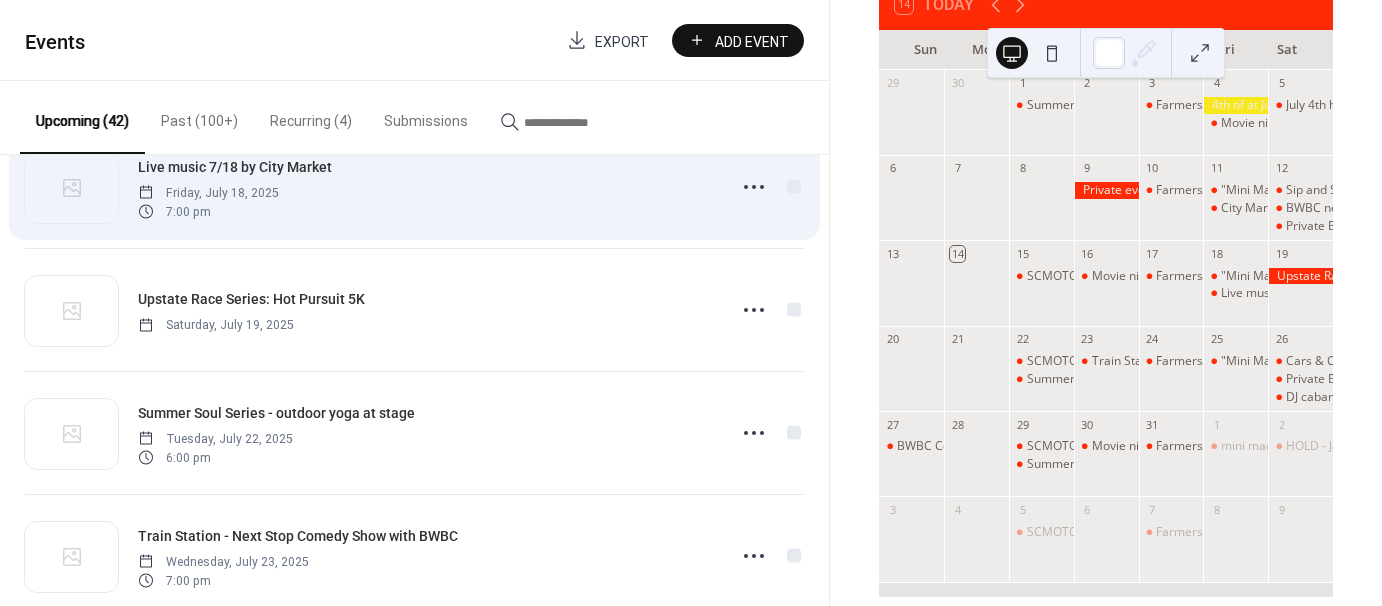 scroll, scrollTop: 523, scrollLeft: 0, axis: vertical 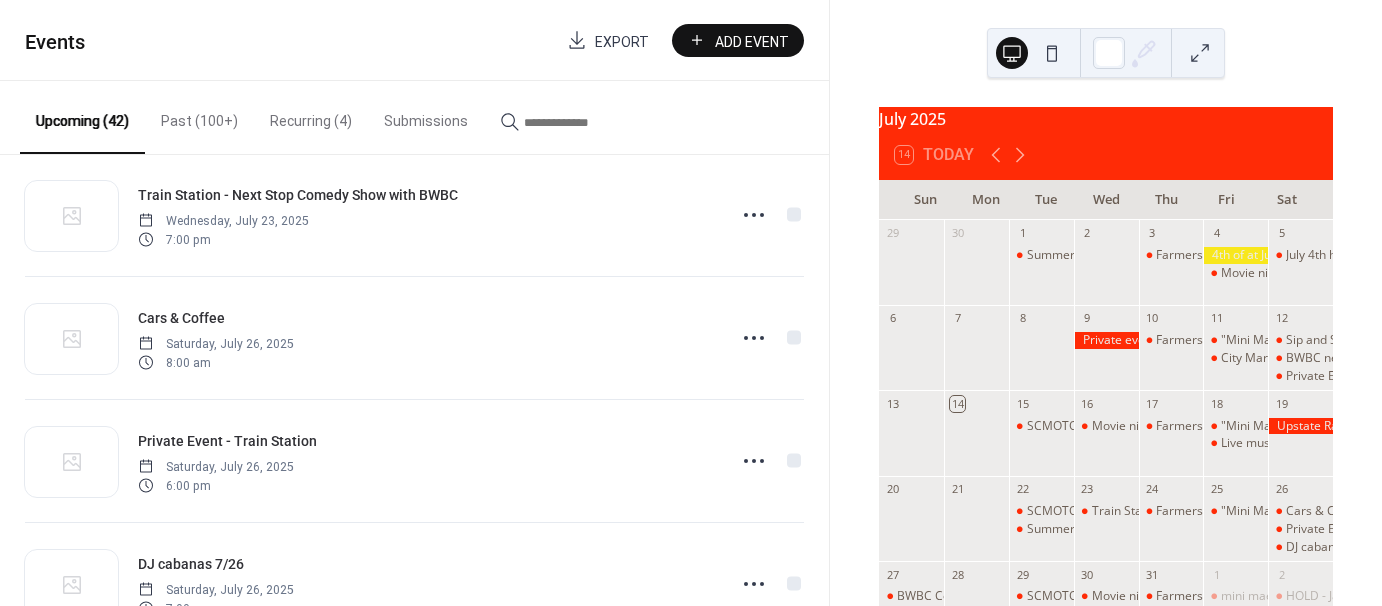 click on "Past (100+)" at bounding box center (199, 116) 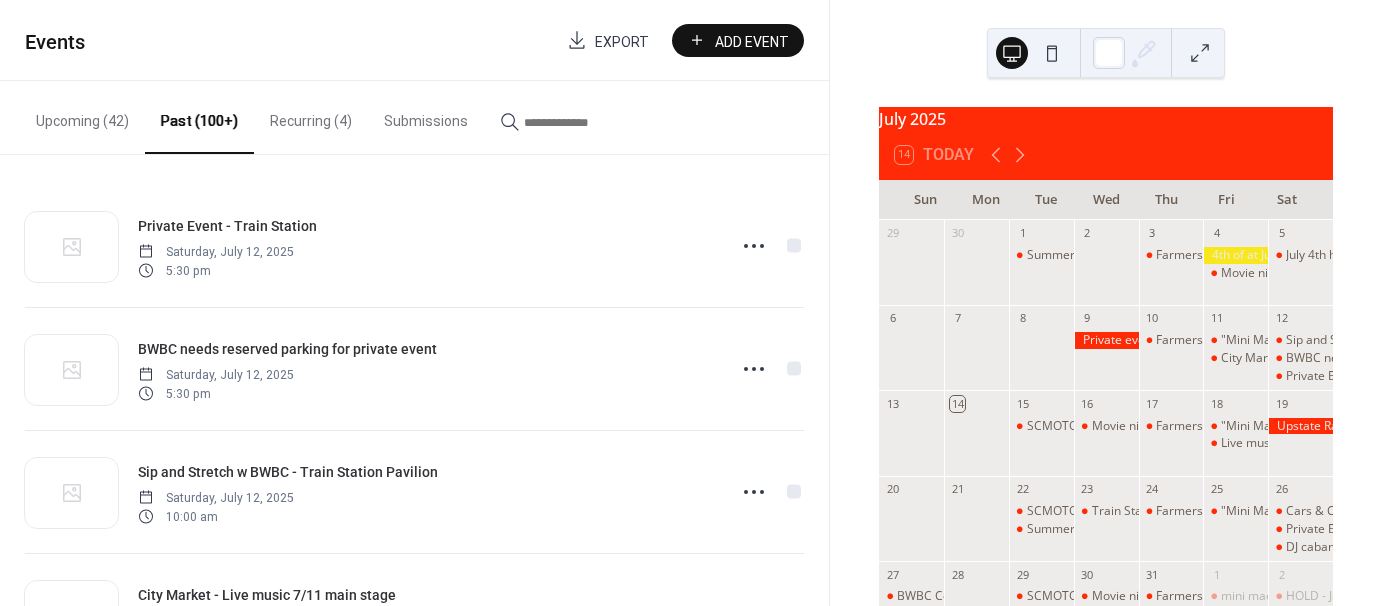 click on "Recurring (4)" at bounding box center [311, 116] 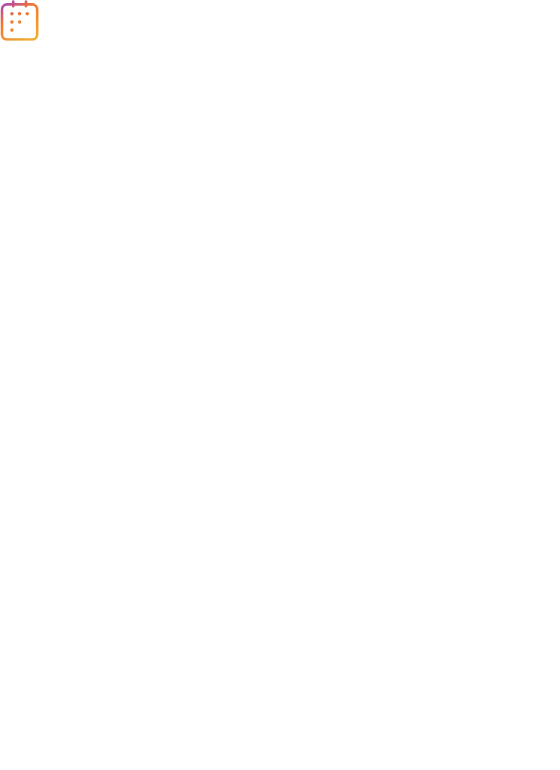 scroll, scrollTop: 0, scrollLeft: 0, axis: both 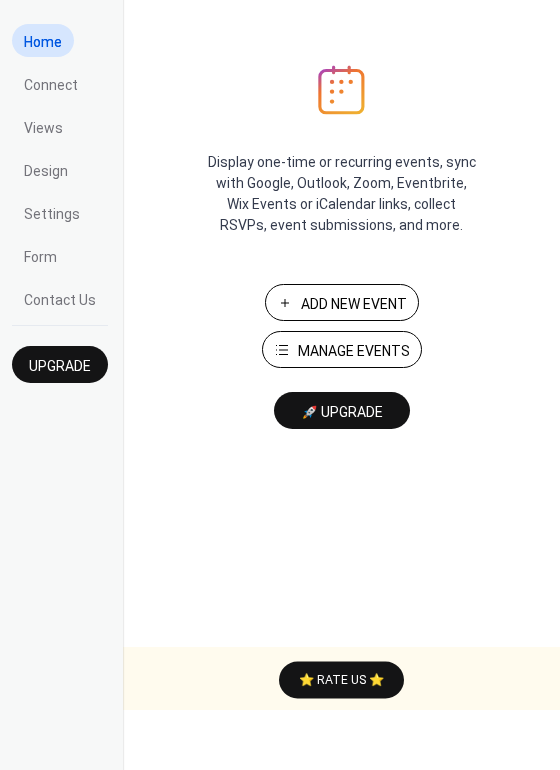click on "Manage Events" at bounding box center [354, 351] 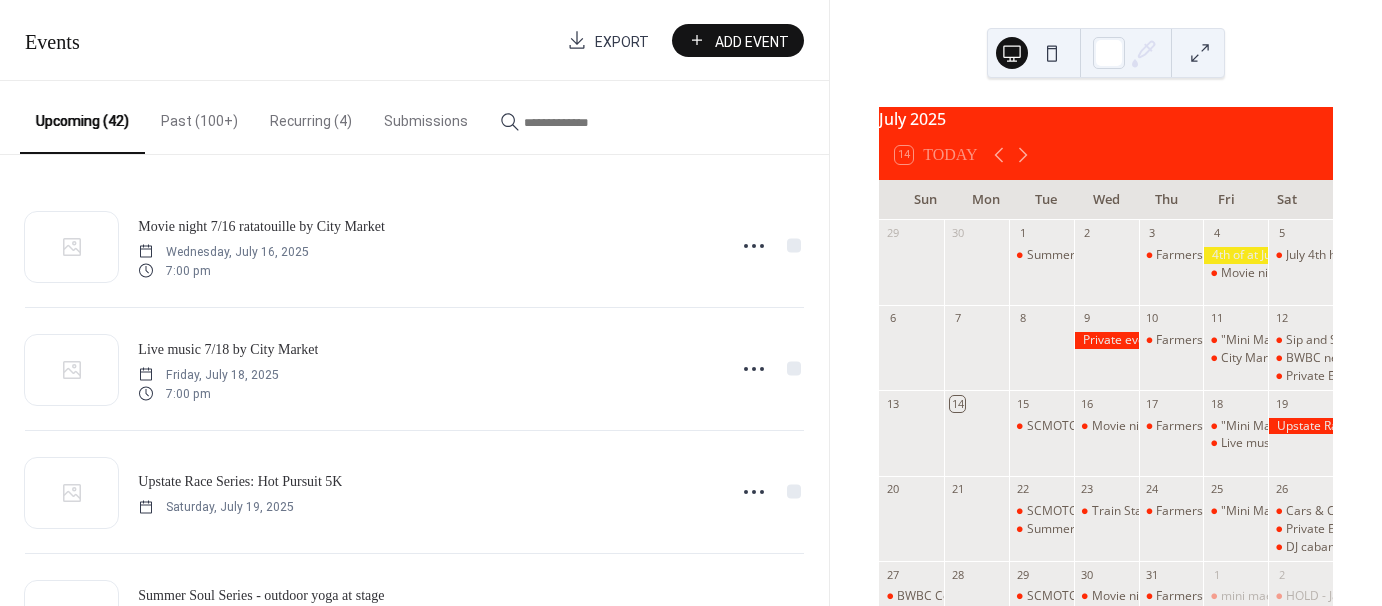 scroll, scrollTop: 0, scrollLeft: 0, axis: both 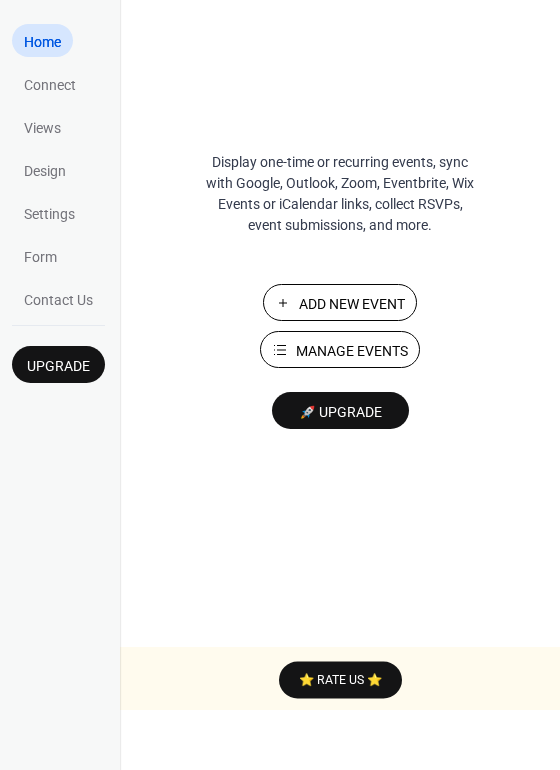 click on "Manage Events" at bounding box center (352, 351) 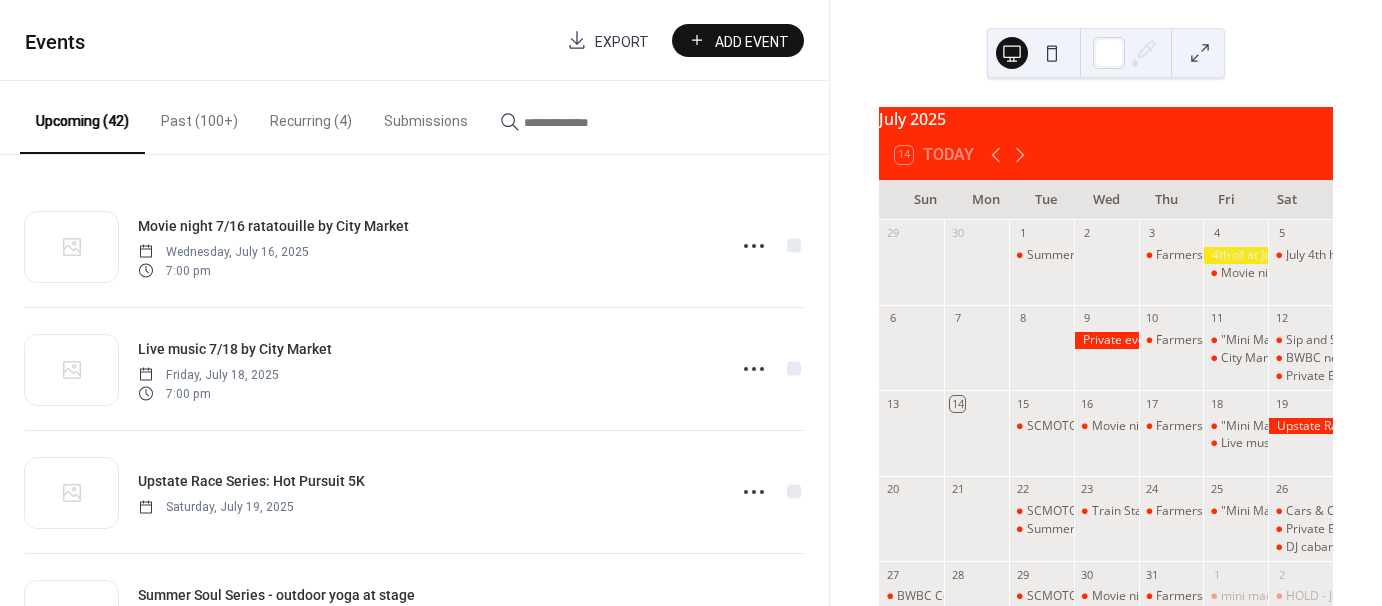 scroll, scrollTop: 0, scrollLeft: 0, axis: both 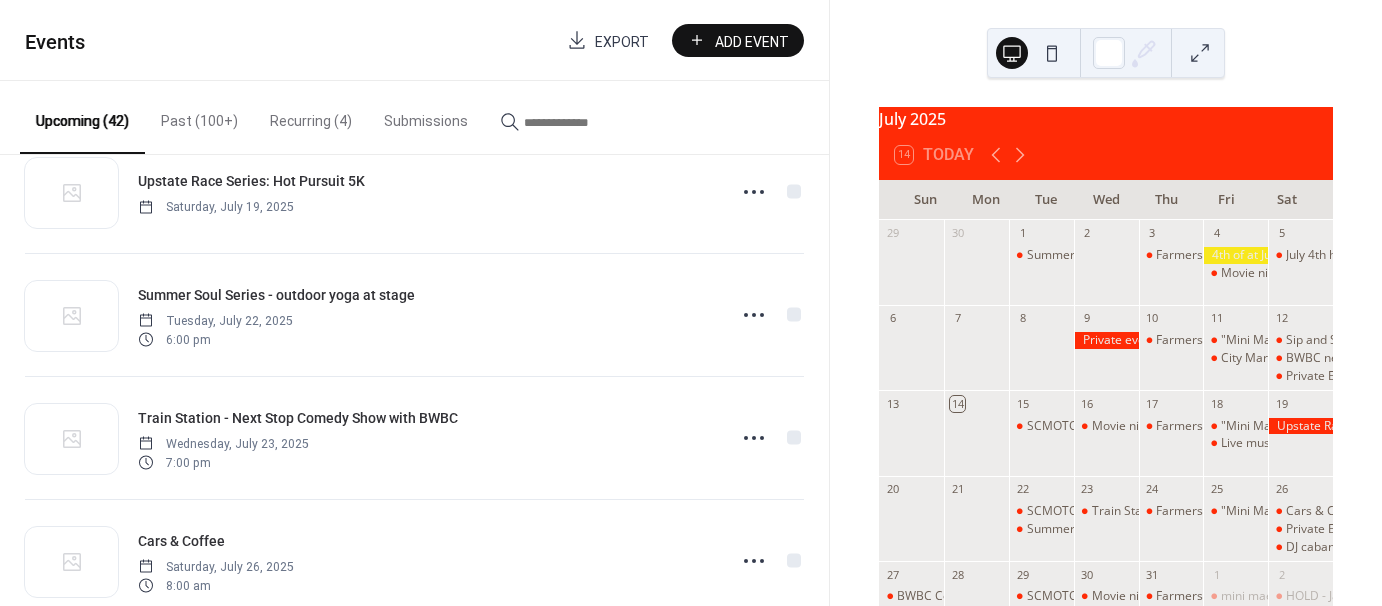 click on "Add Event" at bounding box center (752, 41) 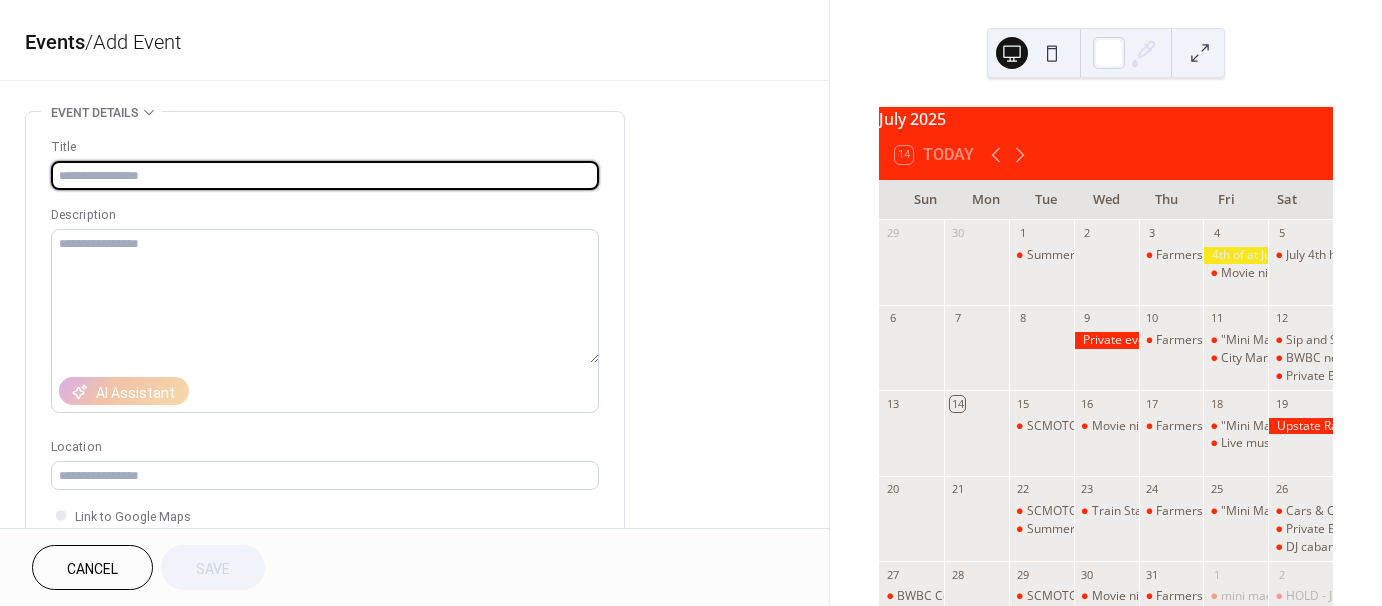 click on "Cancel" at bounding box center (92, 569) 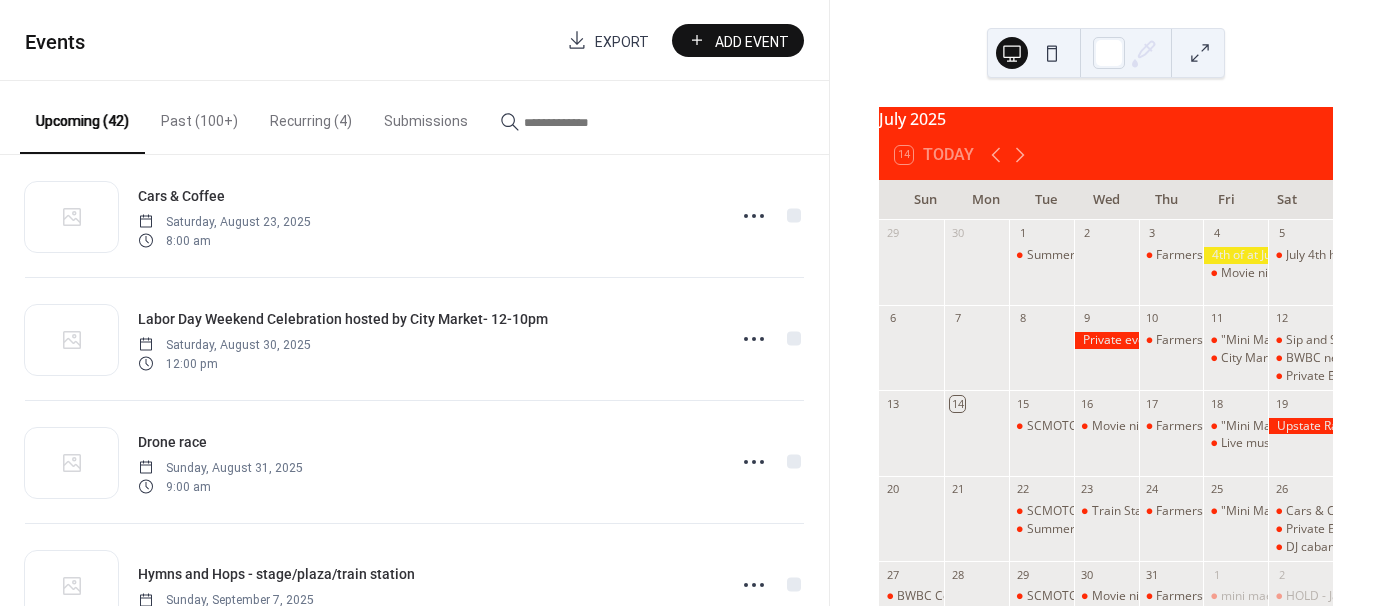 scroll, scrollTop: 2000, scrollLeft: 0, axis: vertical 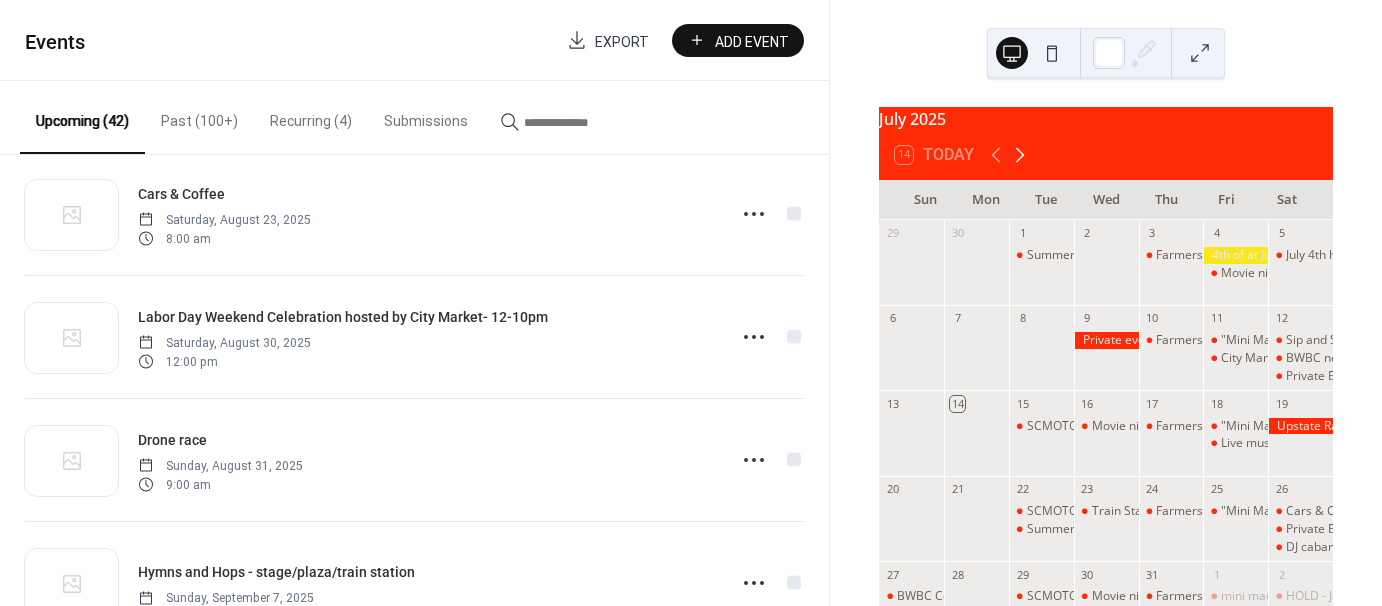 click 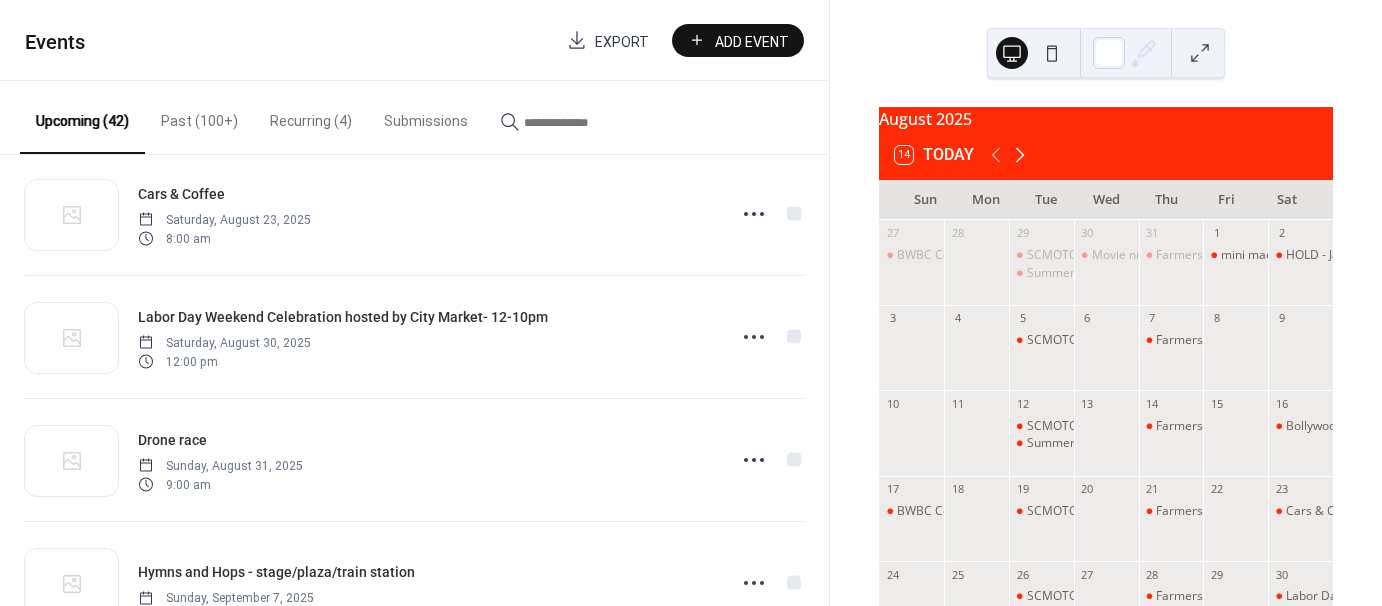 click 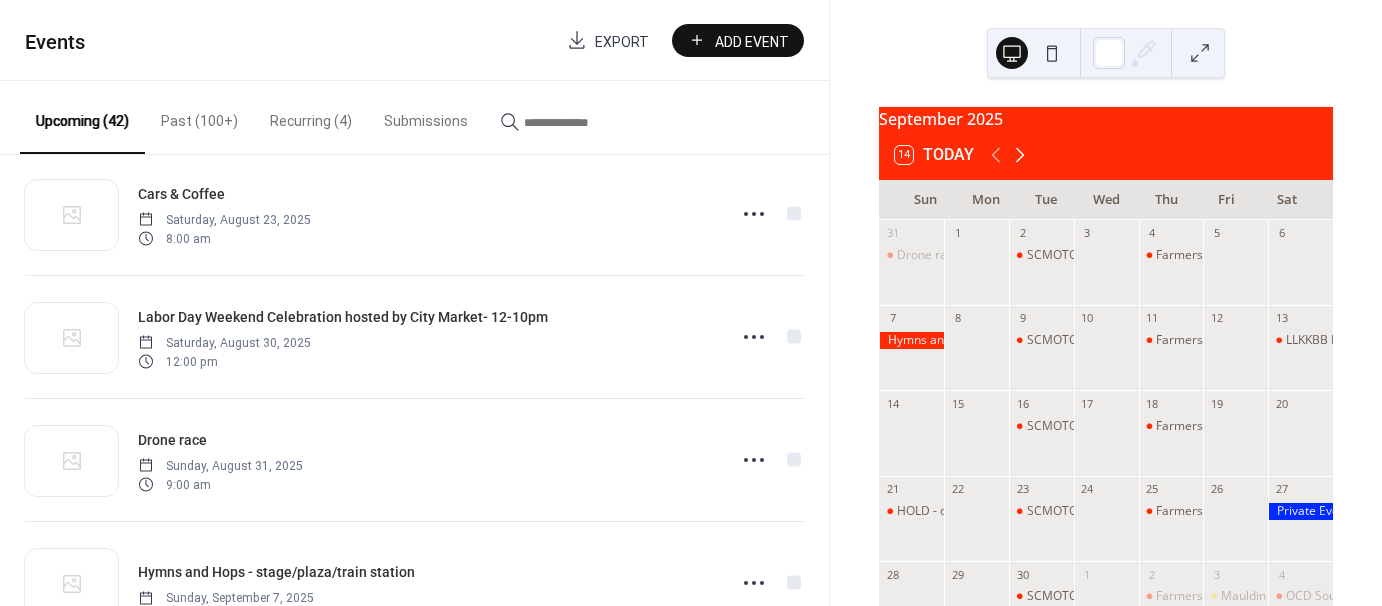 click 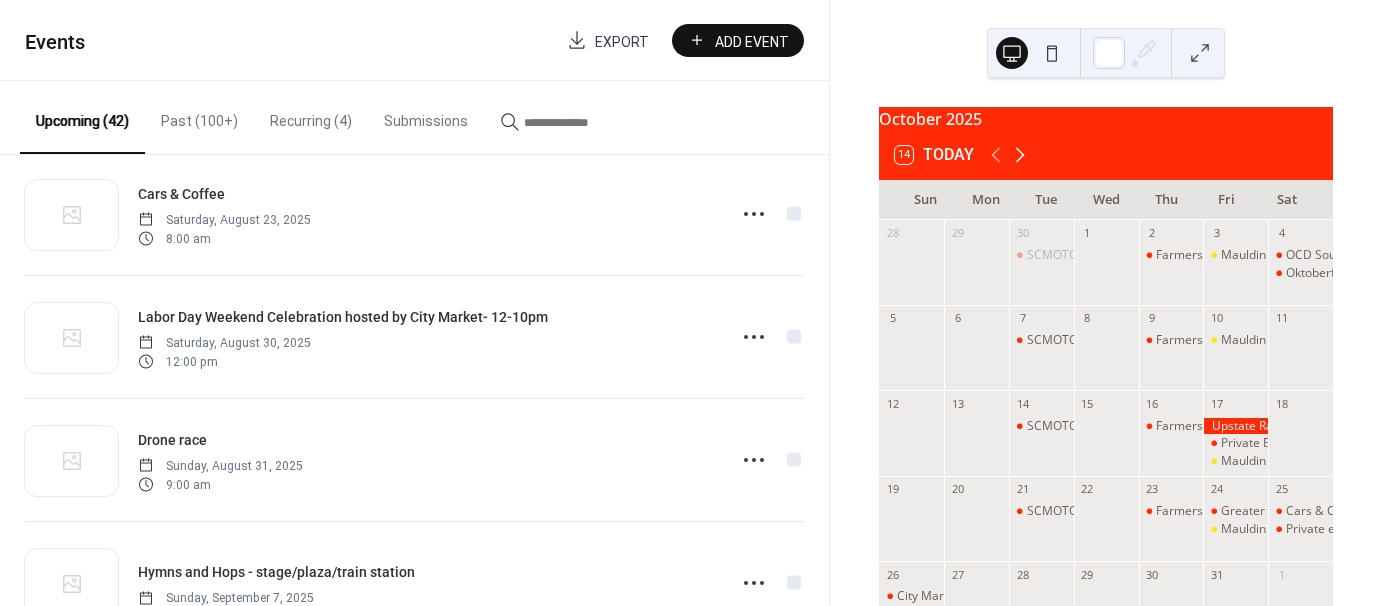 click 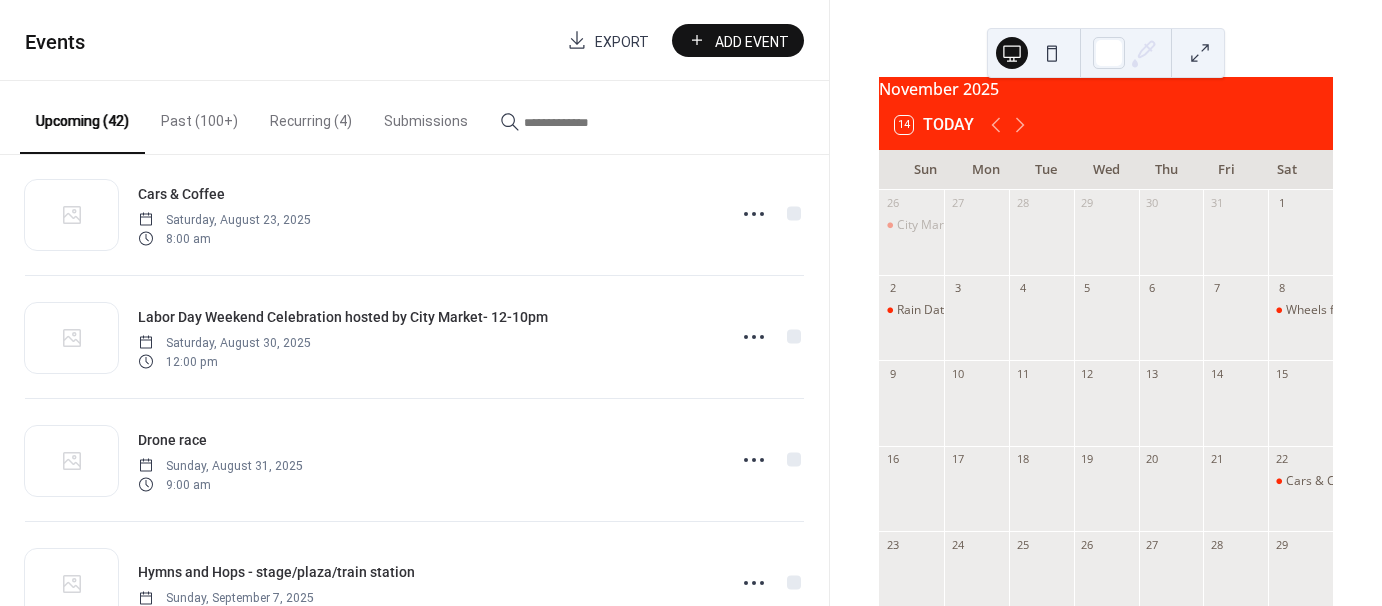 scroll, scrollTop: 0, scrollLeft: 0, axis: both 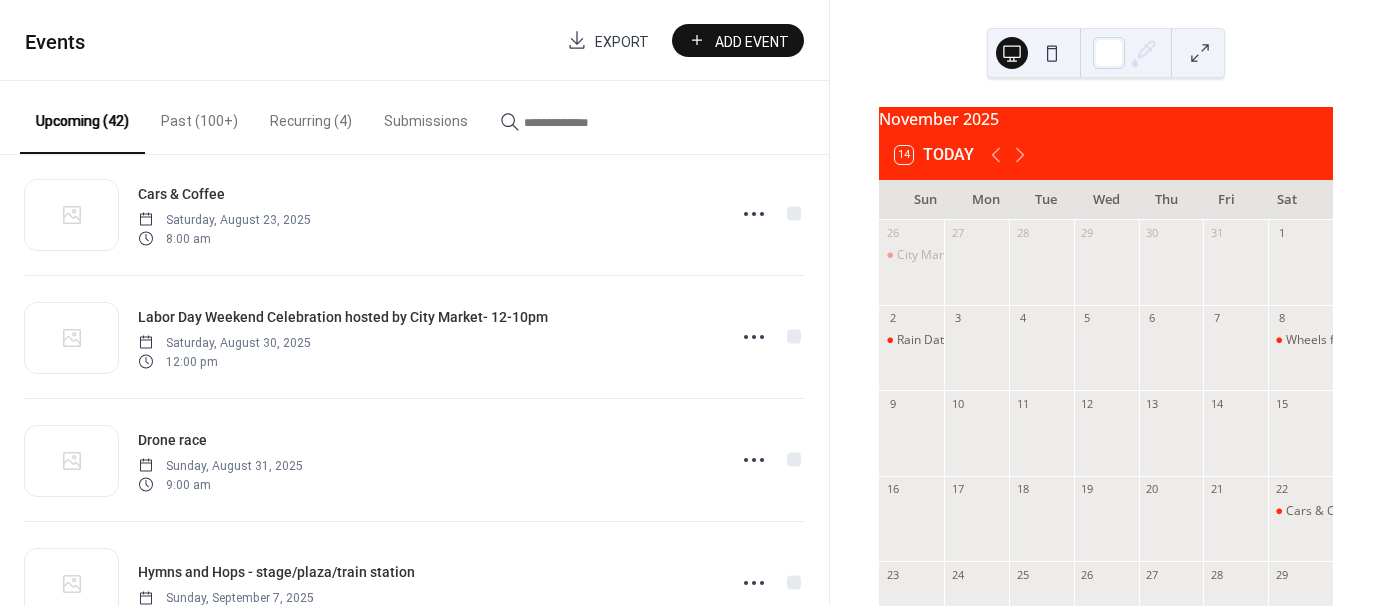 click at bounding box center [1171, 443] 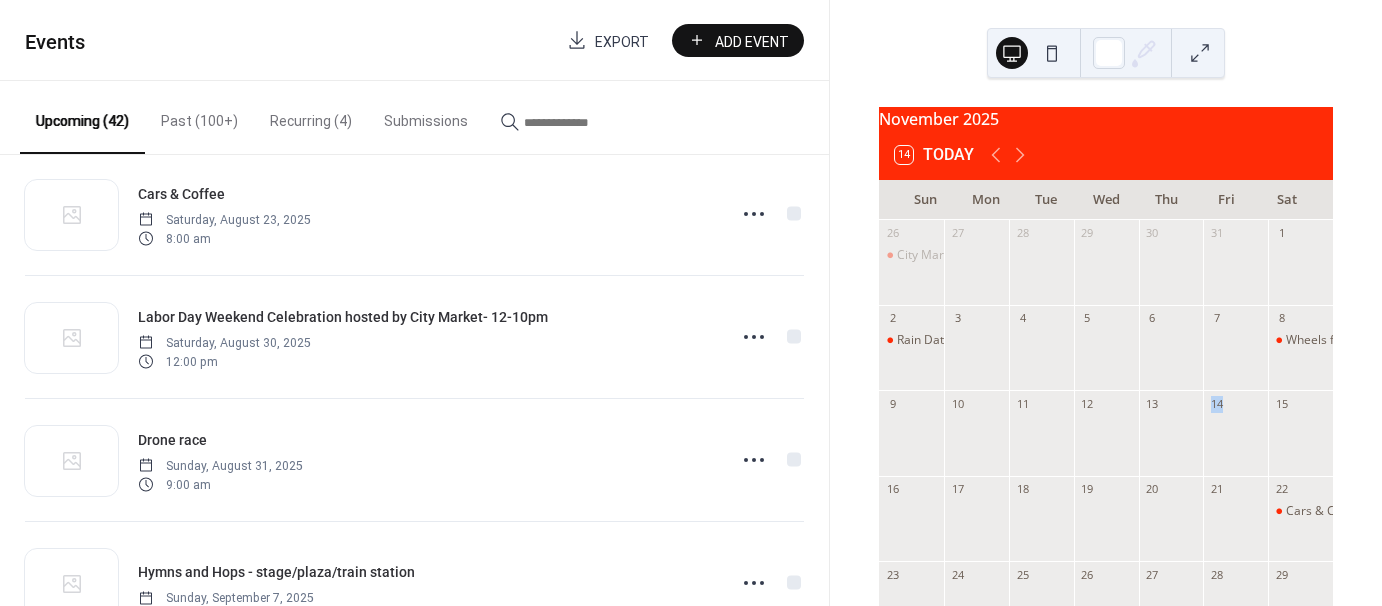 click at bounding box center (1171, 443) 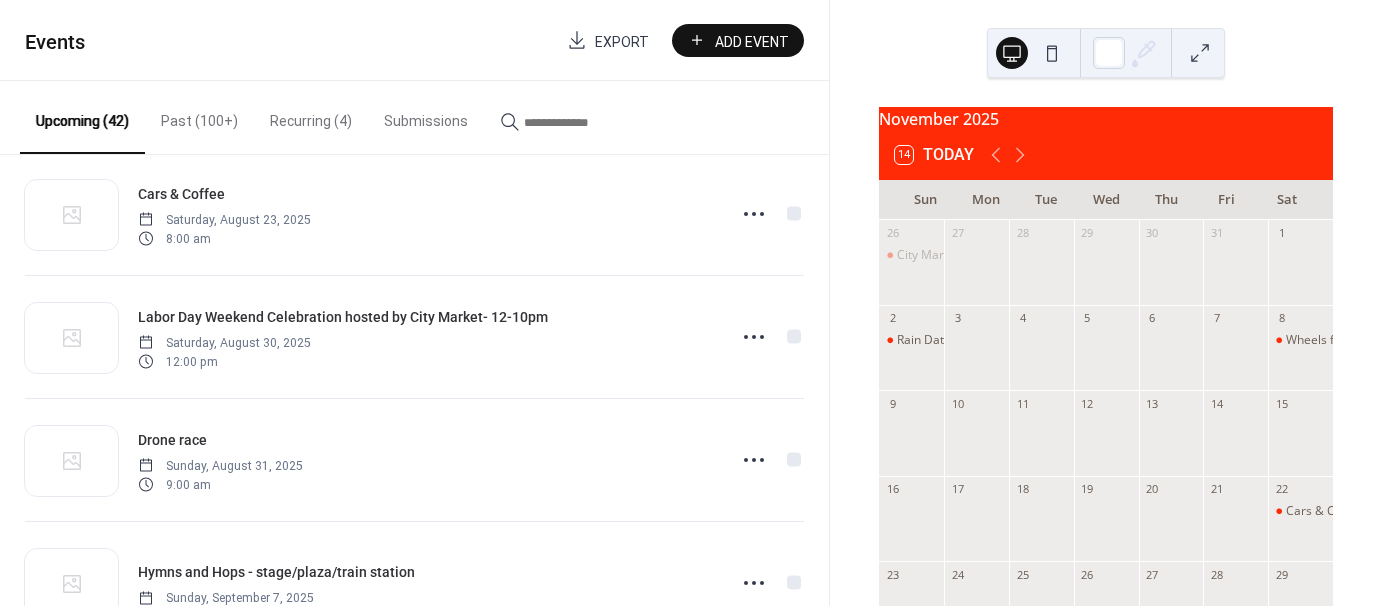 click at bounding box center [1171, 443] 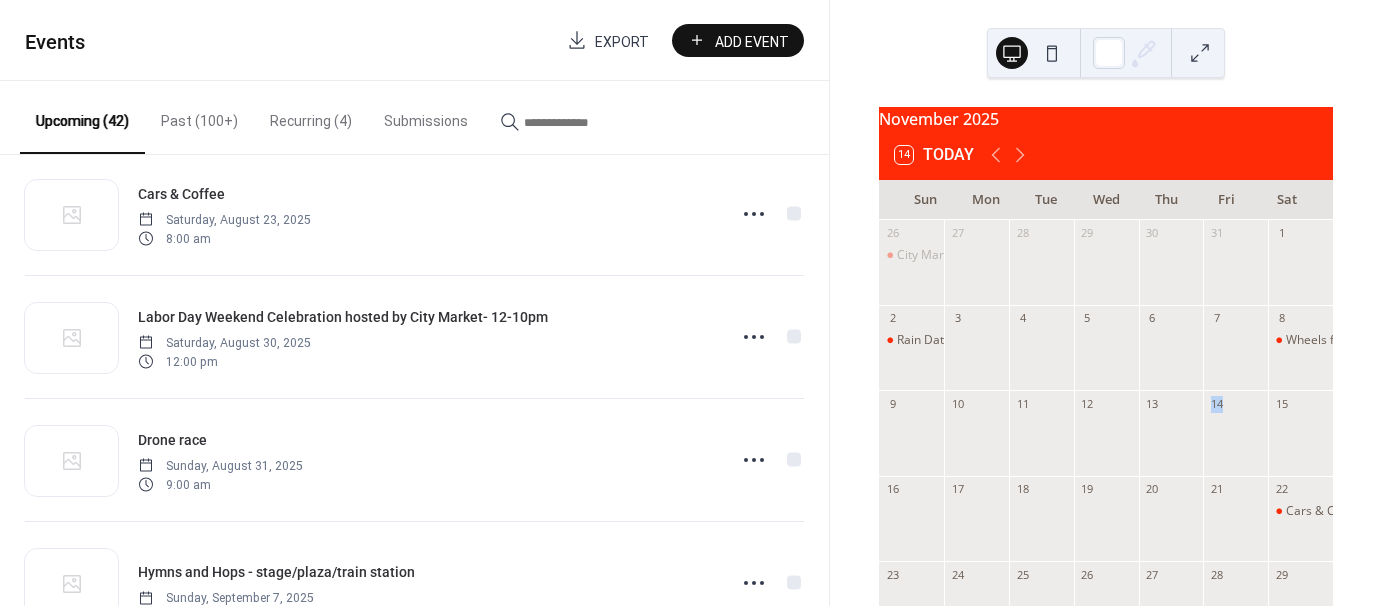 click at bounding box center [1171, 443] 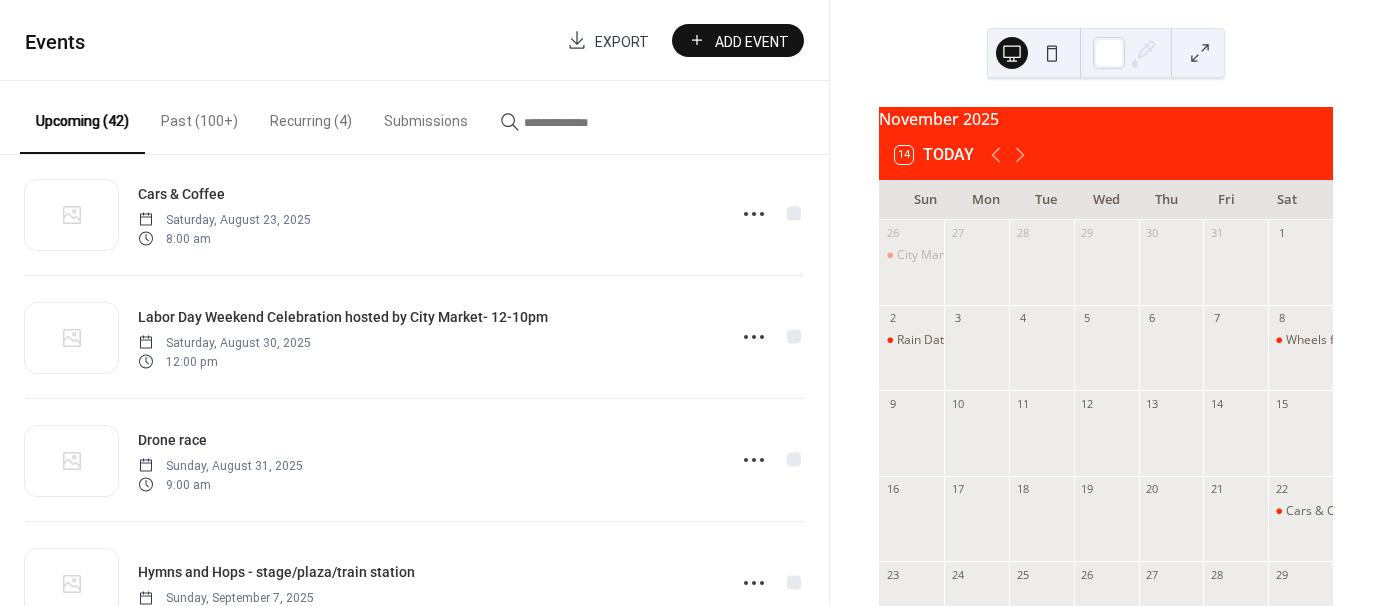 drag, startPoint x: 1167, startPoint y: 441, endPoint x: 1096, endPoint y: 435, distance: 71.25307 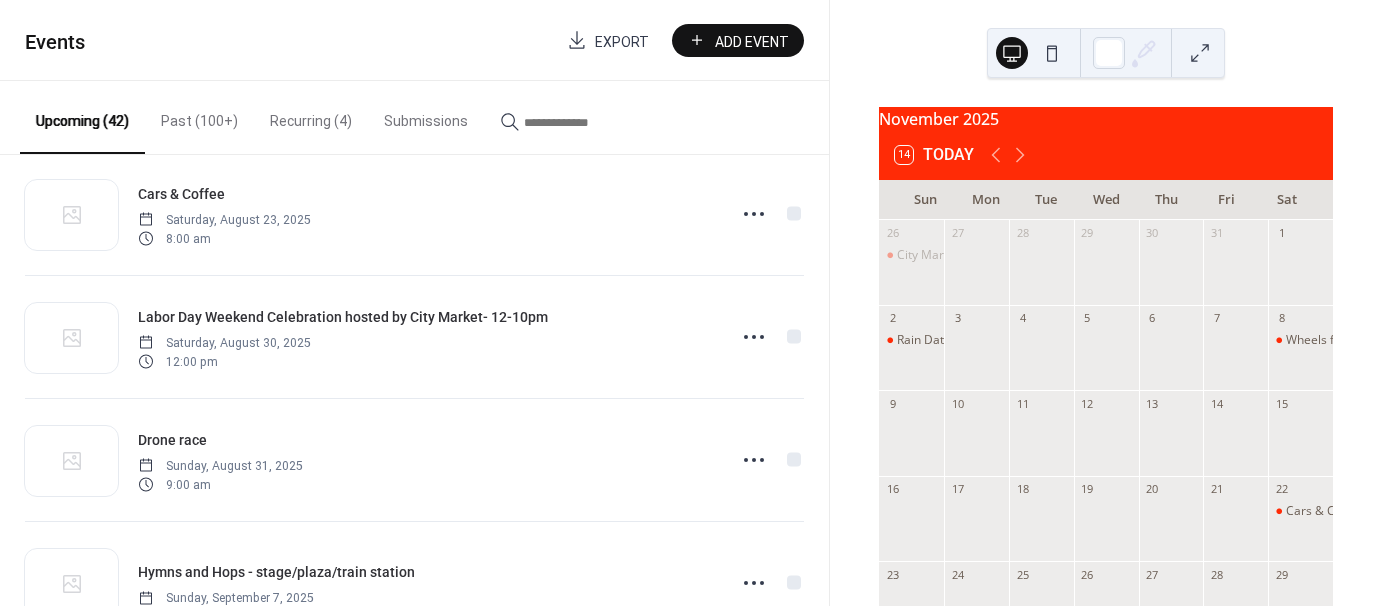 drag, startPoint x: 1150, startPoint y: 354, endPoint x: 1156, endPoint y: 373, distance: 19.924858 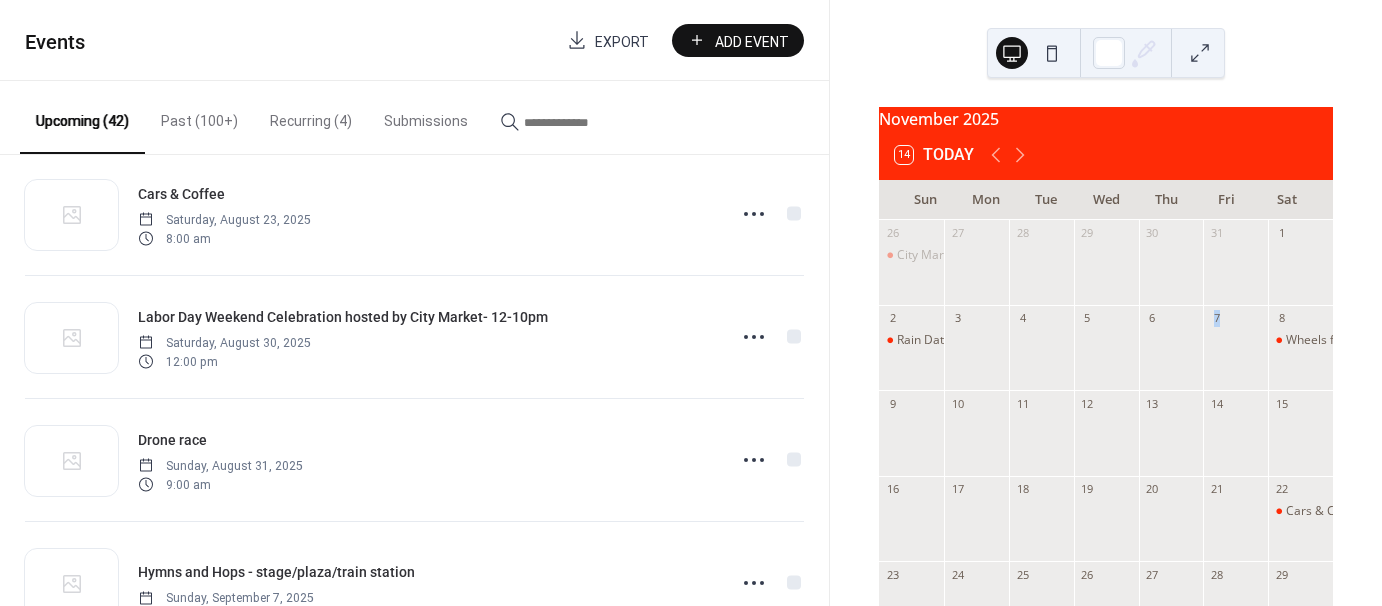 click at bounding box center (1171, 357) 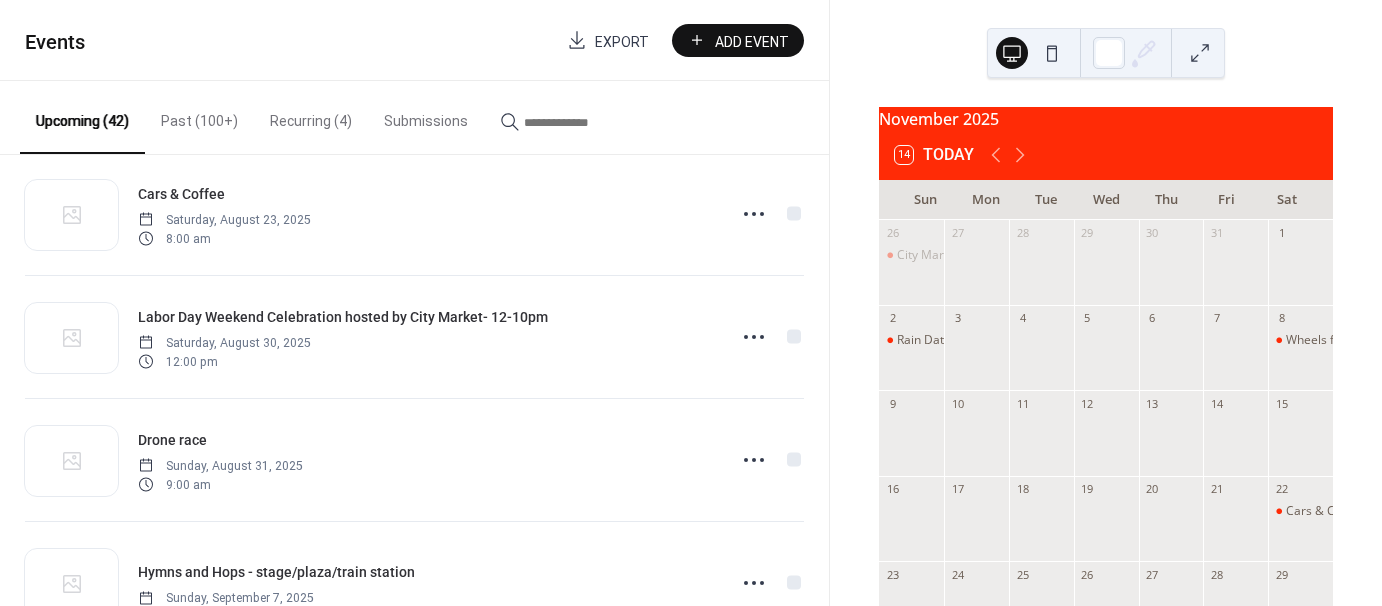 click at bounding box center (1106, 357) 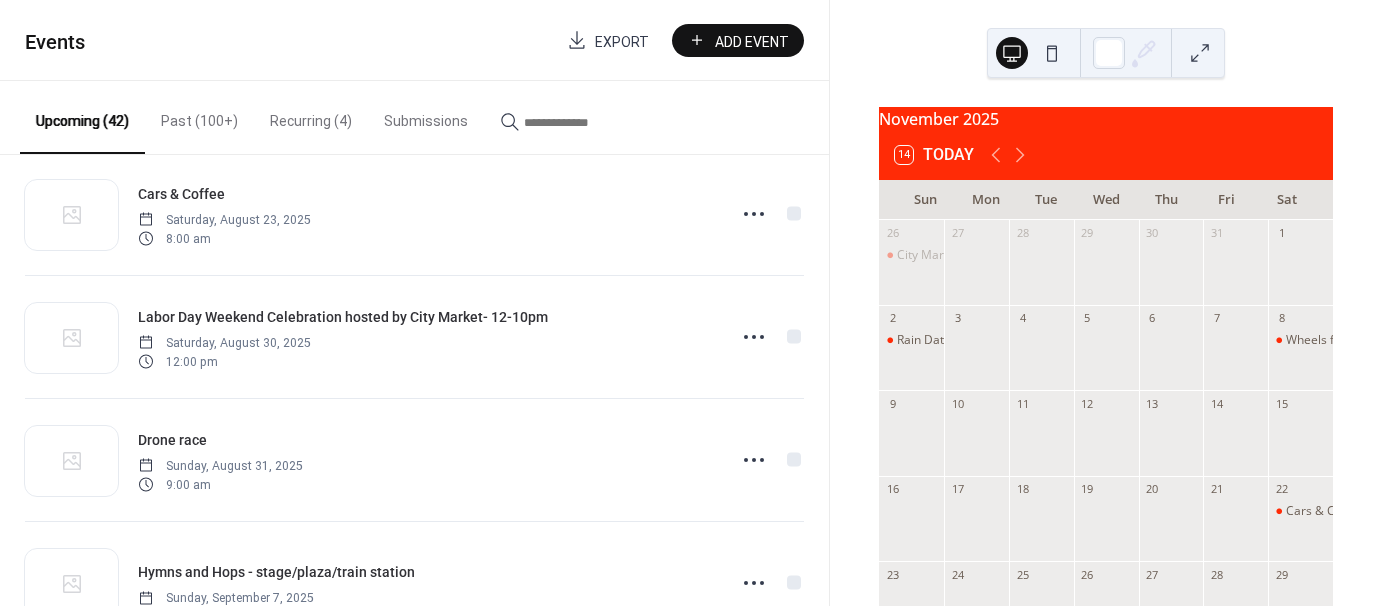 click on "Add Event" at bounding box center [738, 40] 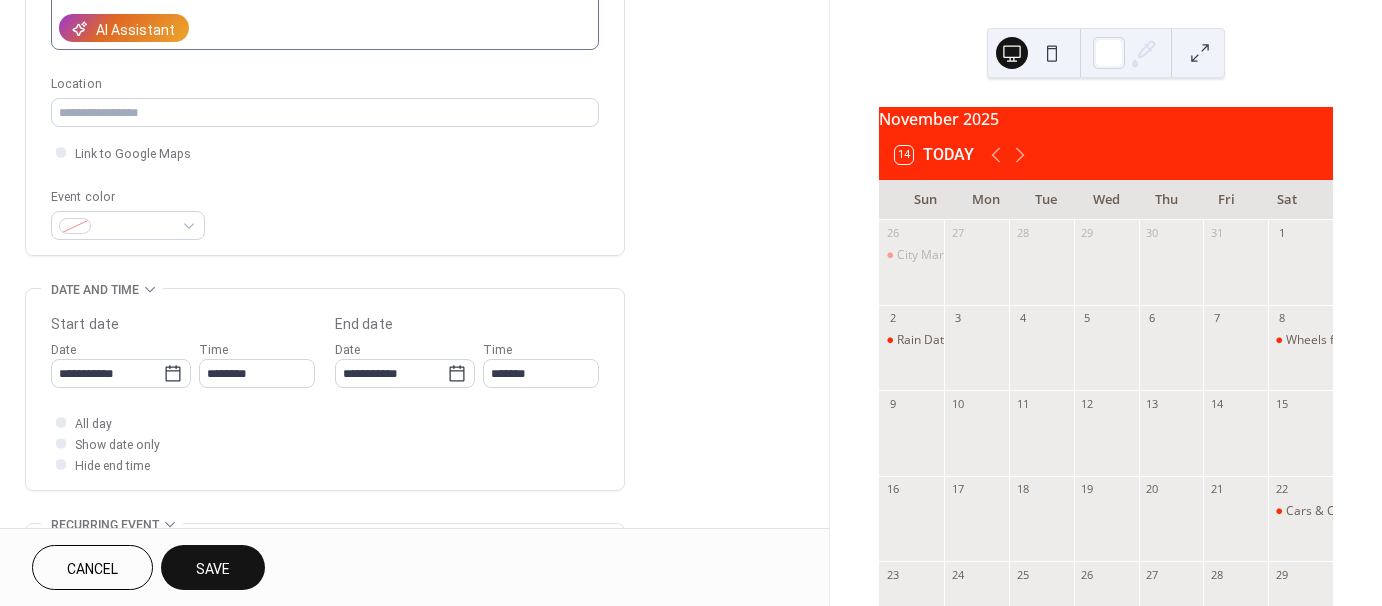 scroll, scrollTop: 364, scrollLeft: 0, axis: vertical 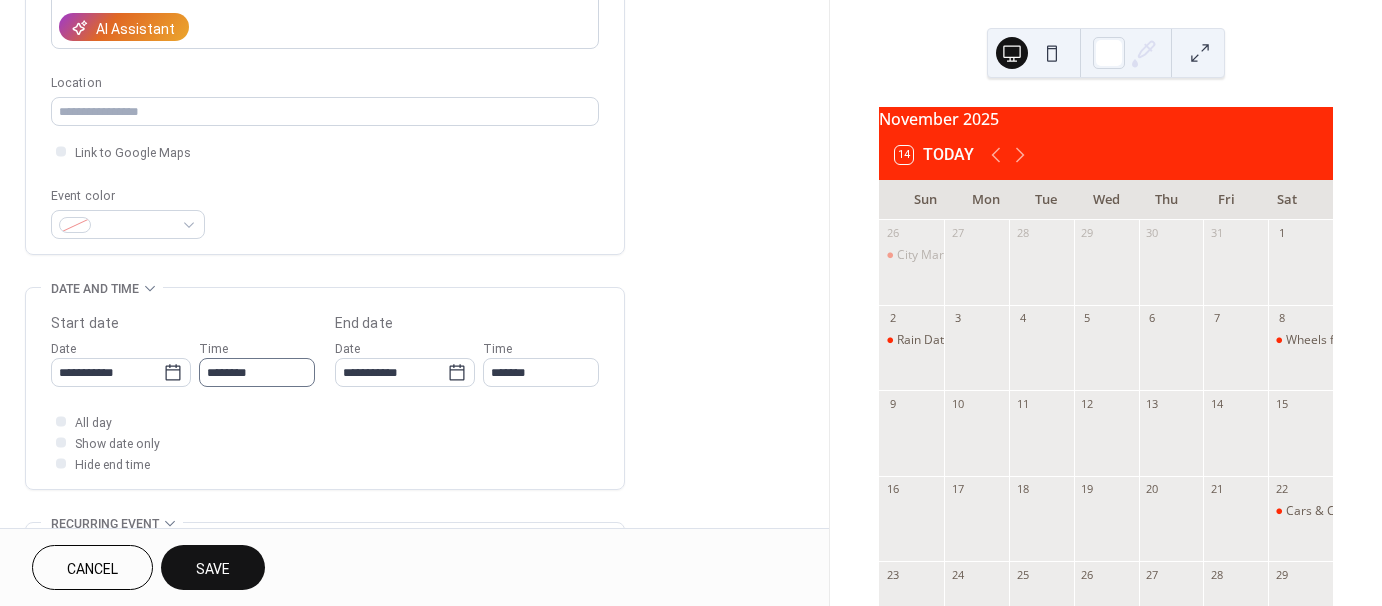 type on "**********" 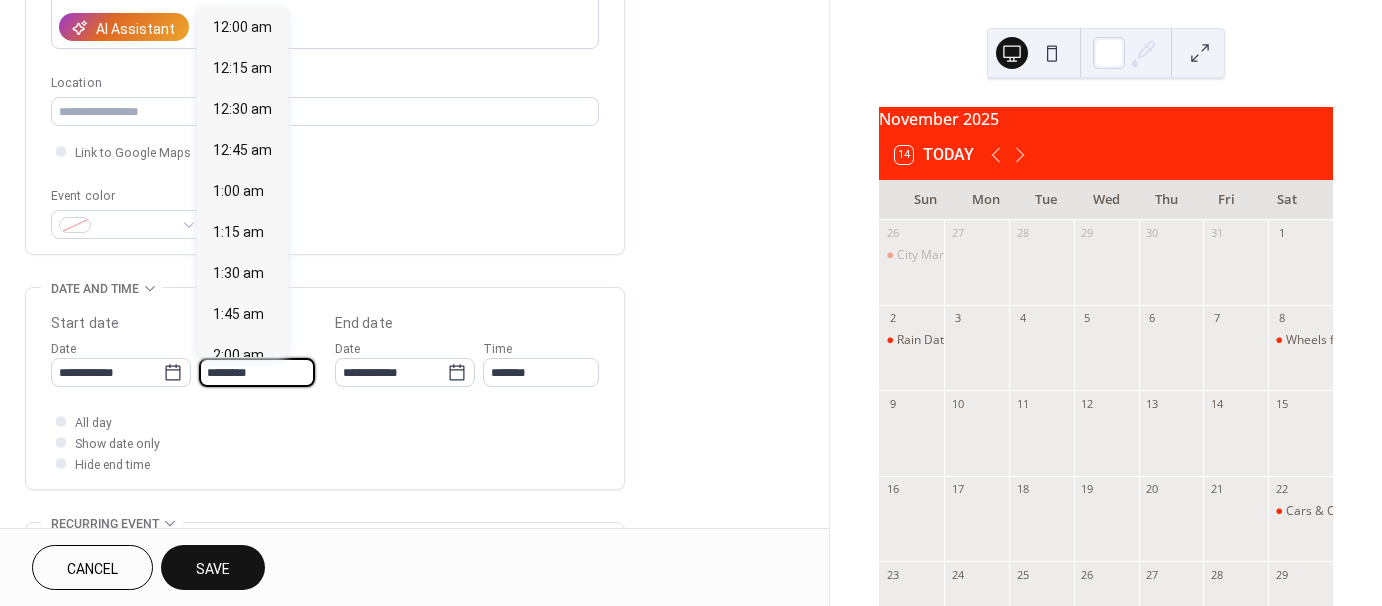 click on "********" at bounding box center [257, 372] 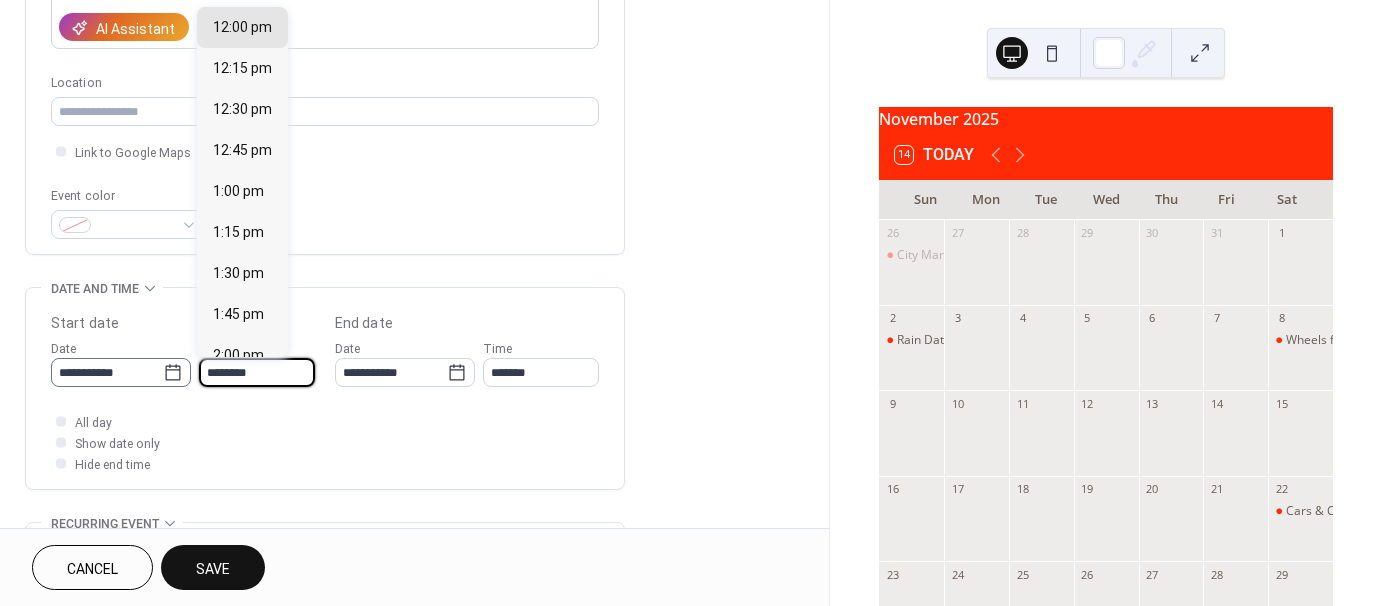 click 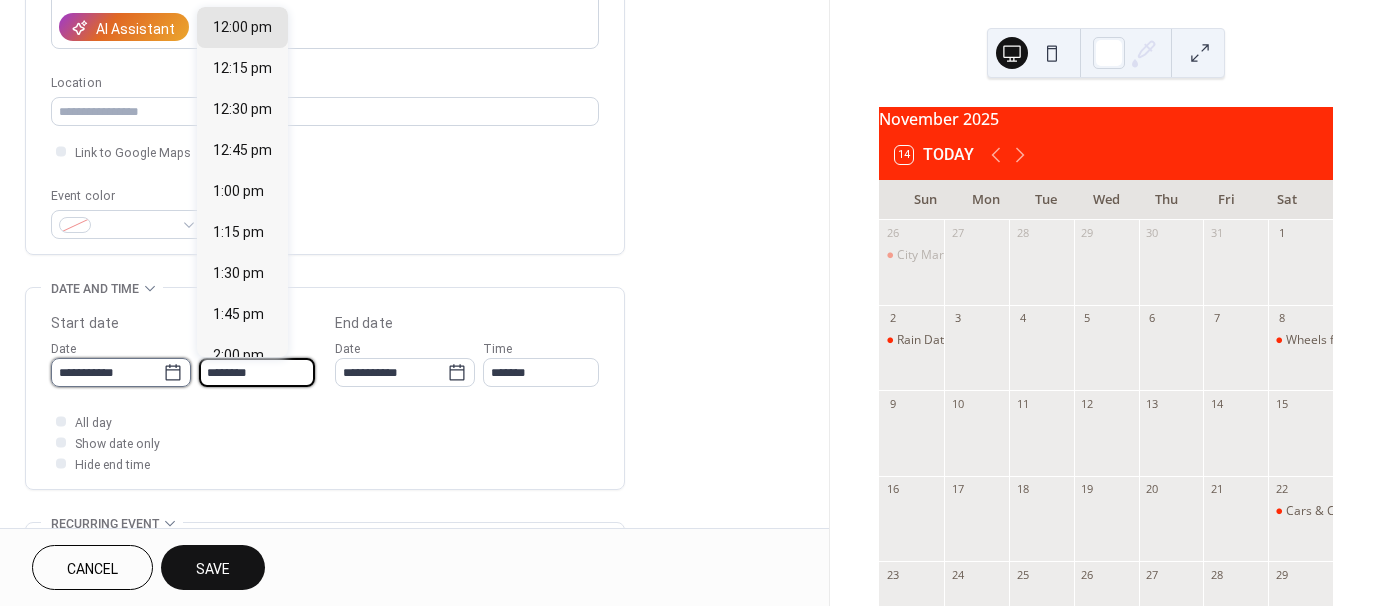 click on "**********" at bounding box center [107, 372] 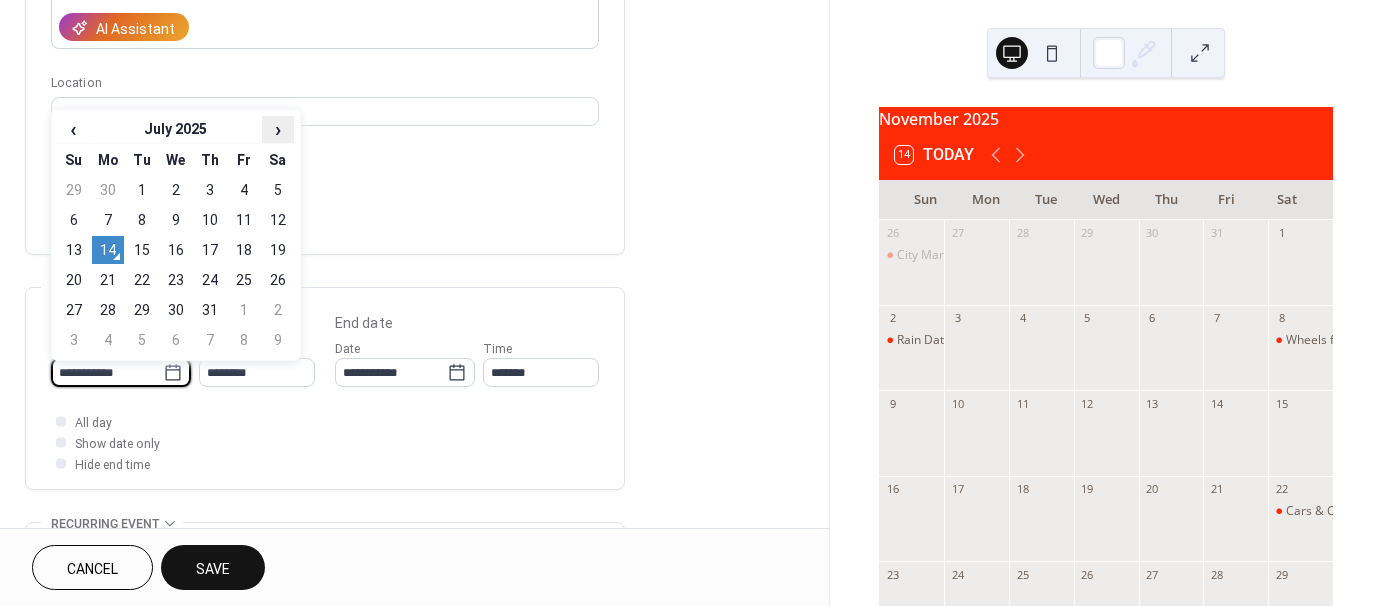 click on "›" at bounding box center [278, 129] 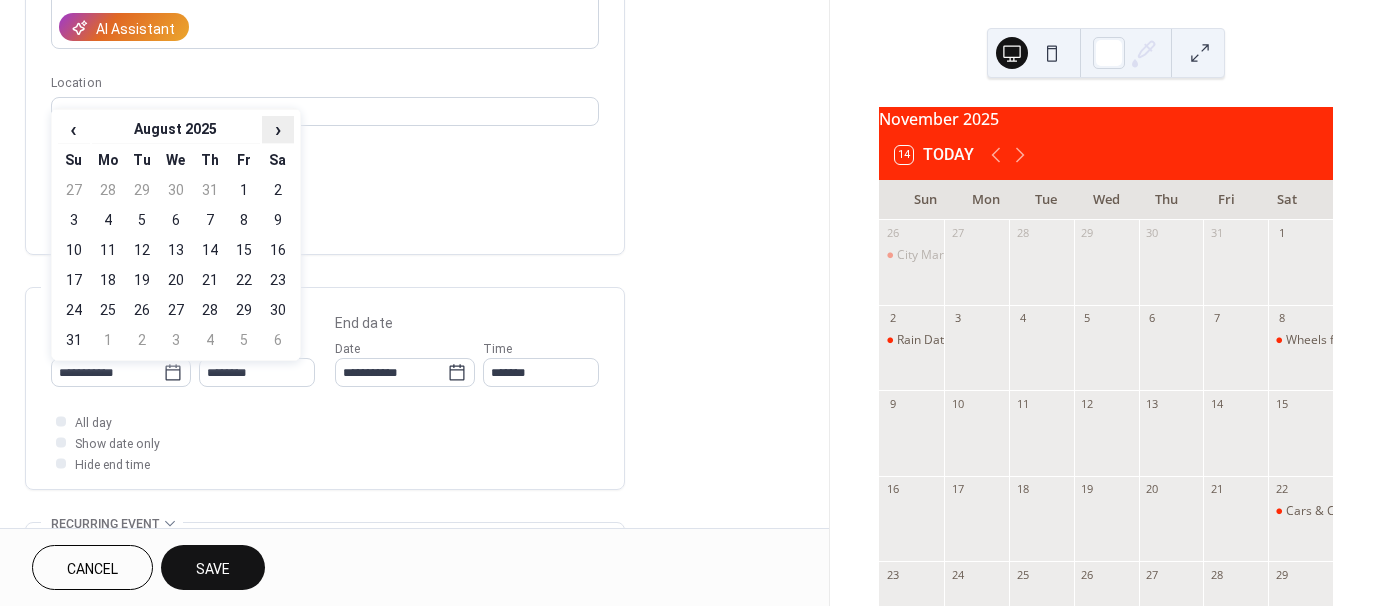 click on "›" at bounding box center [278, 129] 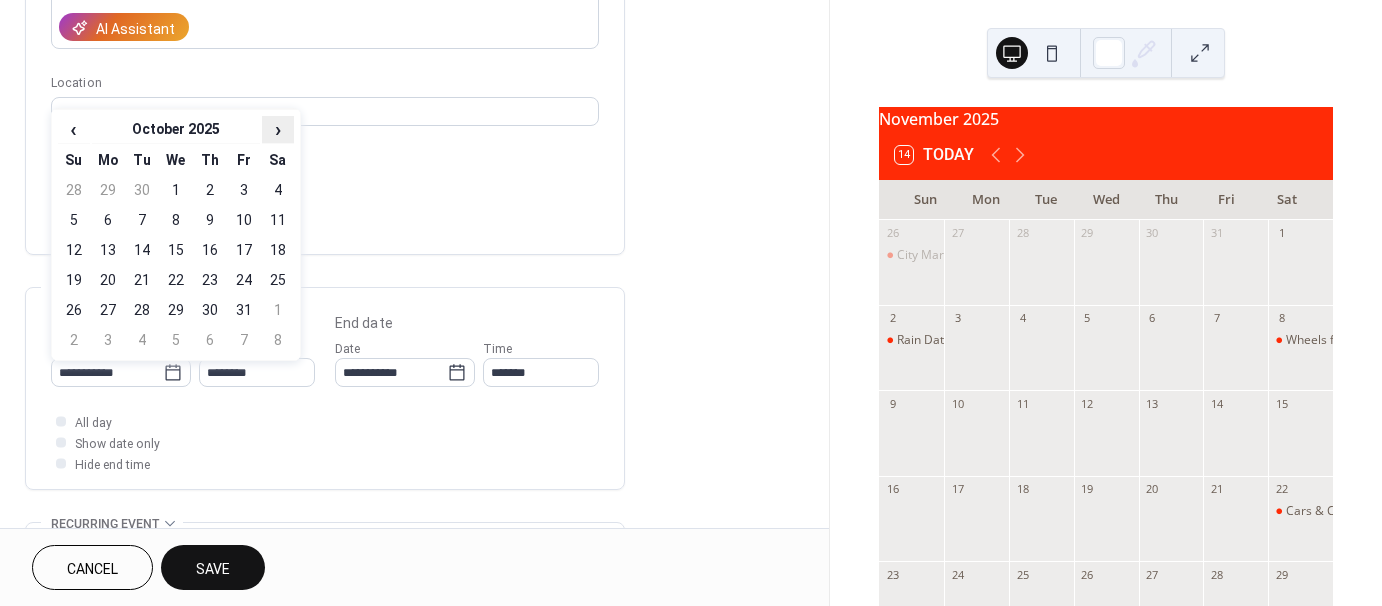 click on "›" at bounding box center (278, 129) 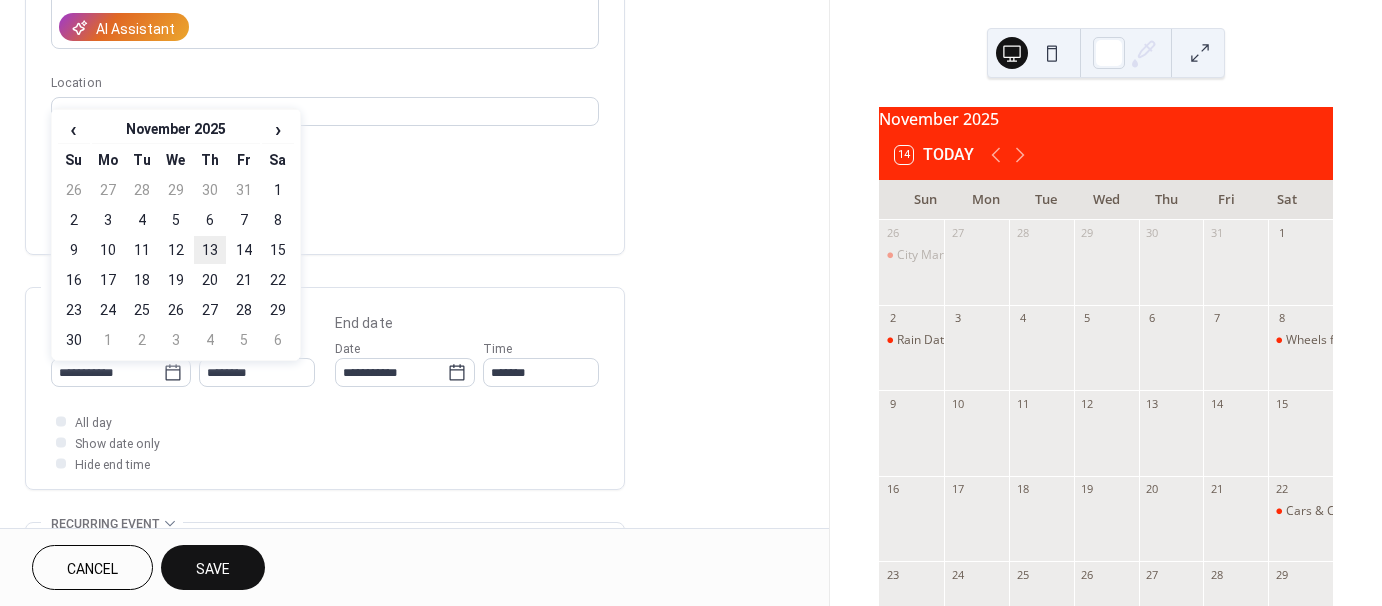 click on "13" at bounding box center [210, 250] 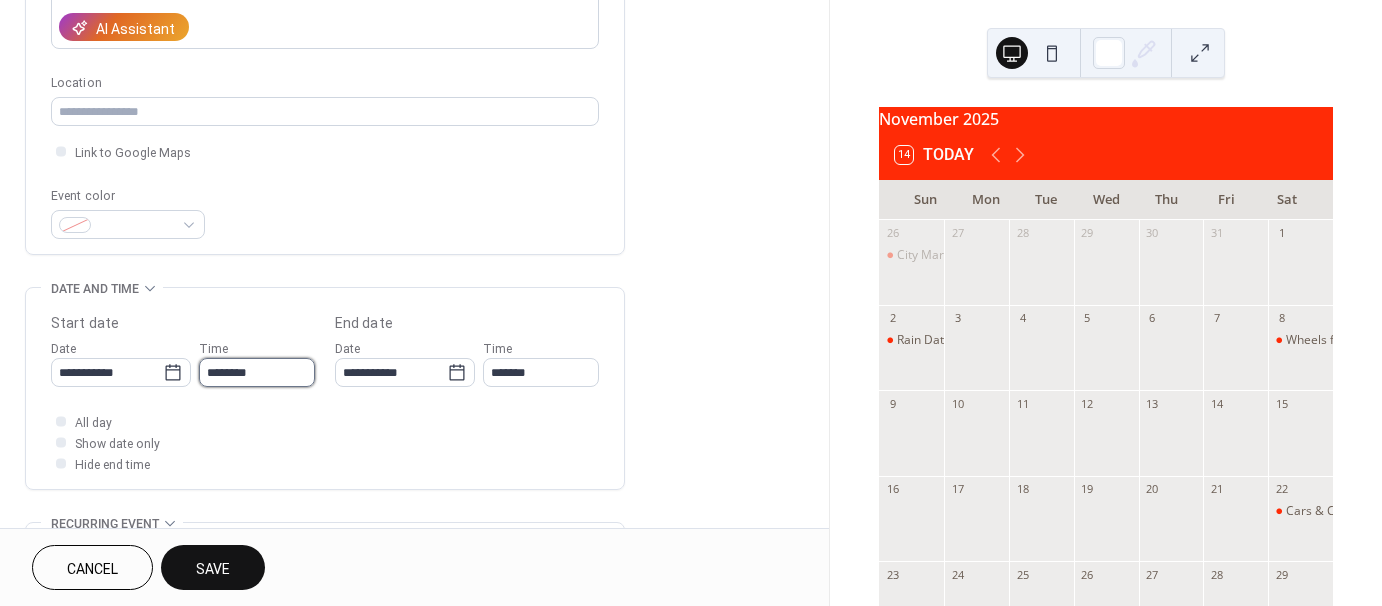 click on "********" at bounding box center (257, 372) 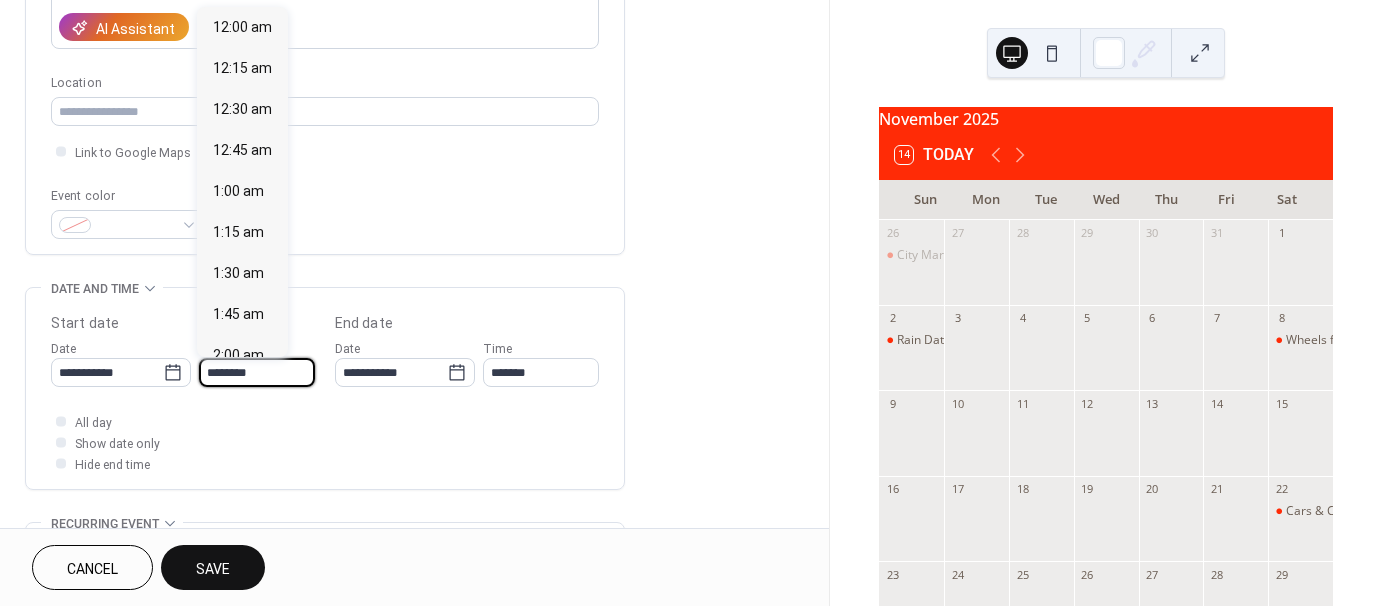 scroll, scrollTop: 1968, scrollLeft: 0, axis: vertical 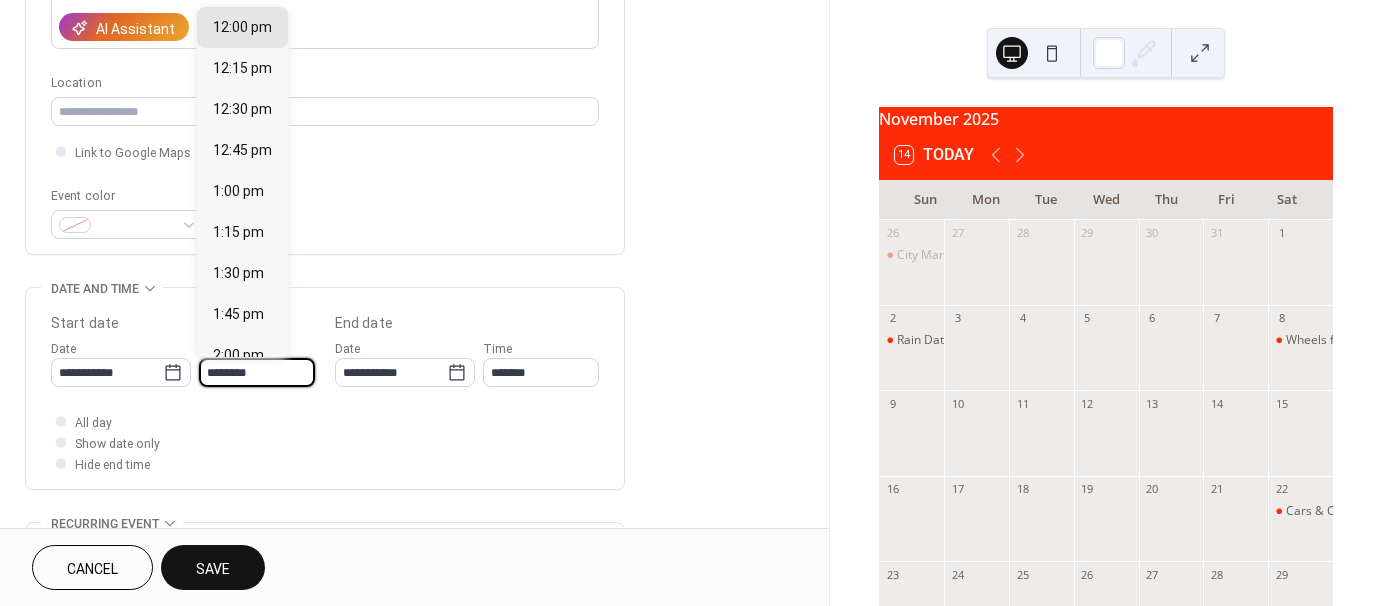 click on "********" at bounding box center [257, 372] 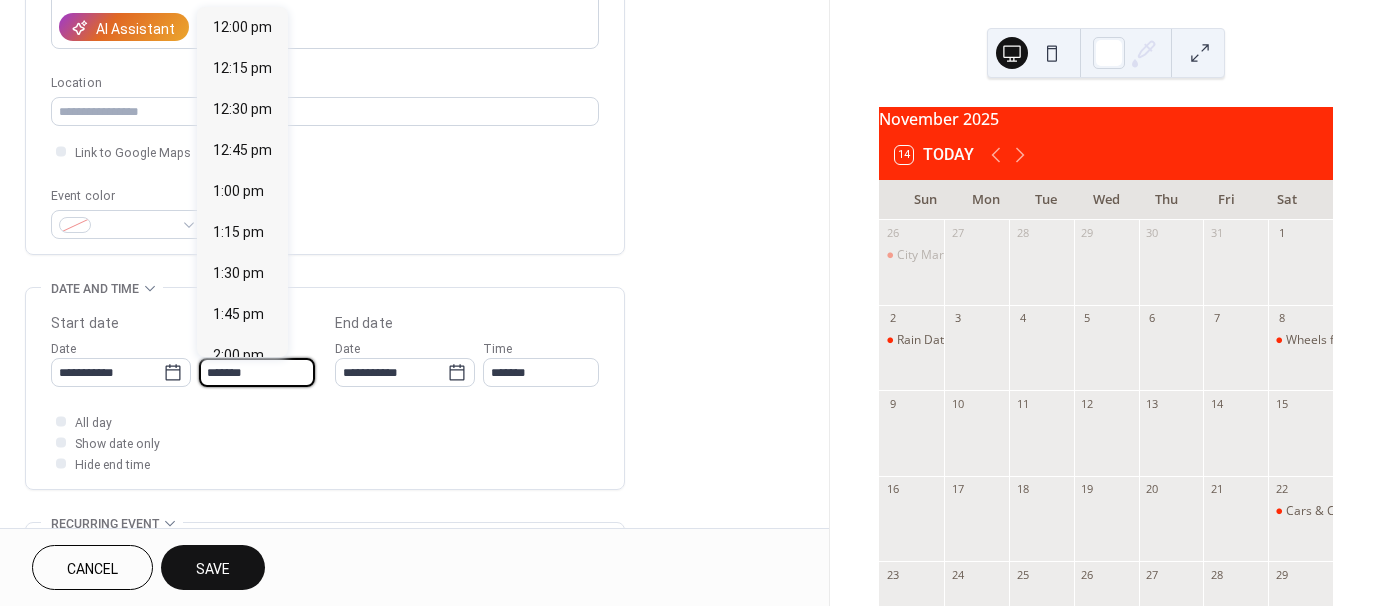 scroll, scrollTop: 2788, scrollLeft: 0, axis: vertical 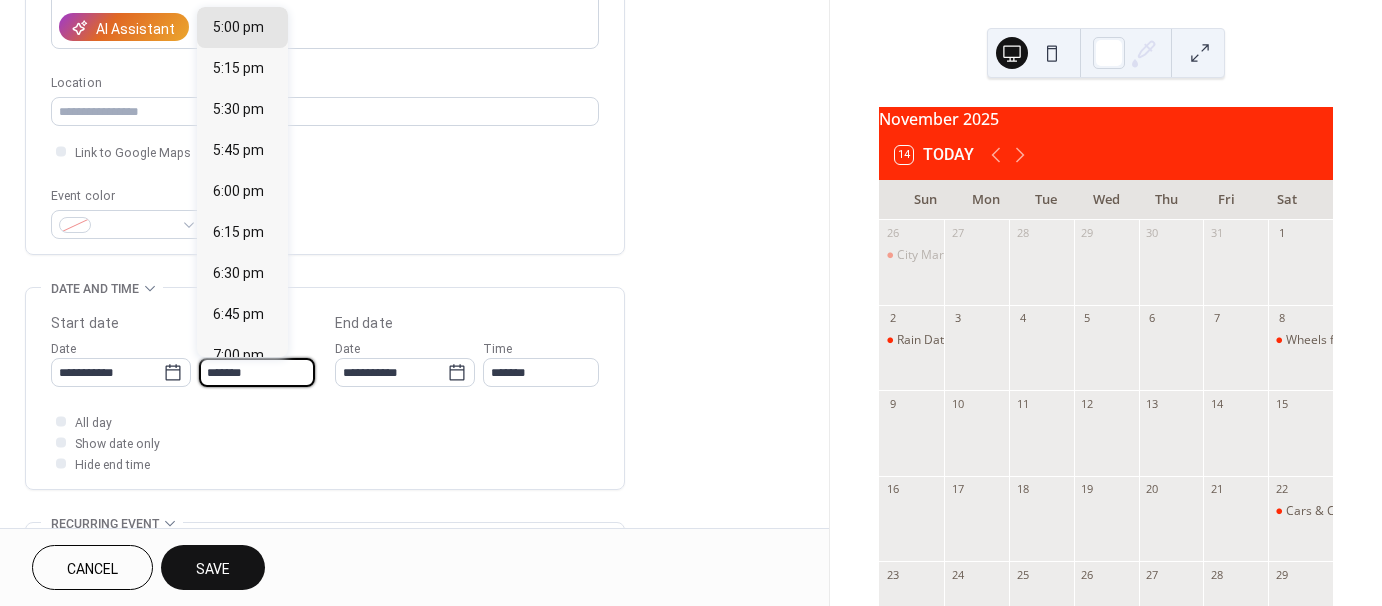 type on "*******" 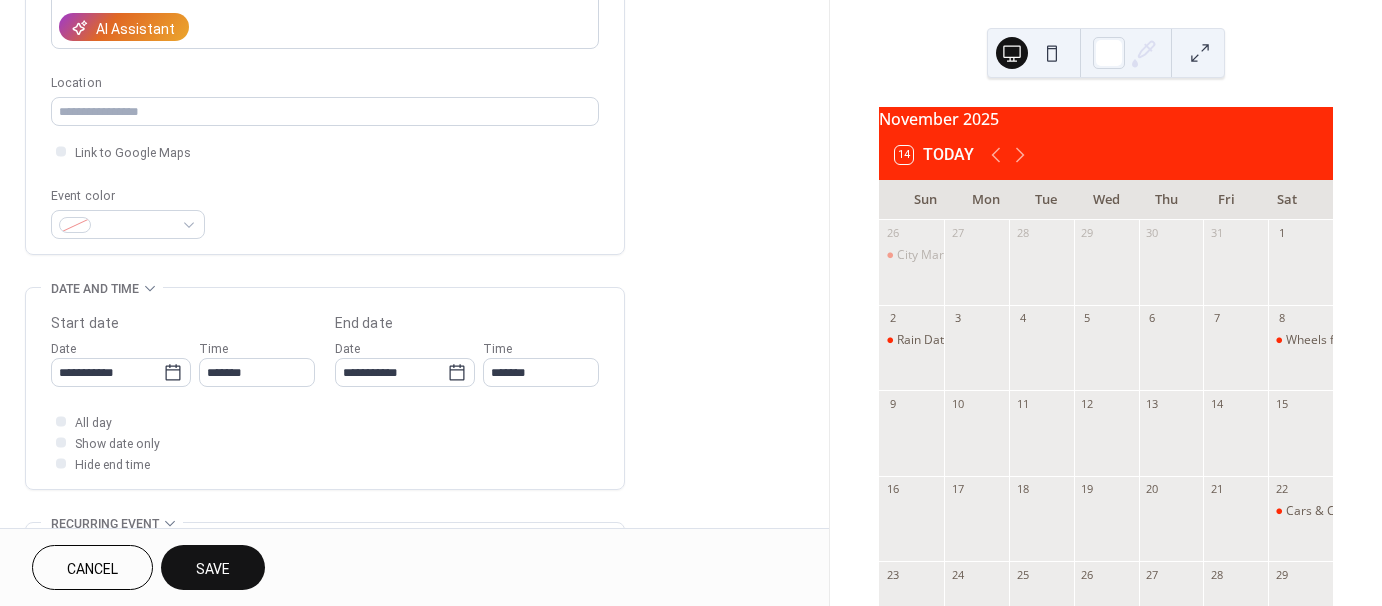 type on "*******" 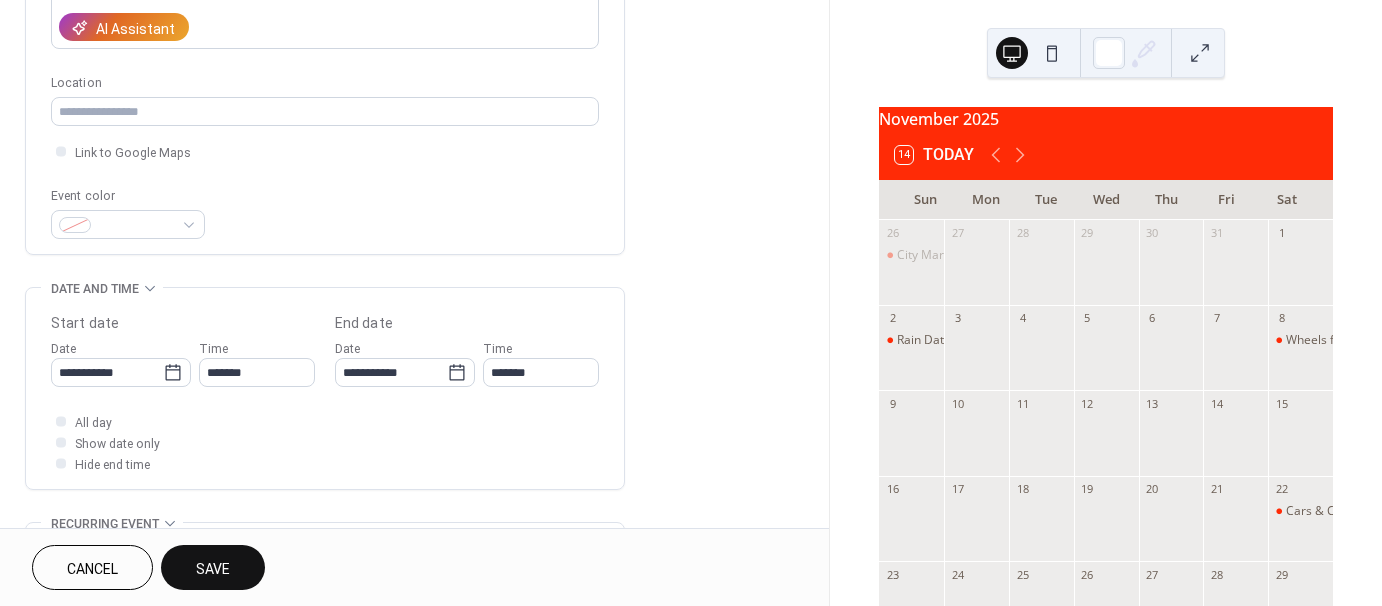click on "All day Show date only Hide end time" at bounding box center [325, 442] 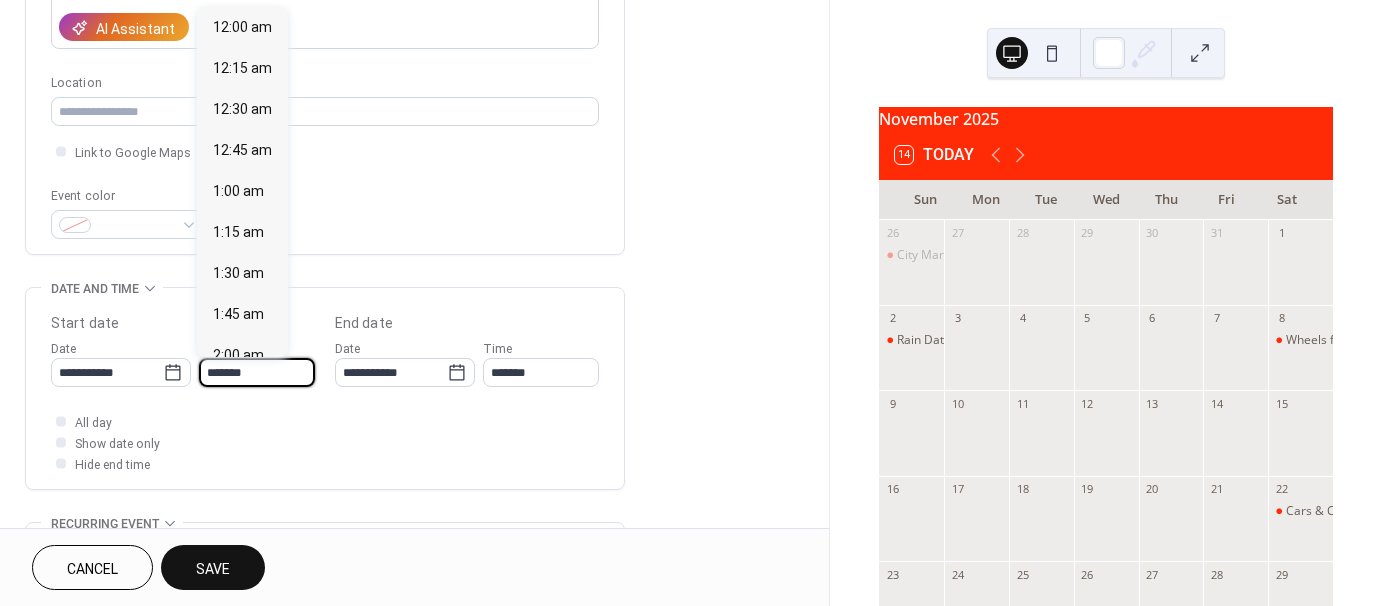 click on "*******" at bounding box center [257, 372] 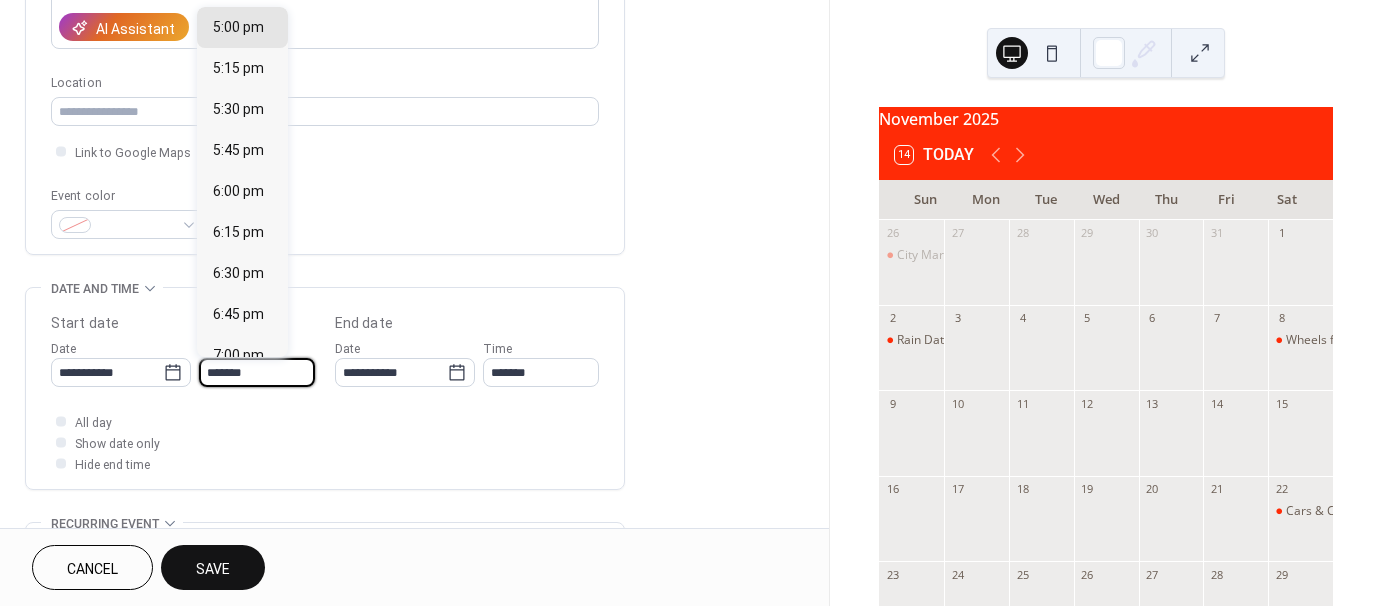 click on "*******" at bounding box center [257, 372] 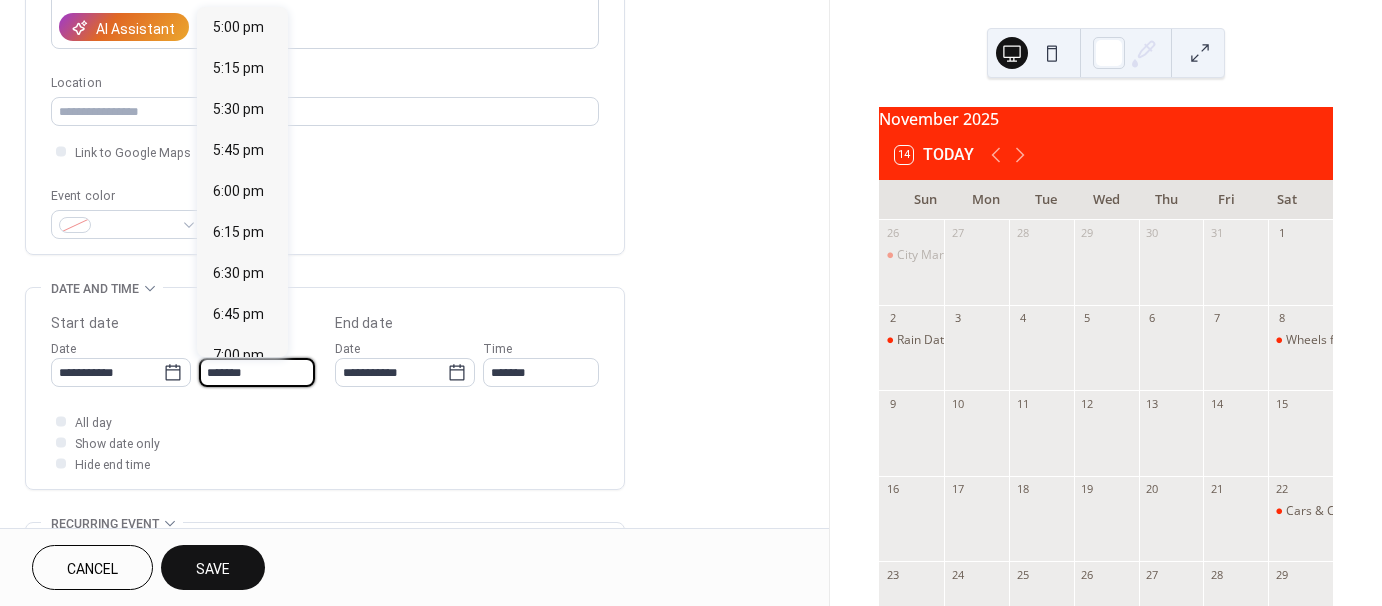 scroll, scrollTop: 2460, scrollLeft: 0, axis: vertical 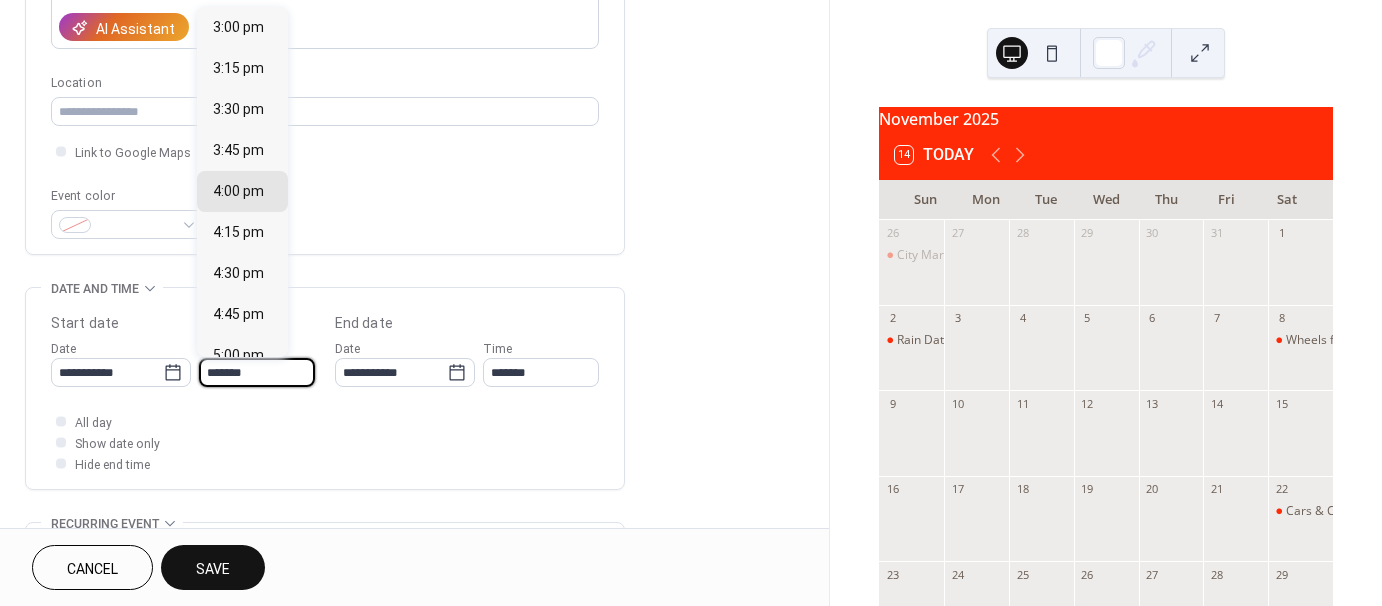 type on "*******" 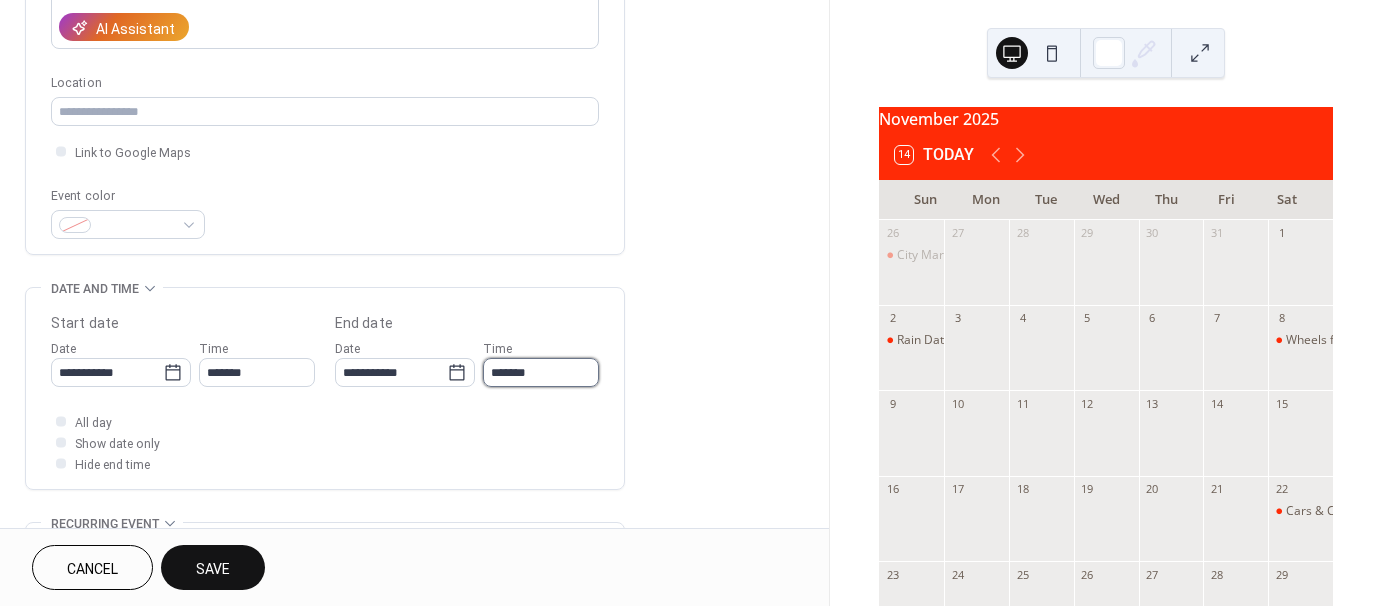 click on "*******" at bounding box center [541, 372] 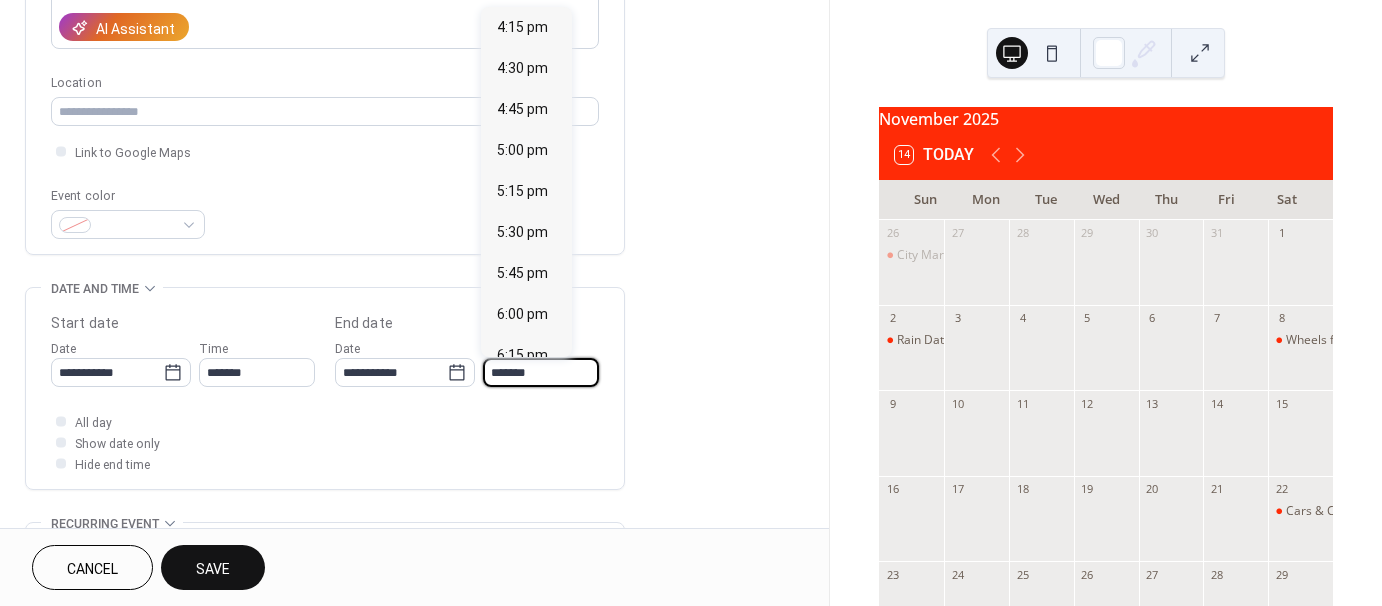 scroll, scrollTop: 779, scrollLeft: 0, axis: vertical 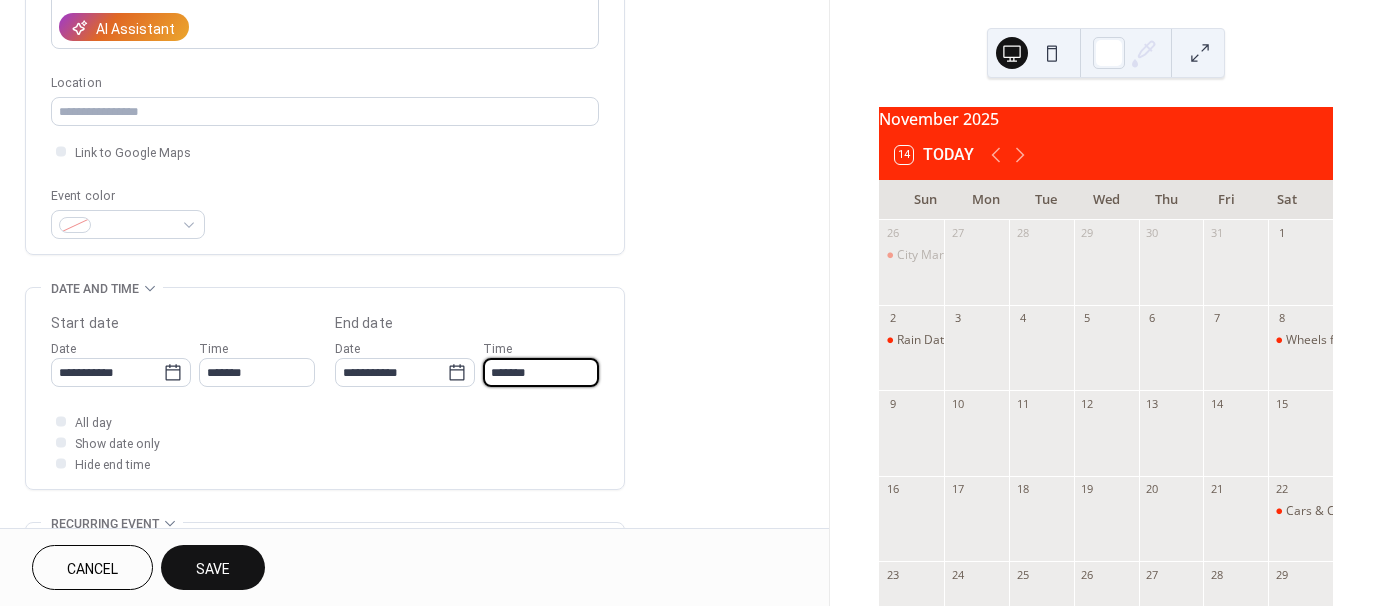 type on "*******" 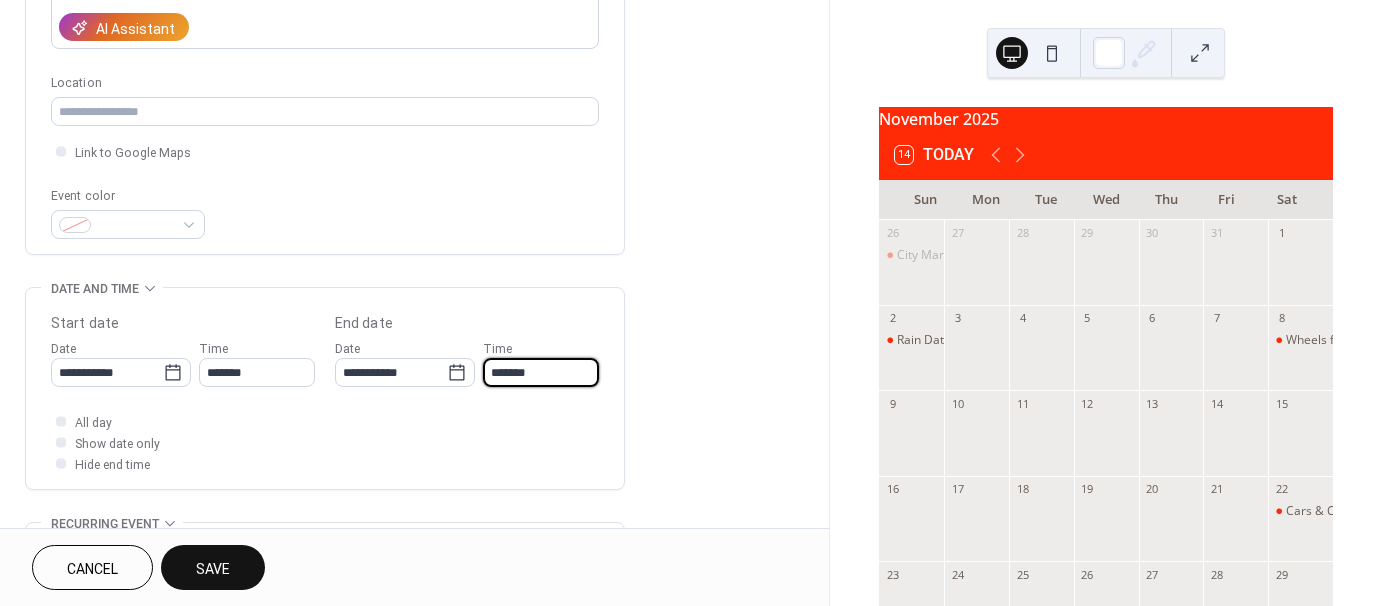 click on "**********" at bounding box center [325, 388] 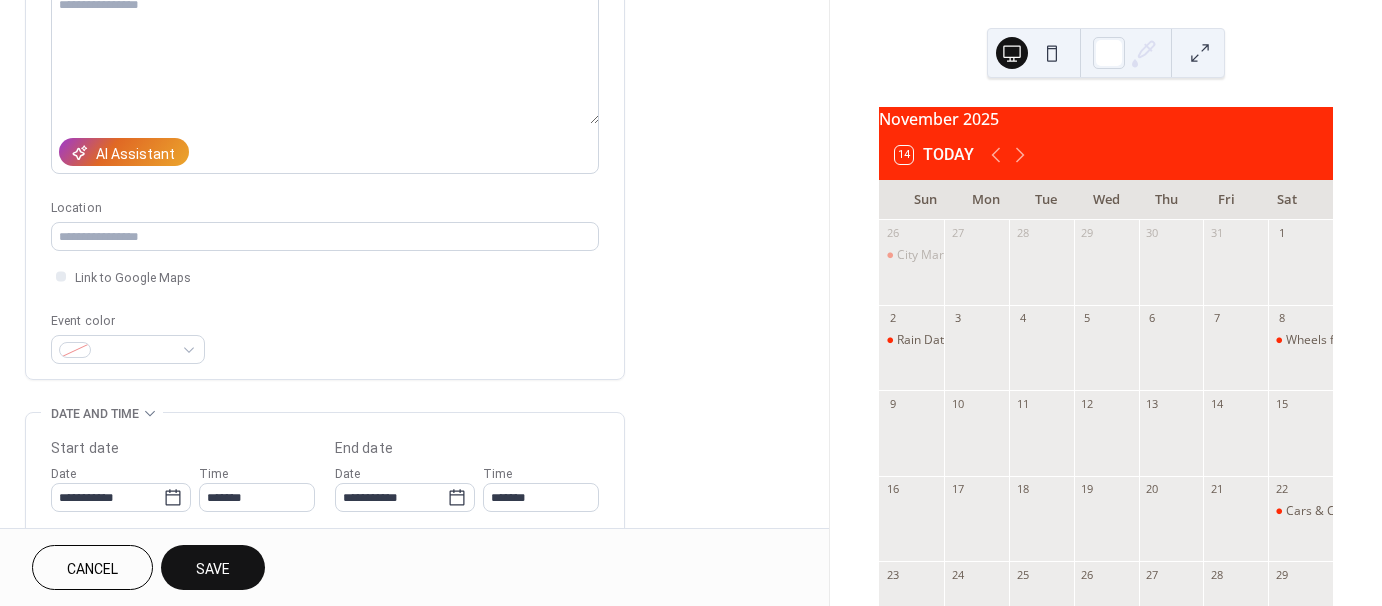 scroll, scrollTop: 147, scrollLeft: 0, axis: vertical 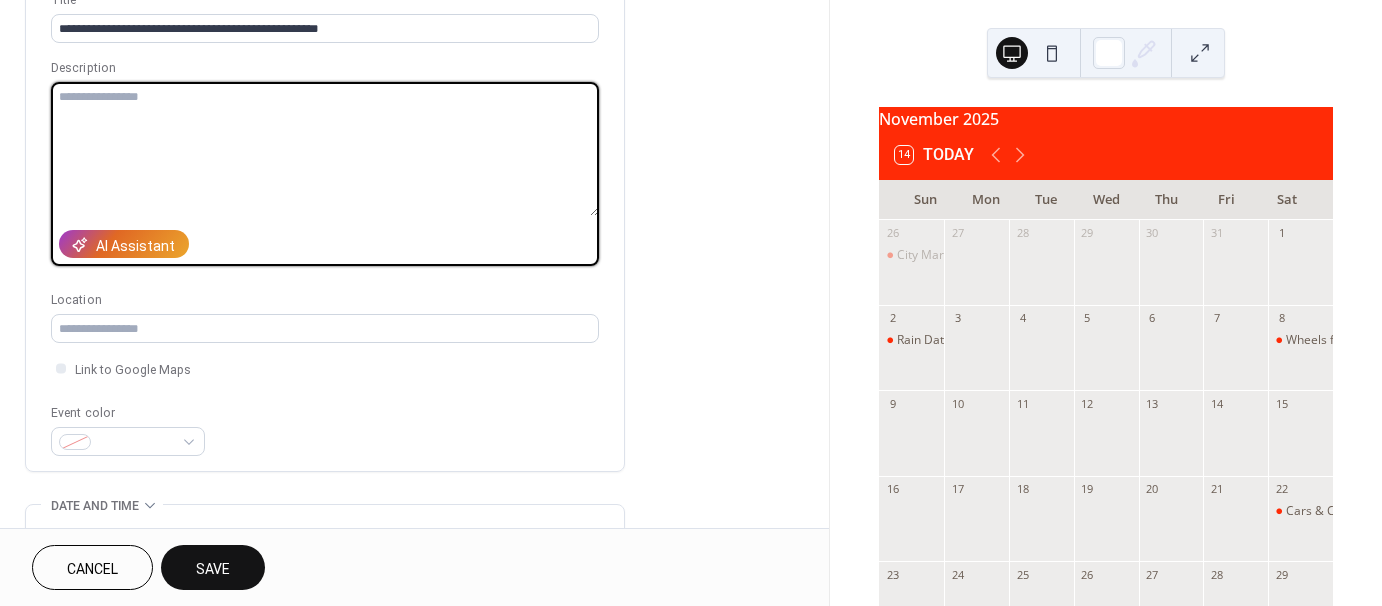 click at bounding box center [325, 149] 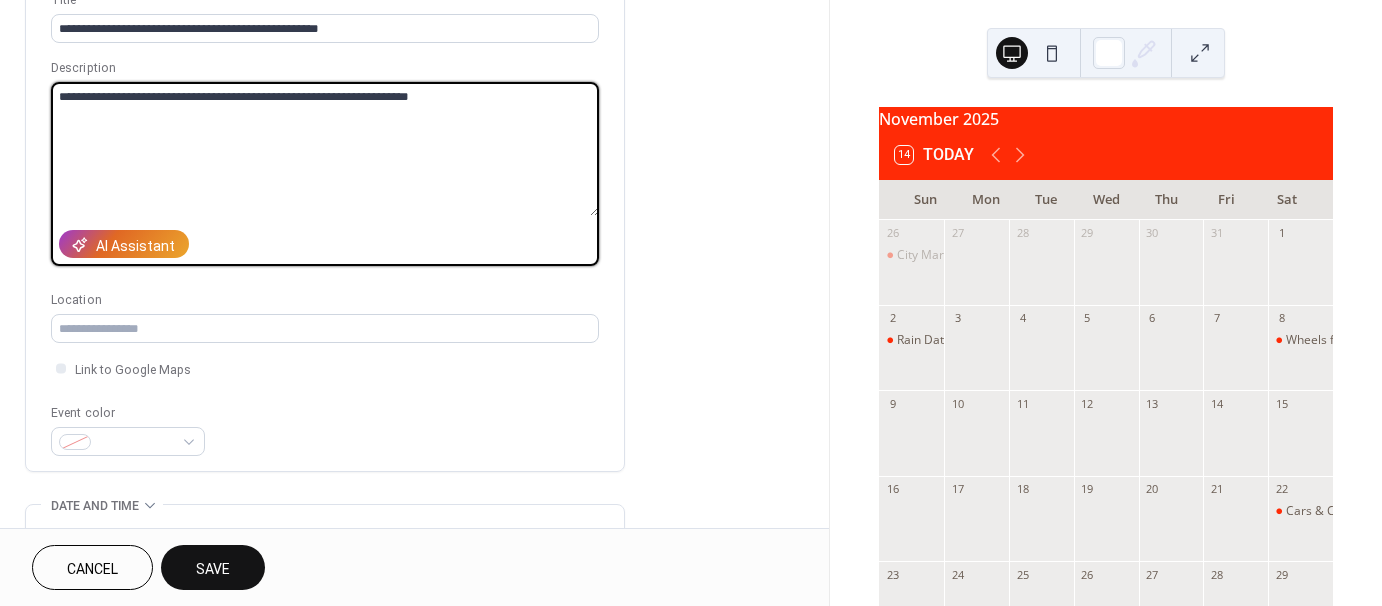 click on "**********" at bounding box center (325, 149) 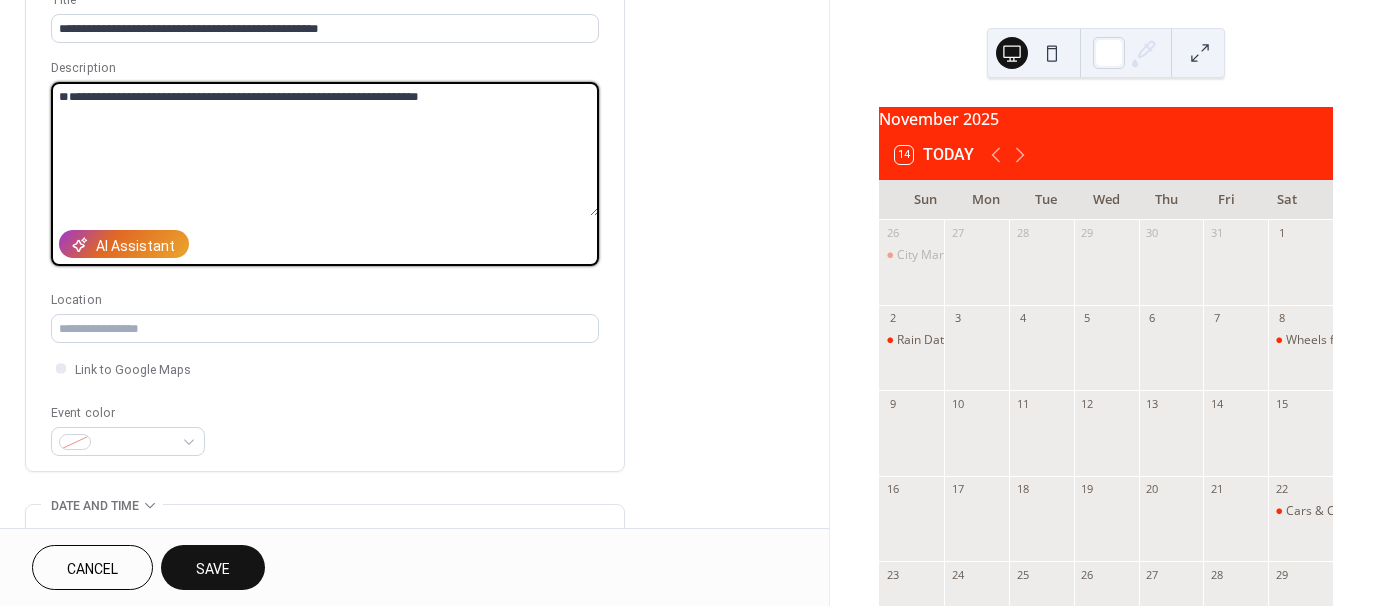 click on "**********" at bounding box center [325, 149] 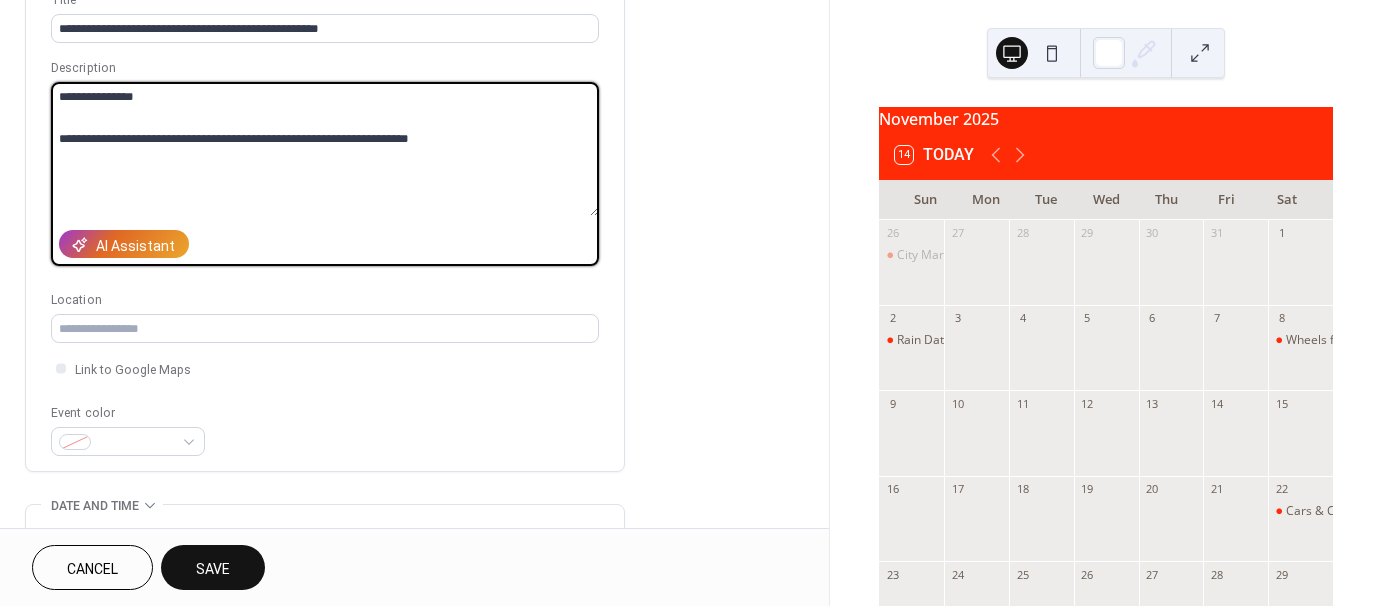 click on "**********" at bounding box center [325, 149] 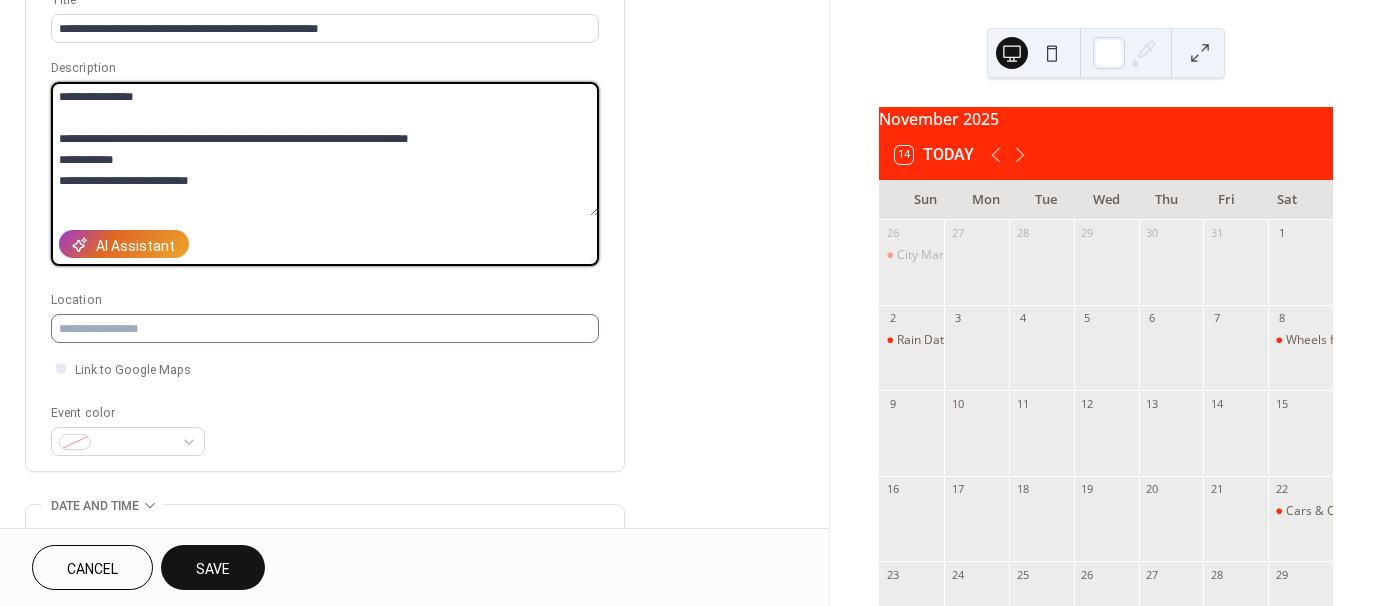 type on "**********" 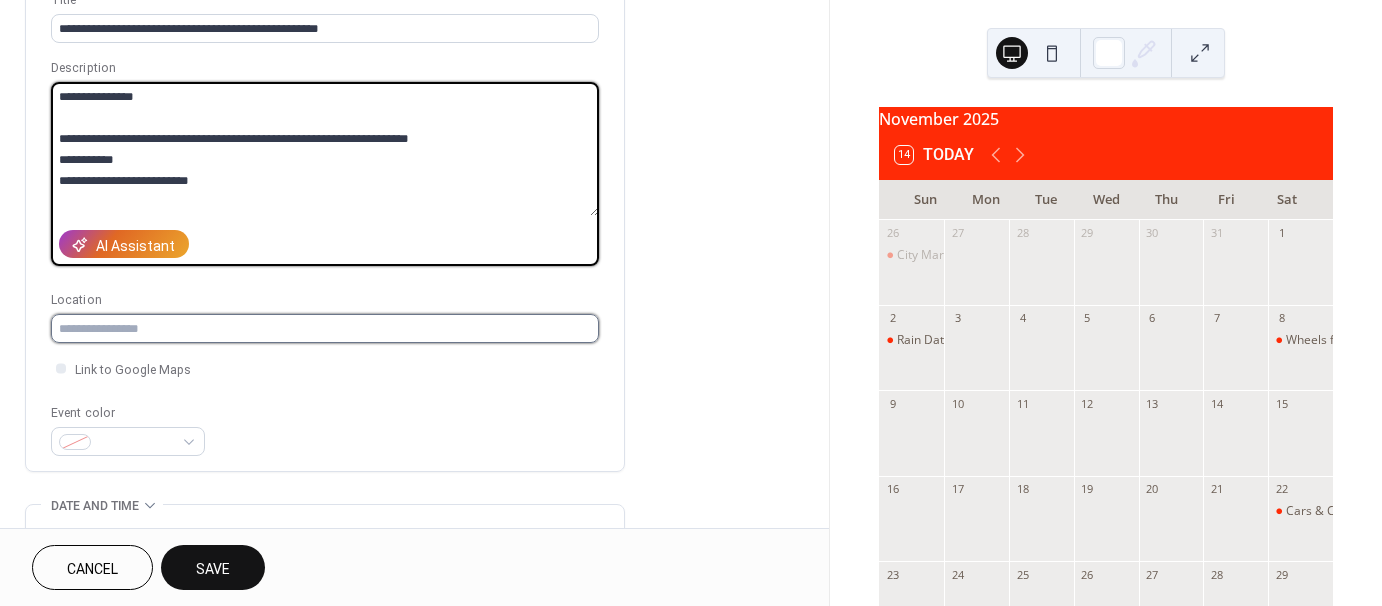 click at bounding box center (325, 328) 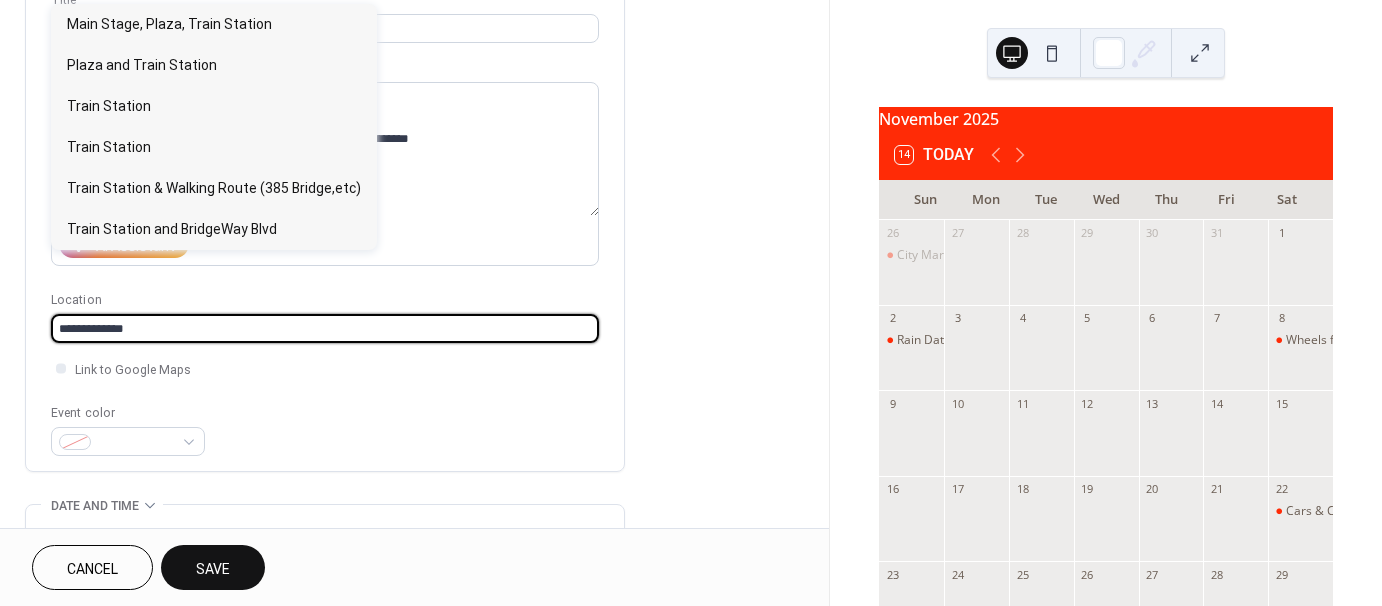 type on "**********" 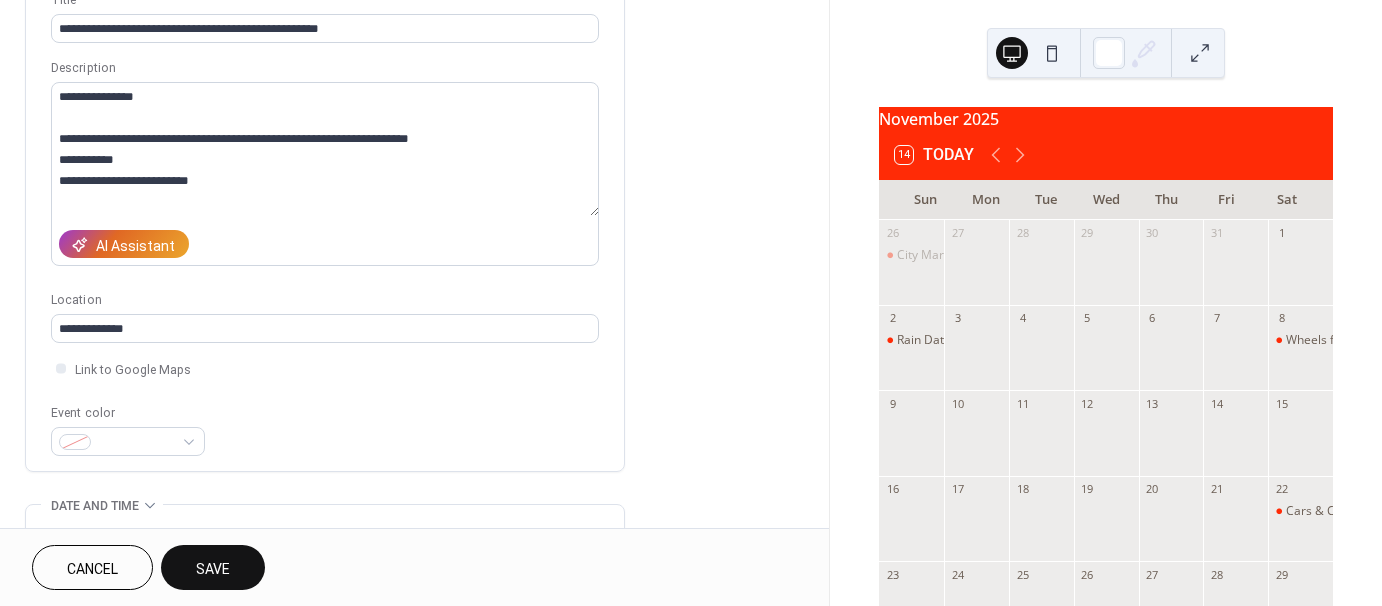 click on "Event color" at bounding box center (325, 429) 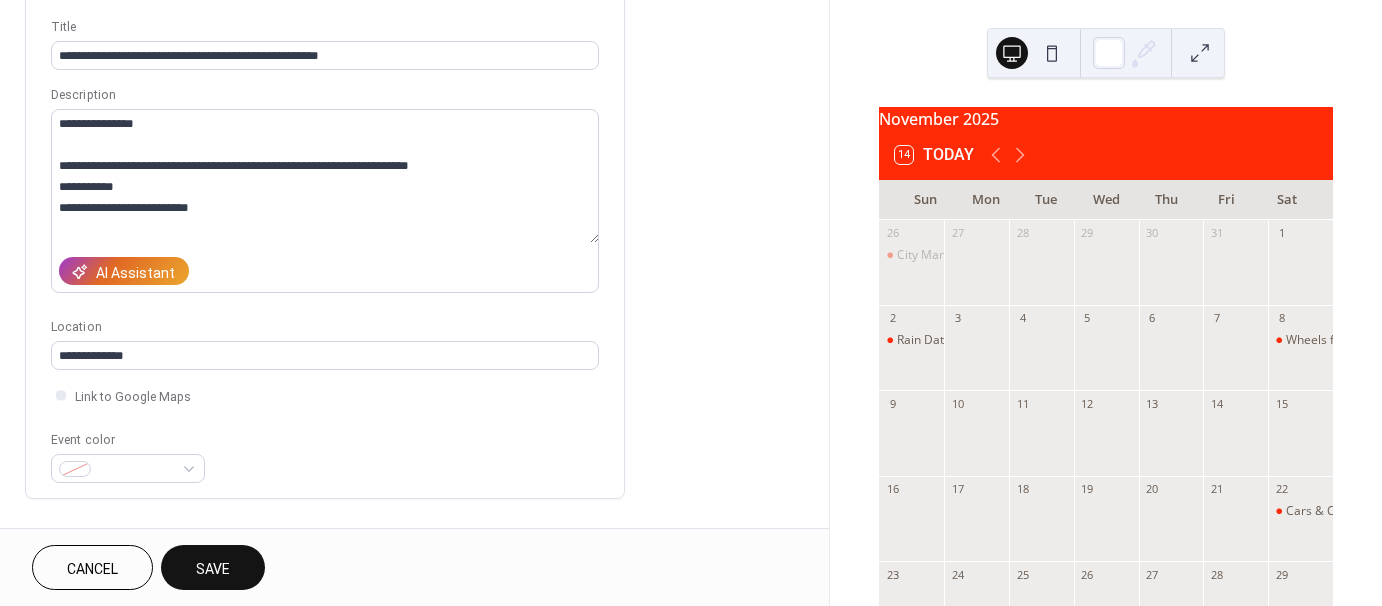 scroll, scrollTop: 115, scrollLeft: 0, axis: vertical 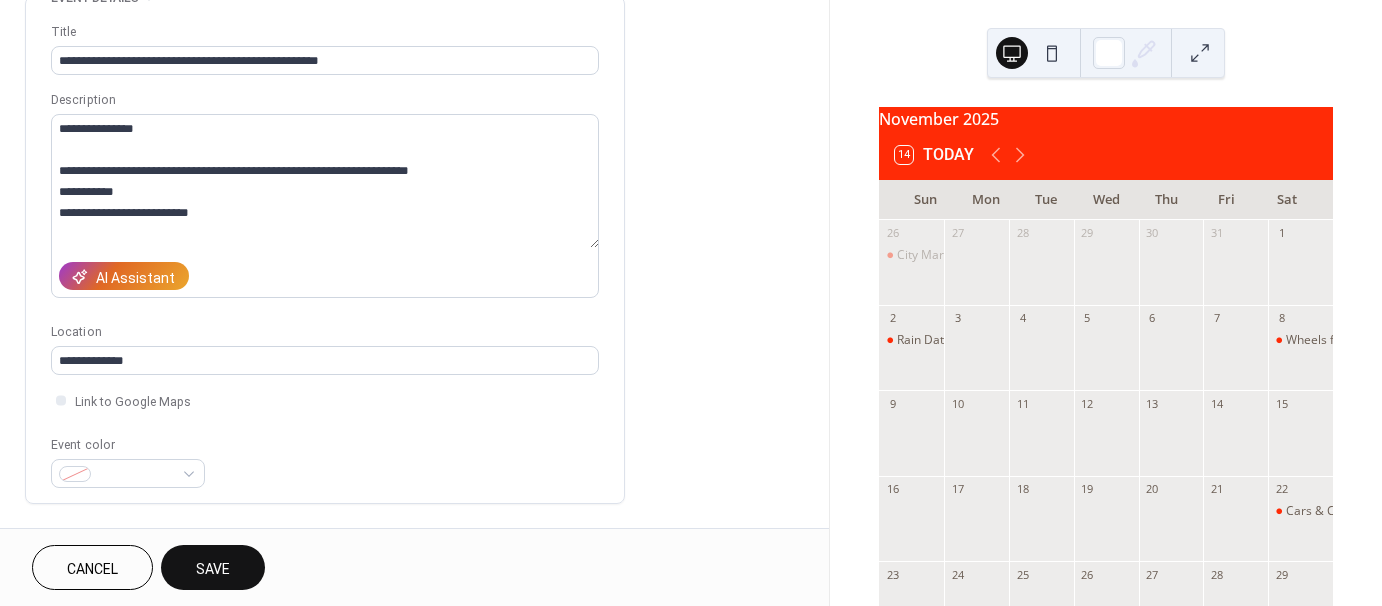 click on "Save" at bounding box center [213, 567] 